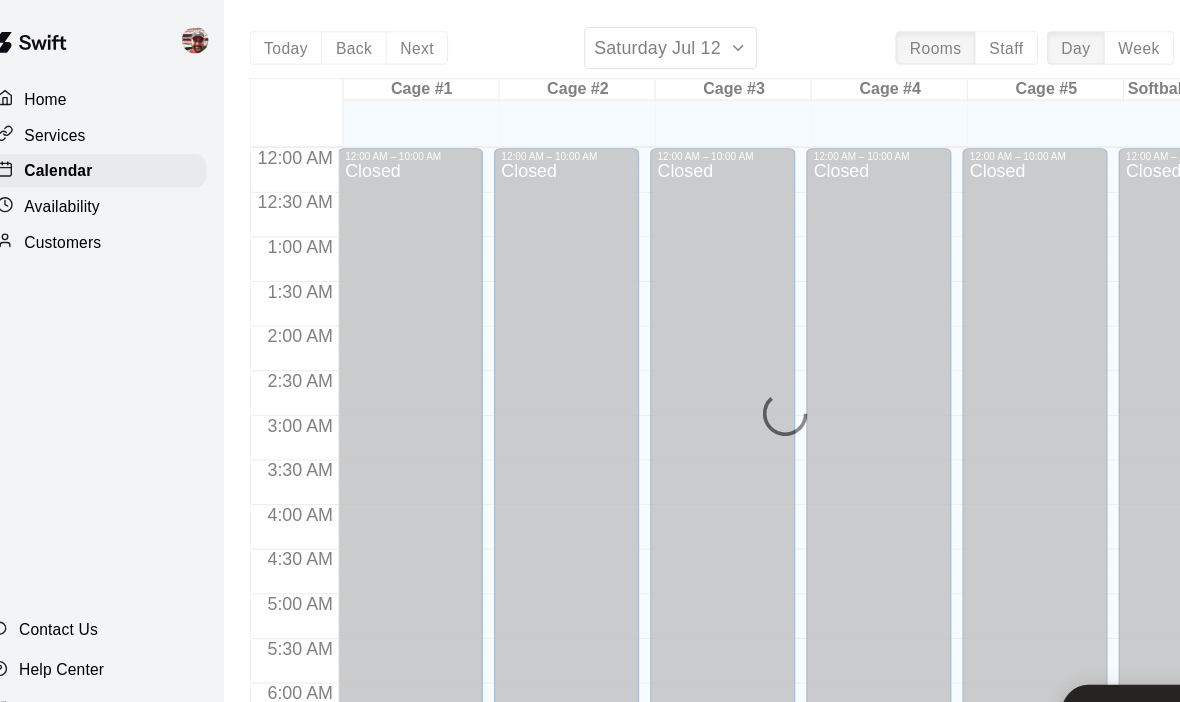 scroll, scrollTop: 0, scrollLeft: 24, axis: horizontal 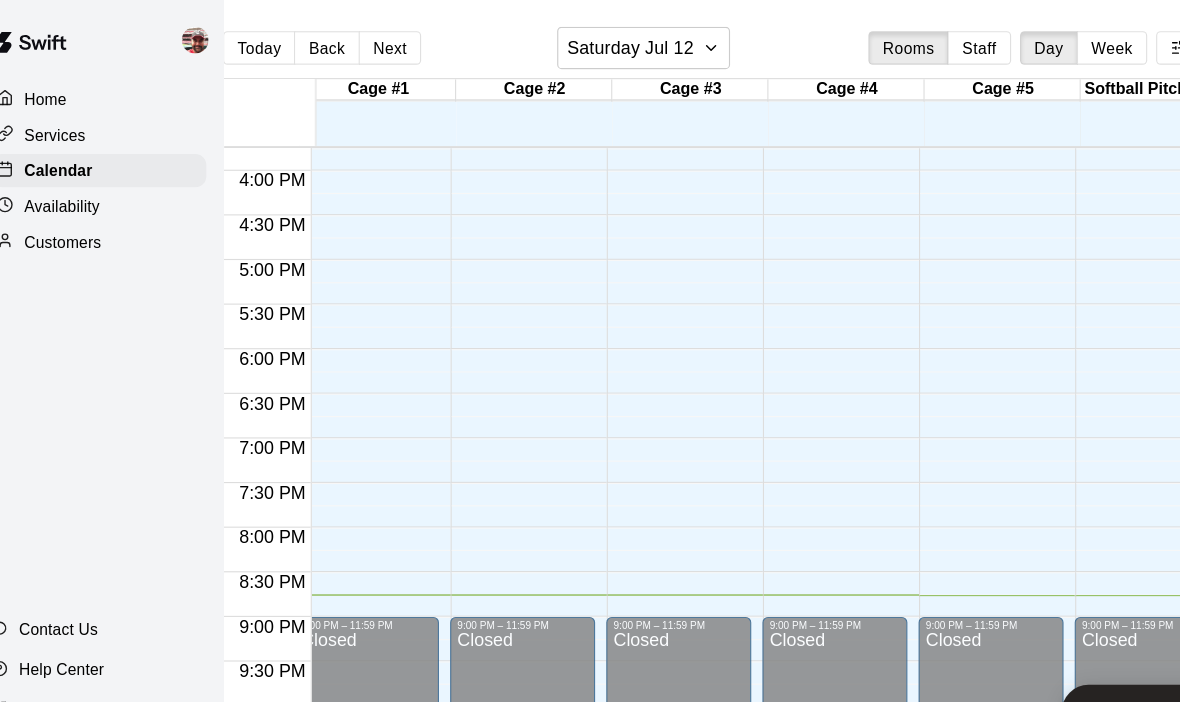click on "Next" at bounding box center [374, 43] 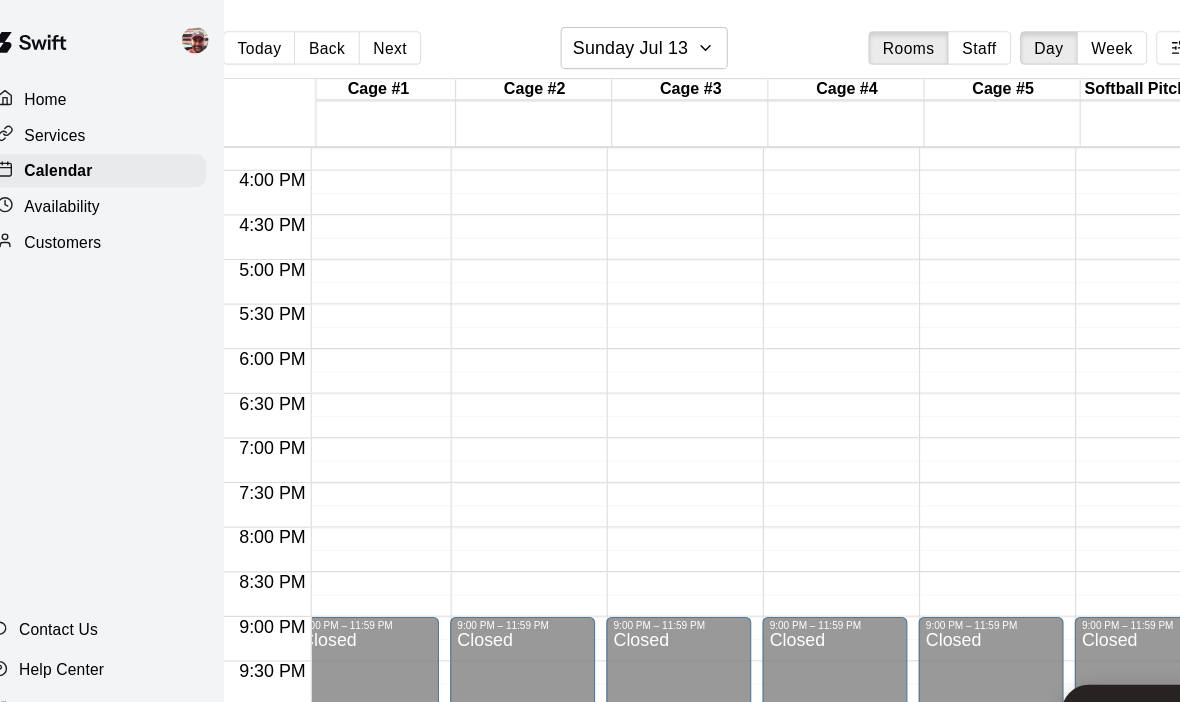 click on "Next" at bounding box center [374, 43] 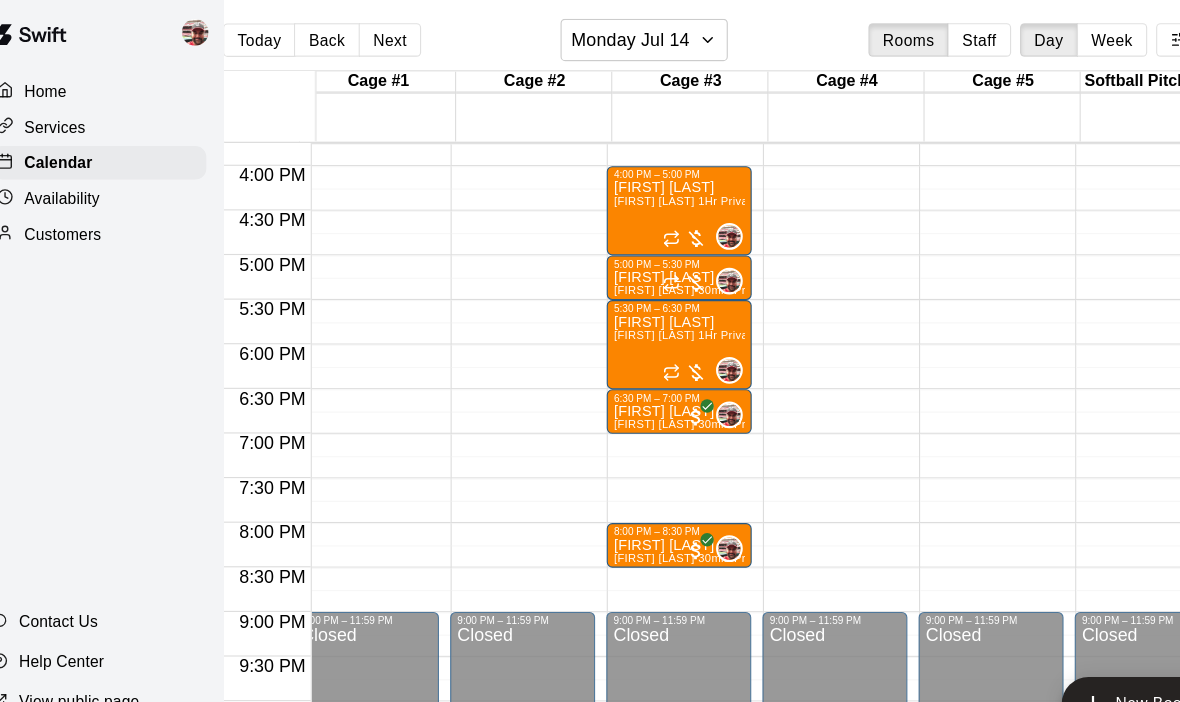 click on "Next" at bounding box center (374, 43) 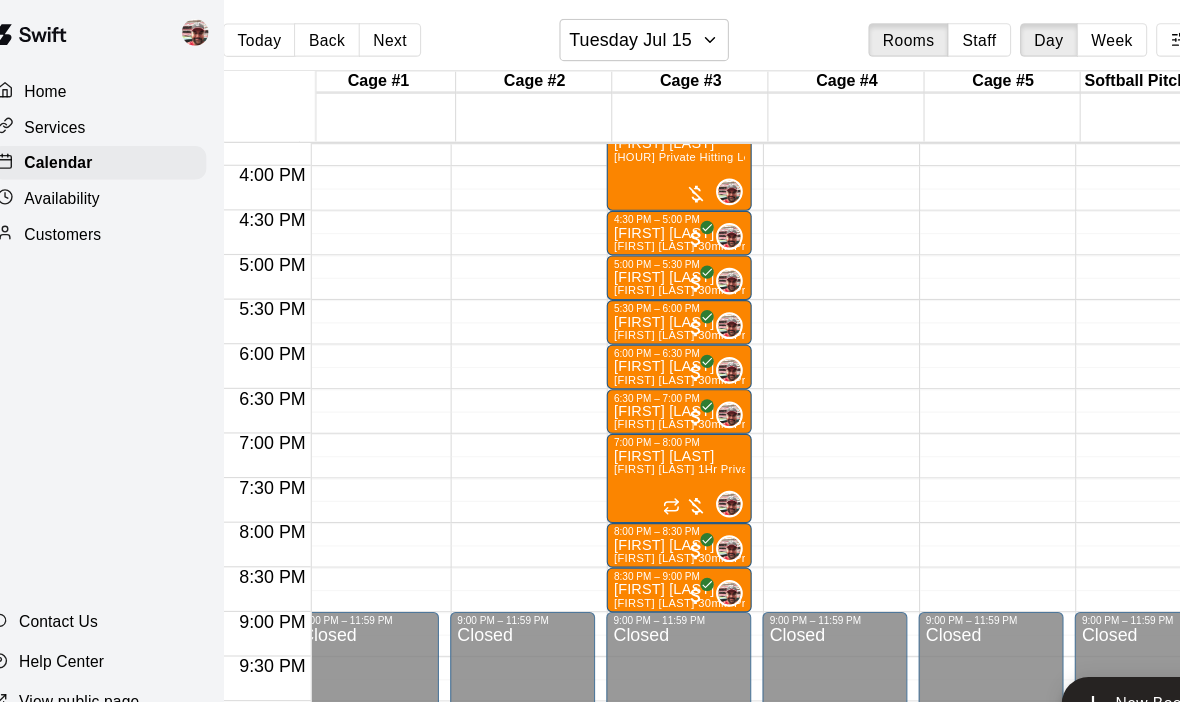 click on "[FIRST] [LAST]" at bounding box center (633, 496) 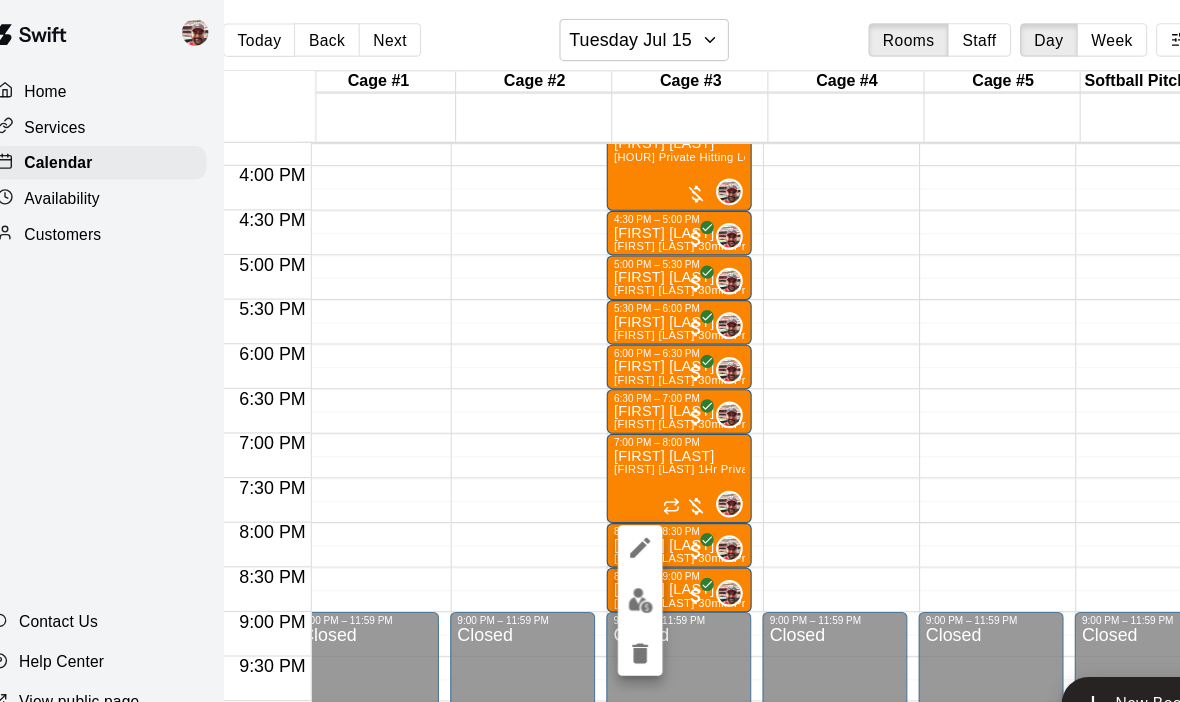click 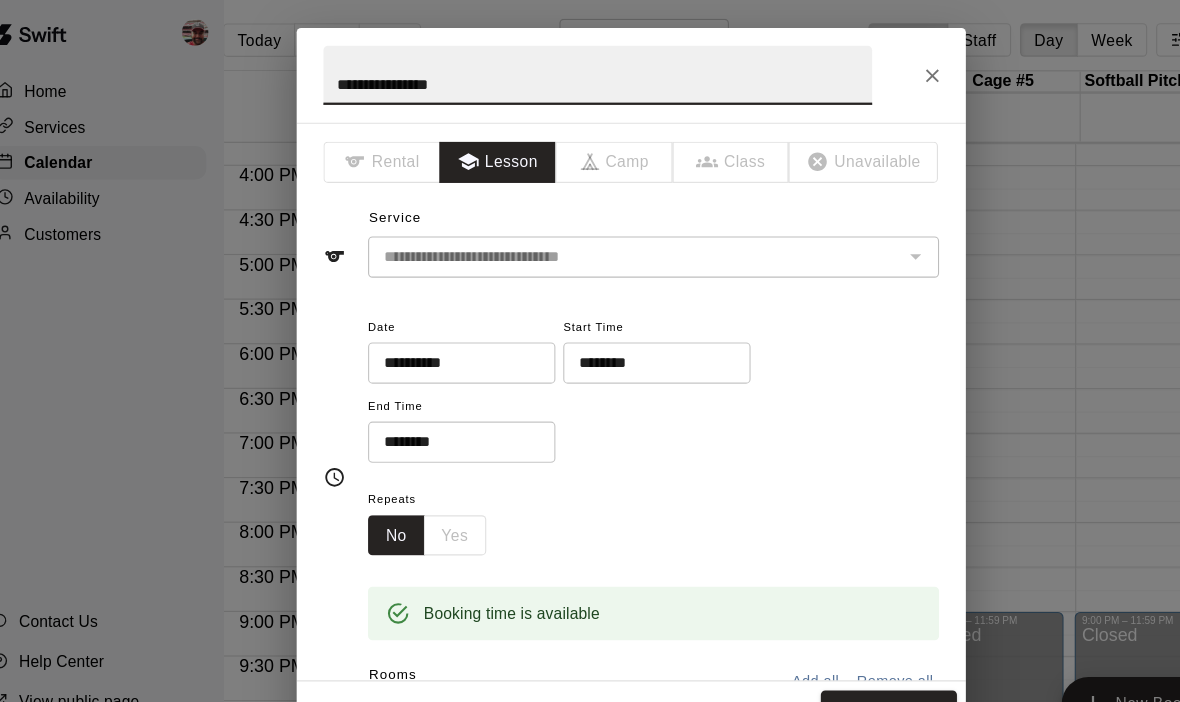 click on "**********" at bounding box center (431, 332) 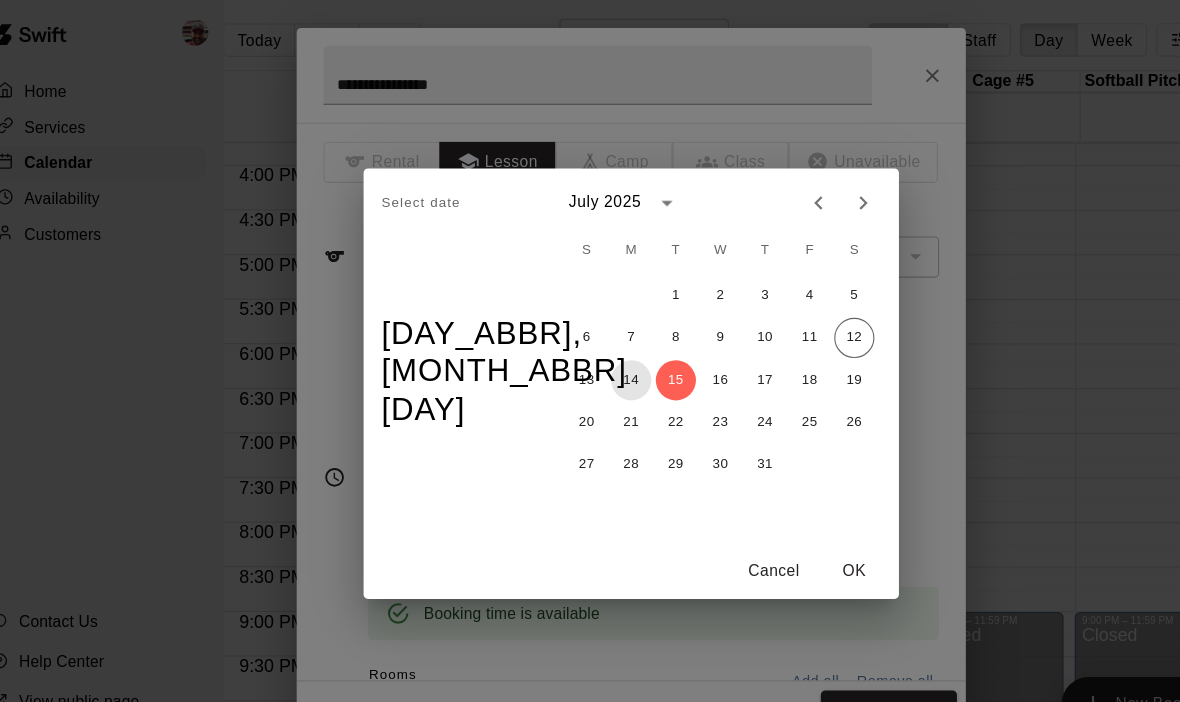 click on "14" at bounding box center (590, 348) 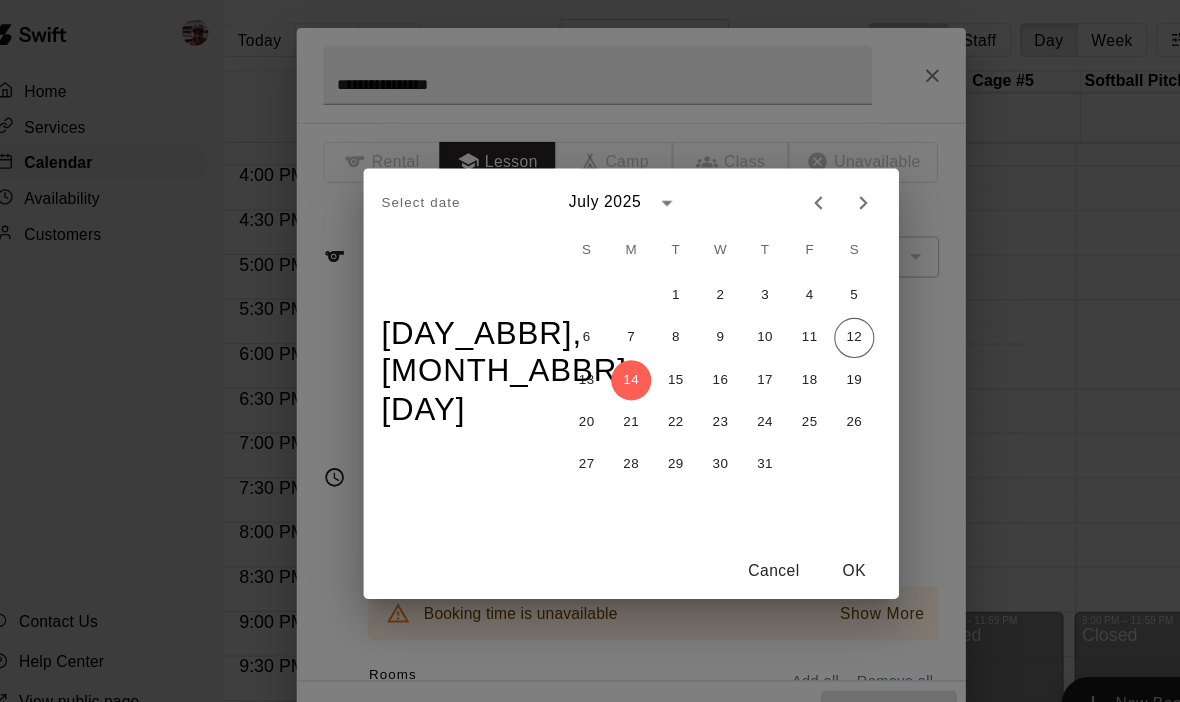click on "OK" at bounding box center [790, 518] 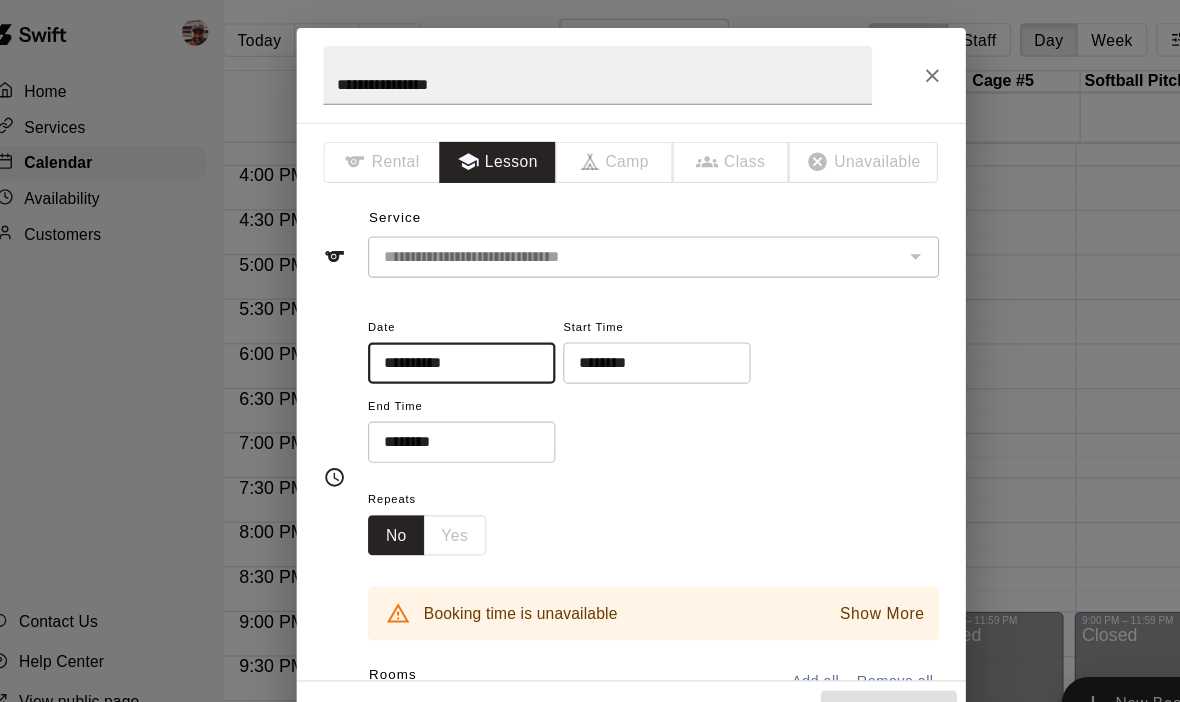 click on "********" at bounding box center [606, 332] 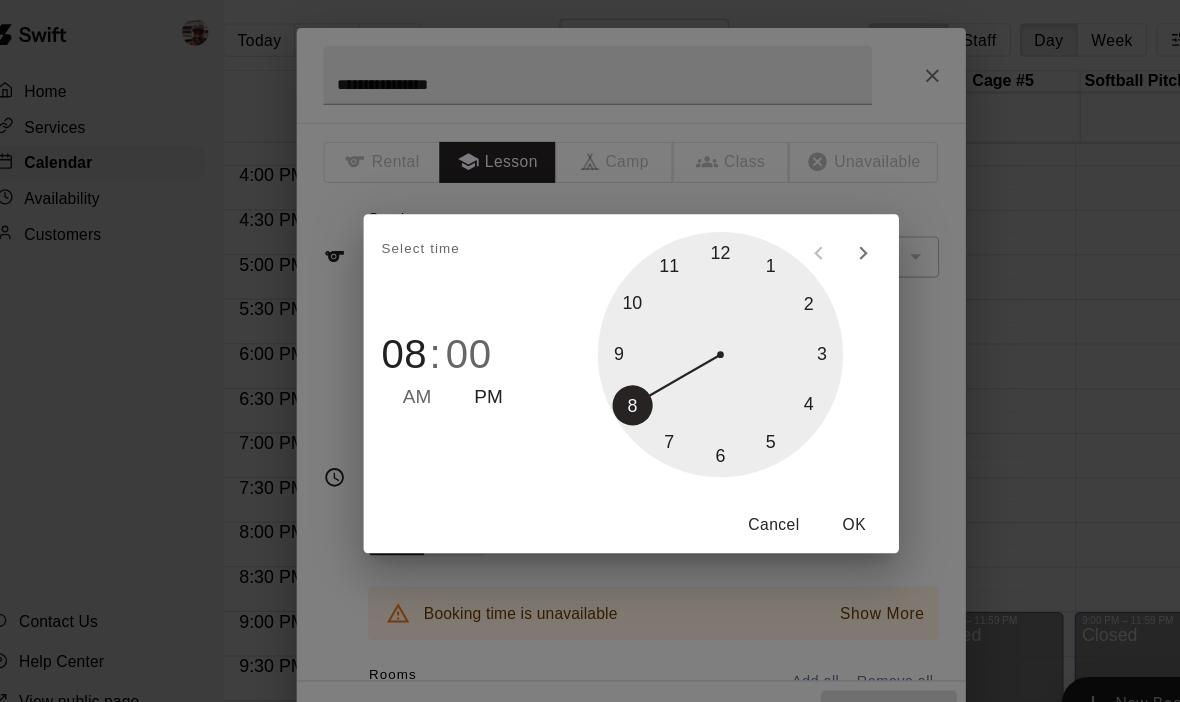 click at bounding box center [670, 325] 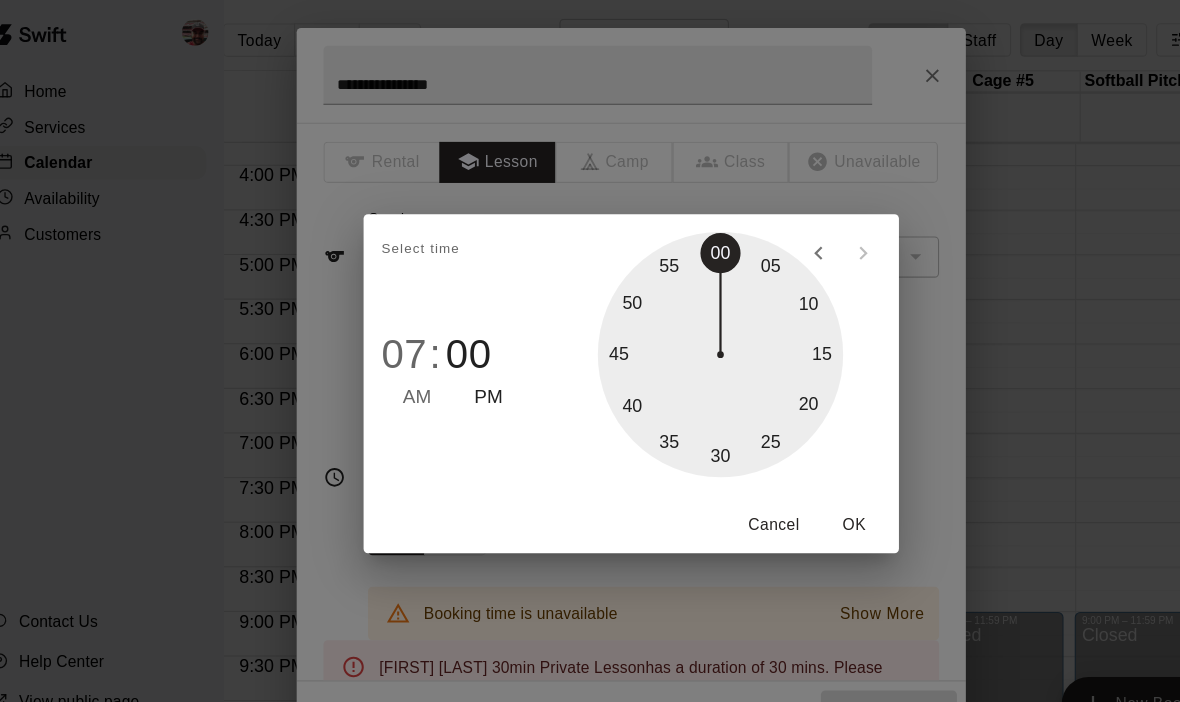 click on "PM" at bounding box center [462, 363] 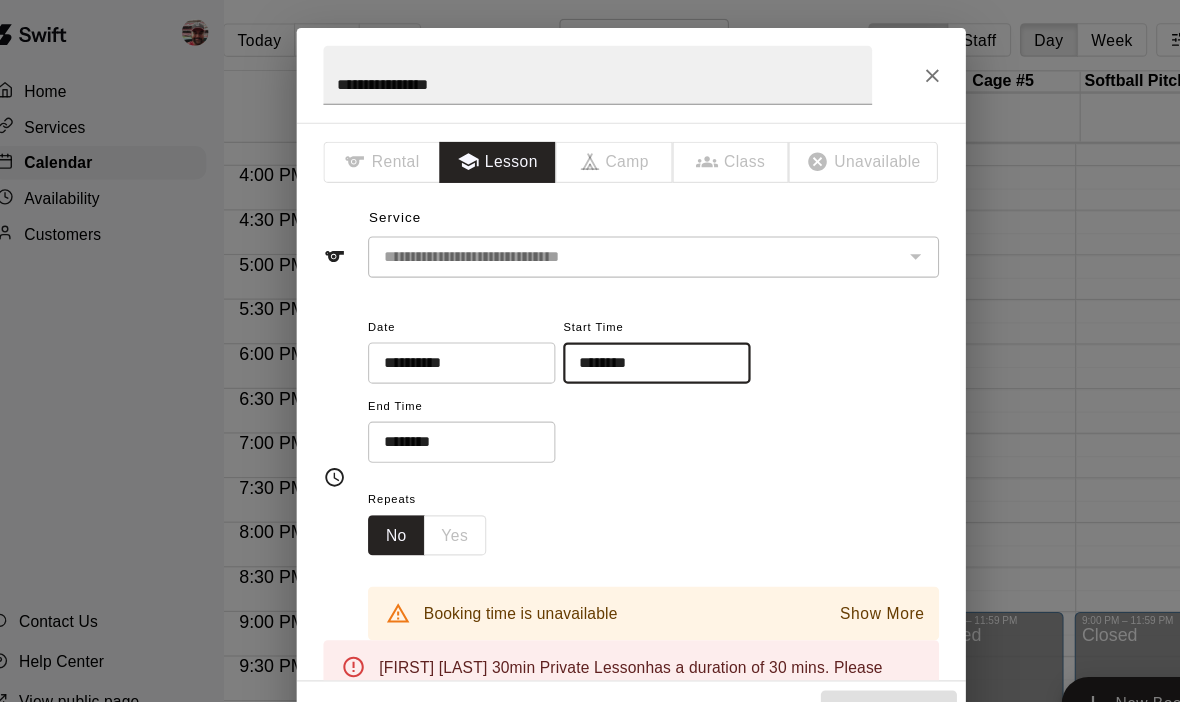 click on "********" at bounding box center [431, 403] 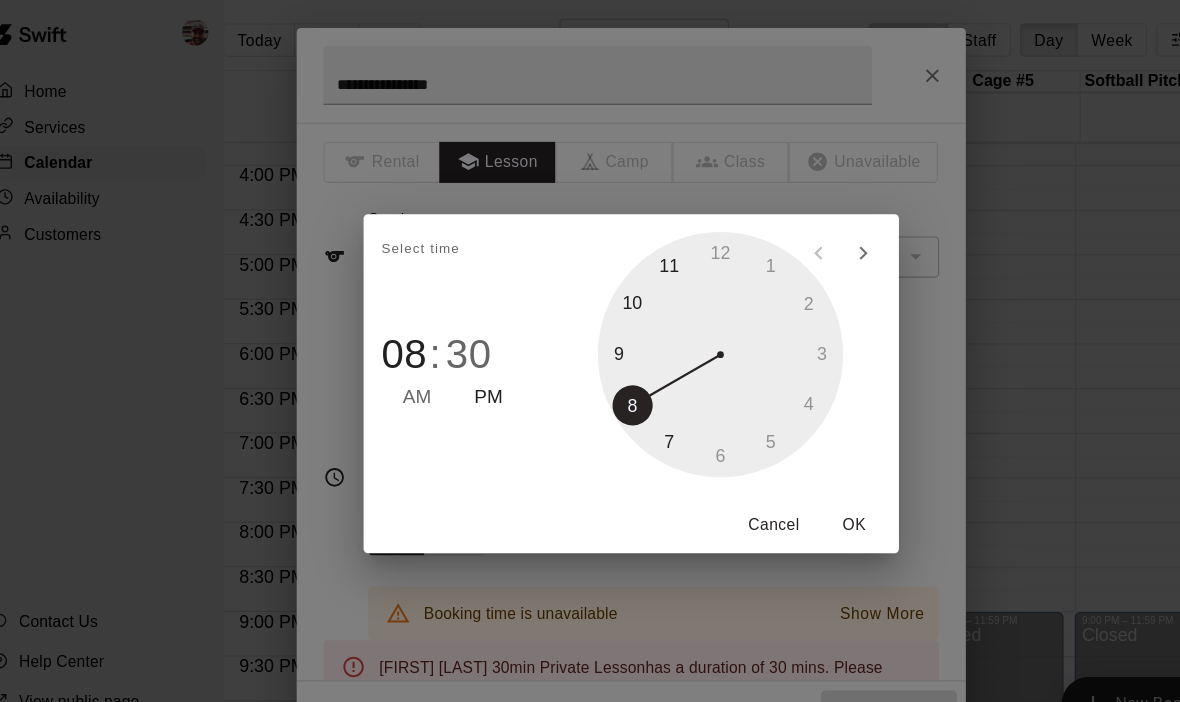 click at bounding box center [670, 325] 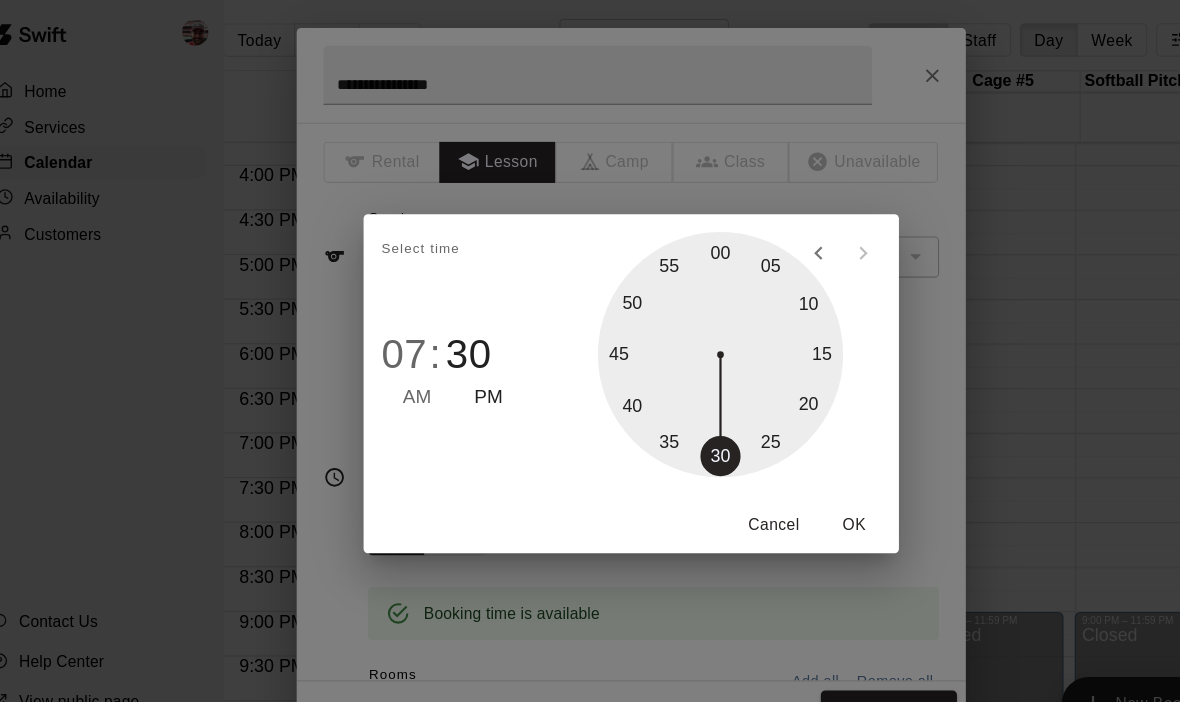 click on "PM" at bounding box center [462, 363] 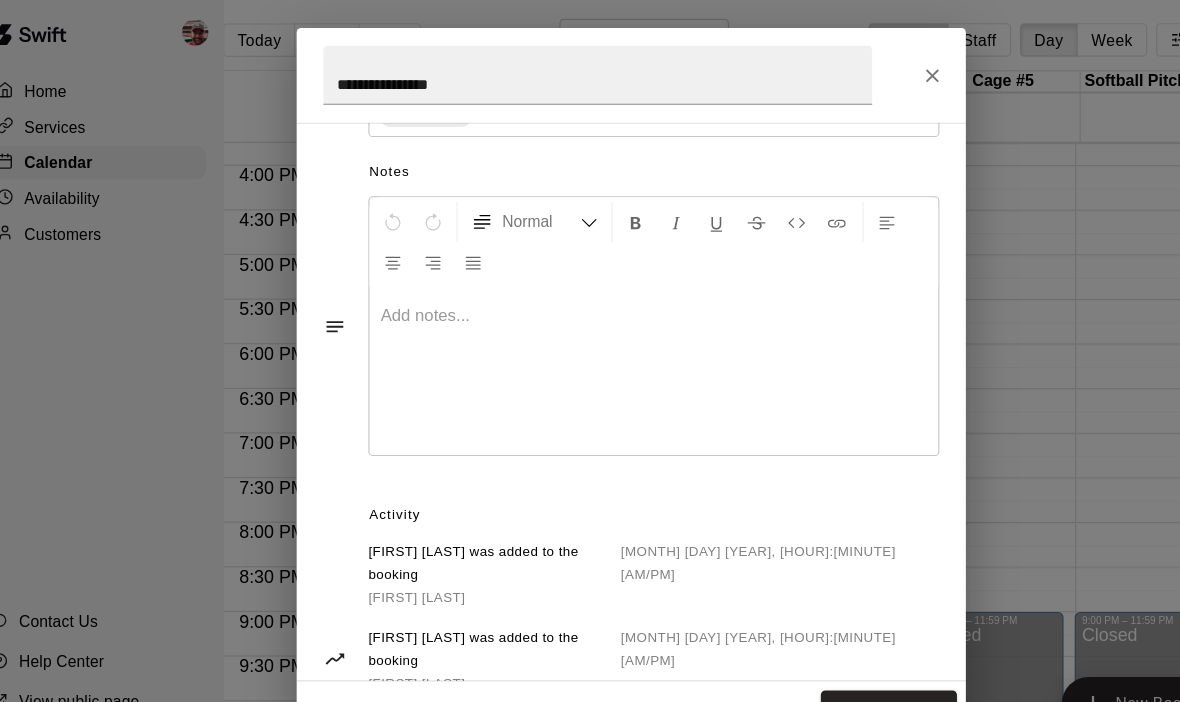 scroll, scrollTop: 542, scrollLeft: 0, axis: vertical 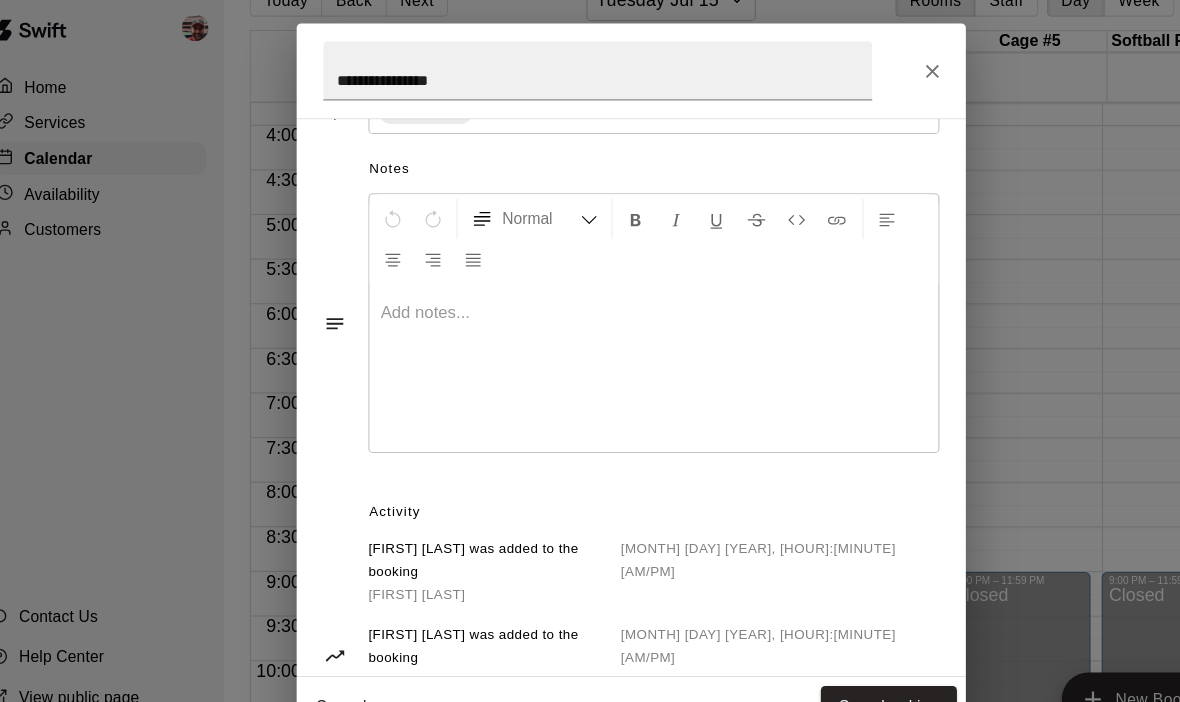 click on "Save booking" at bounding box center [821, 644] 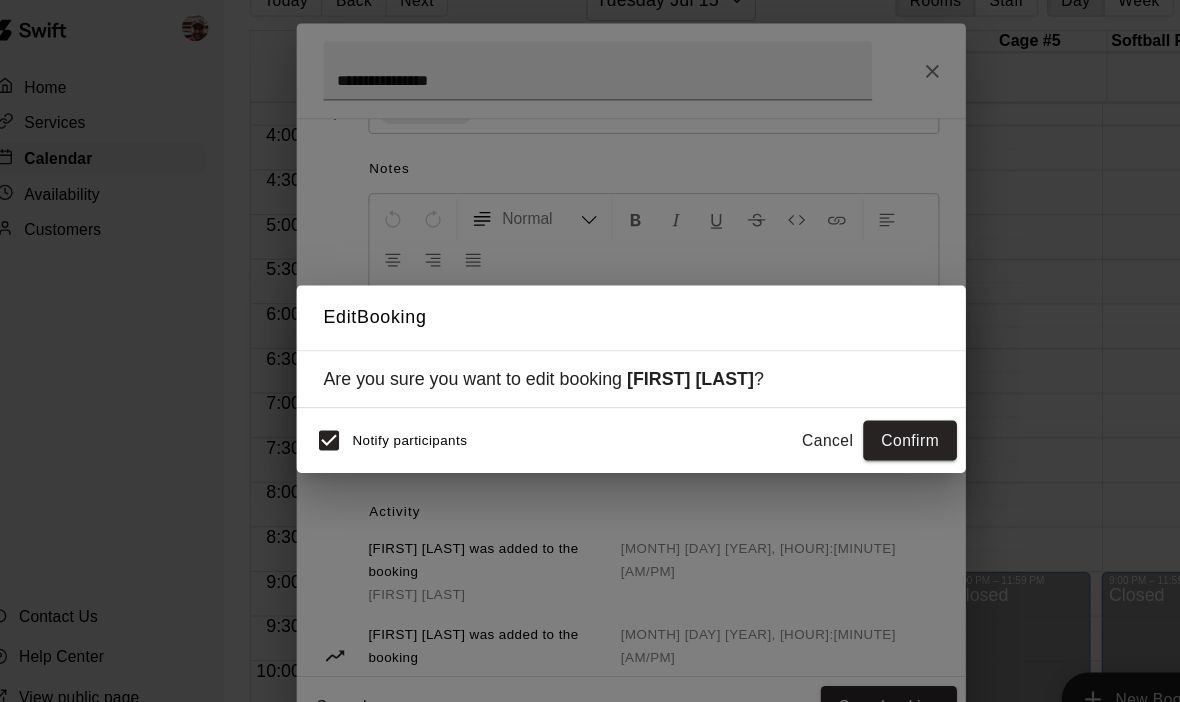 click on "Confirm" at bounding box center (840, 406) 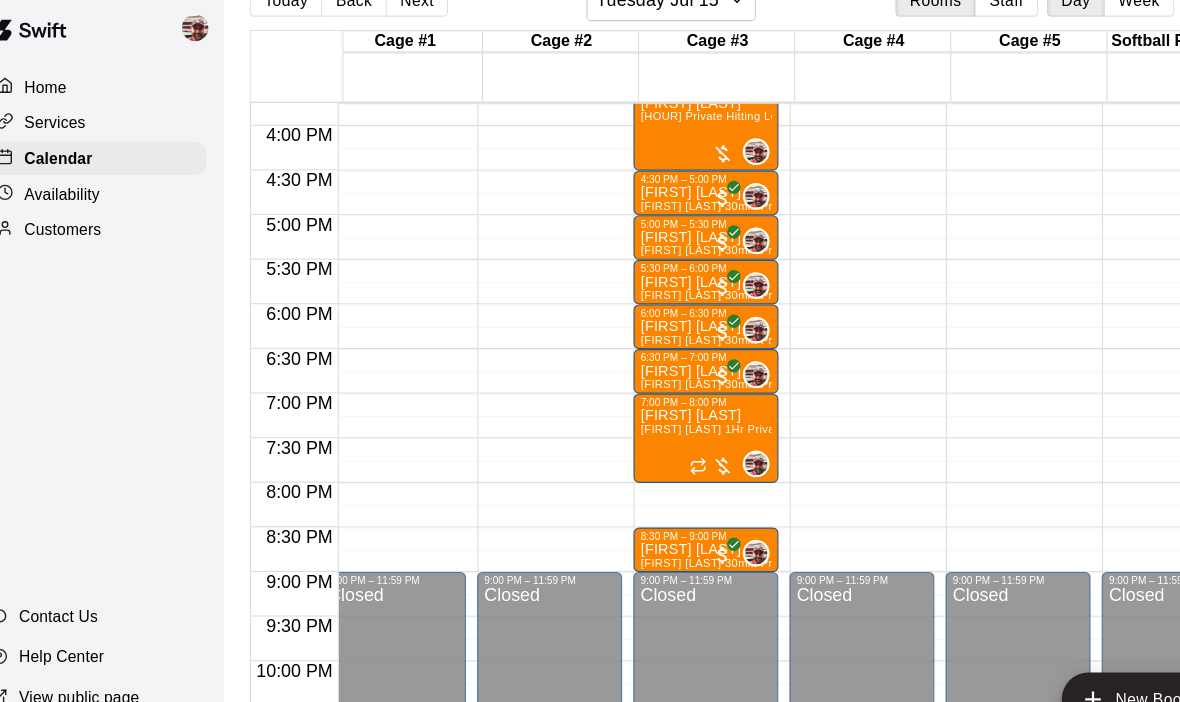 click on "8:30 PM – 9:00 PM" at bounding box center (657, 492) 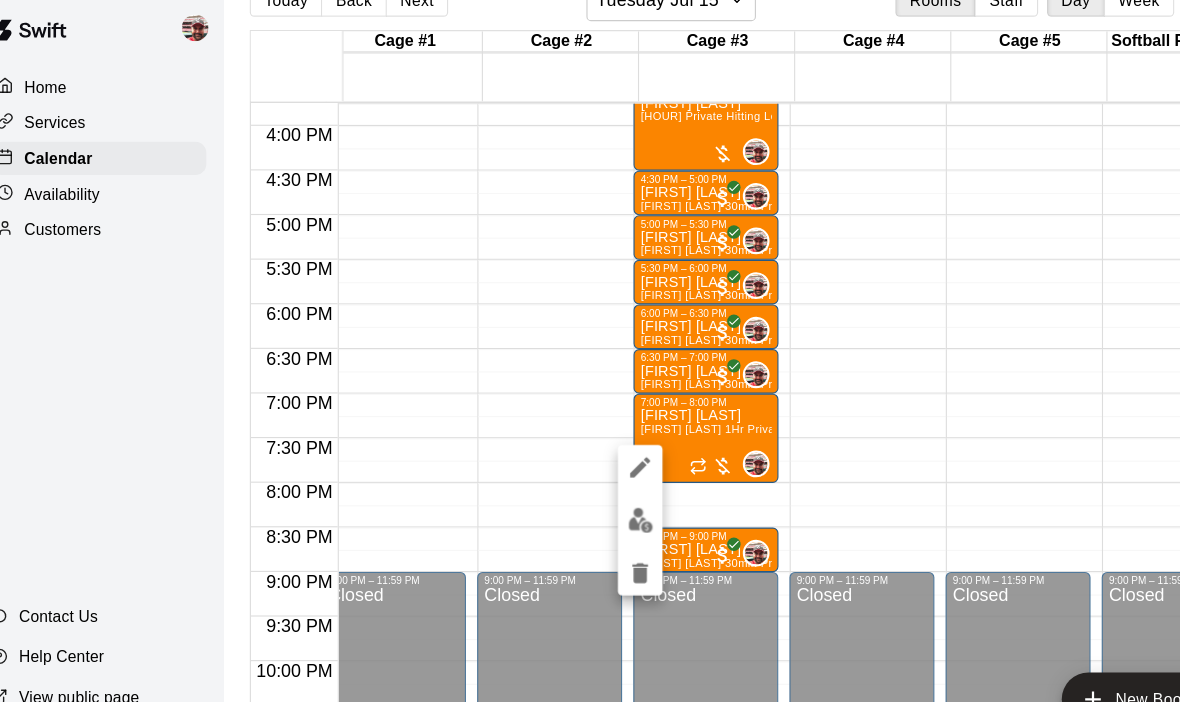 click 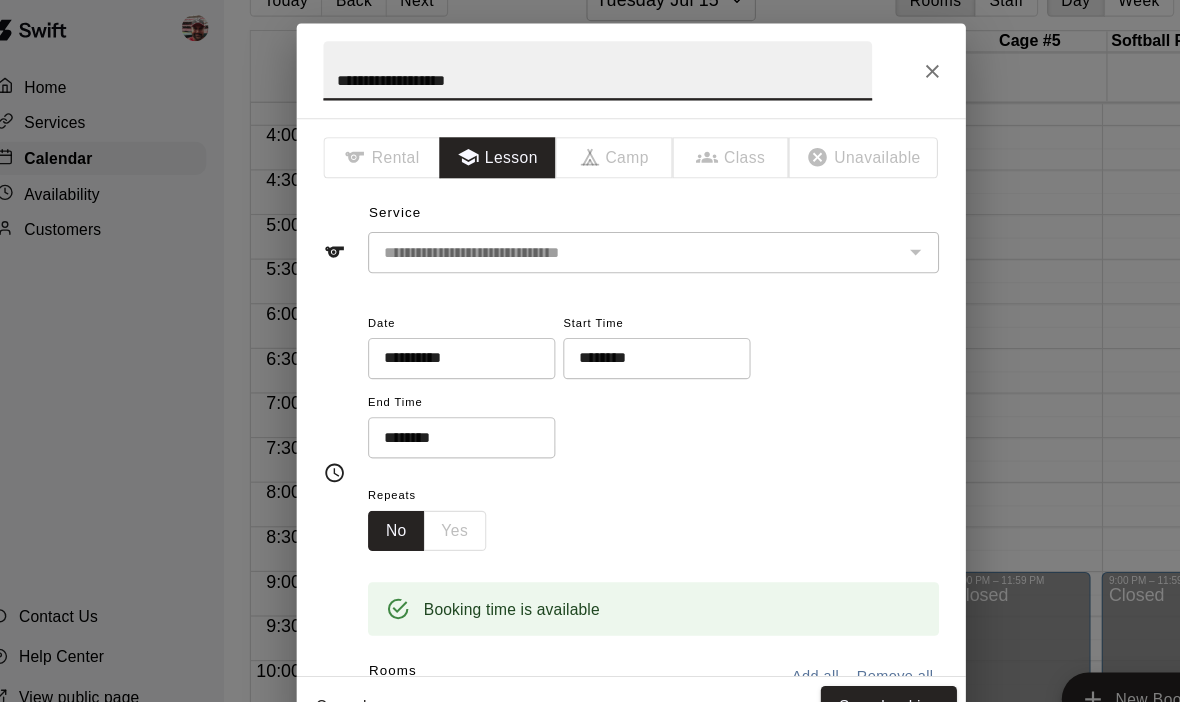 click on "********" at bounding box center (606, 332) 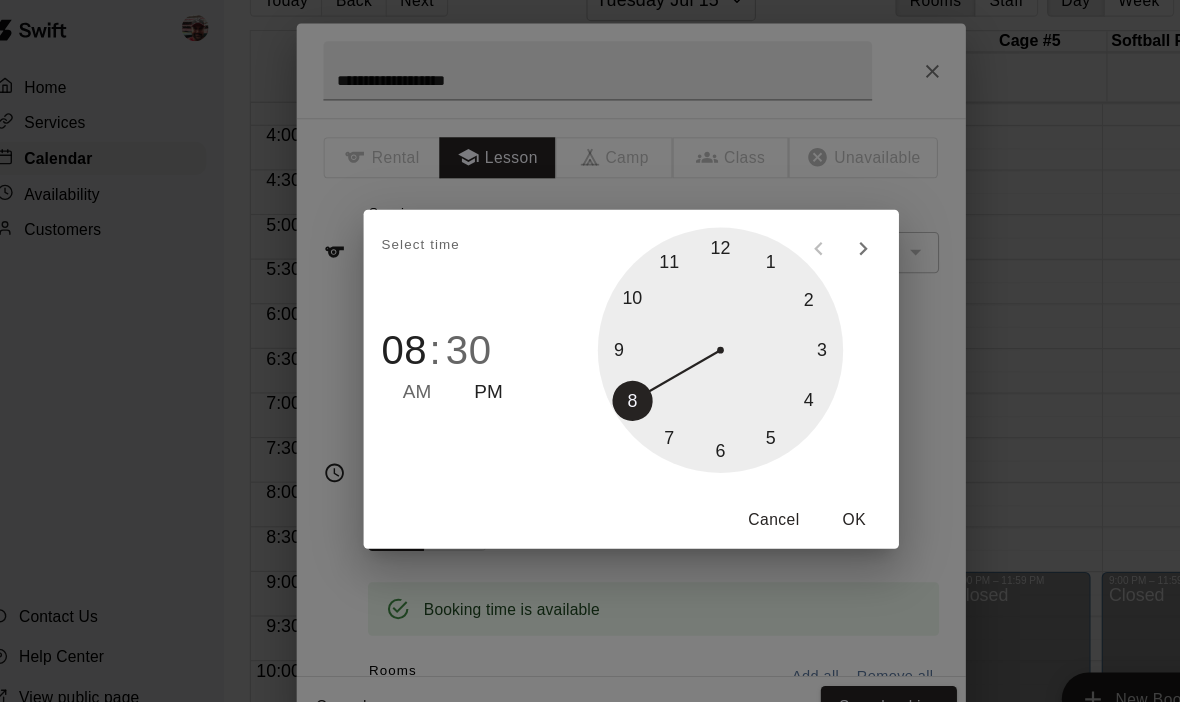 click at bounding box center [670, 325] 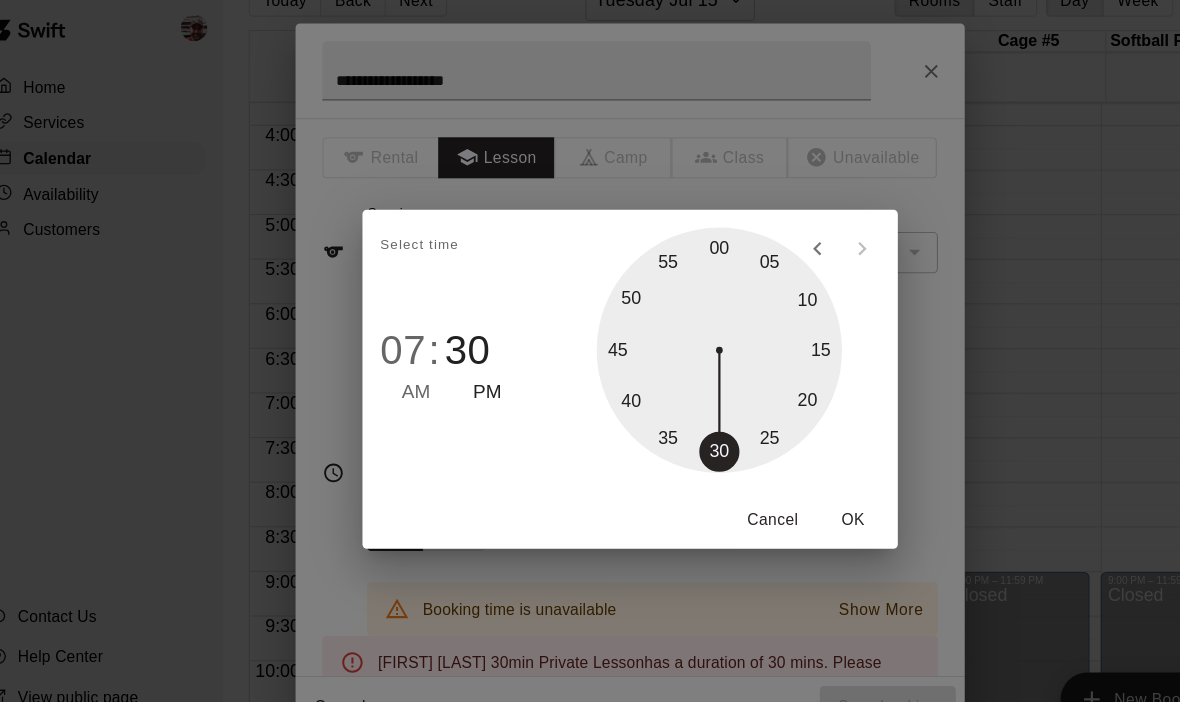 click on "OK" at bounding box center (790, 477) 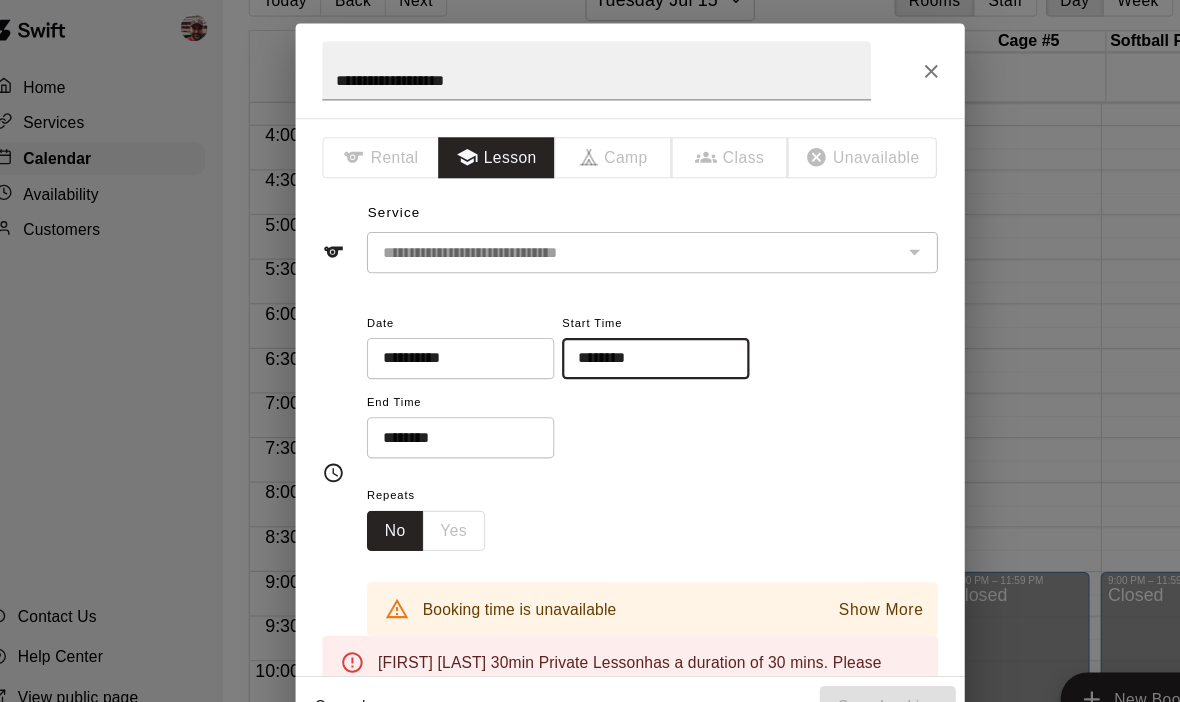 click on "********" at bounding box center [431, 403] 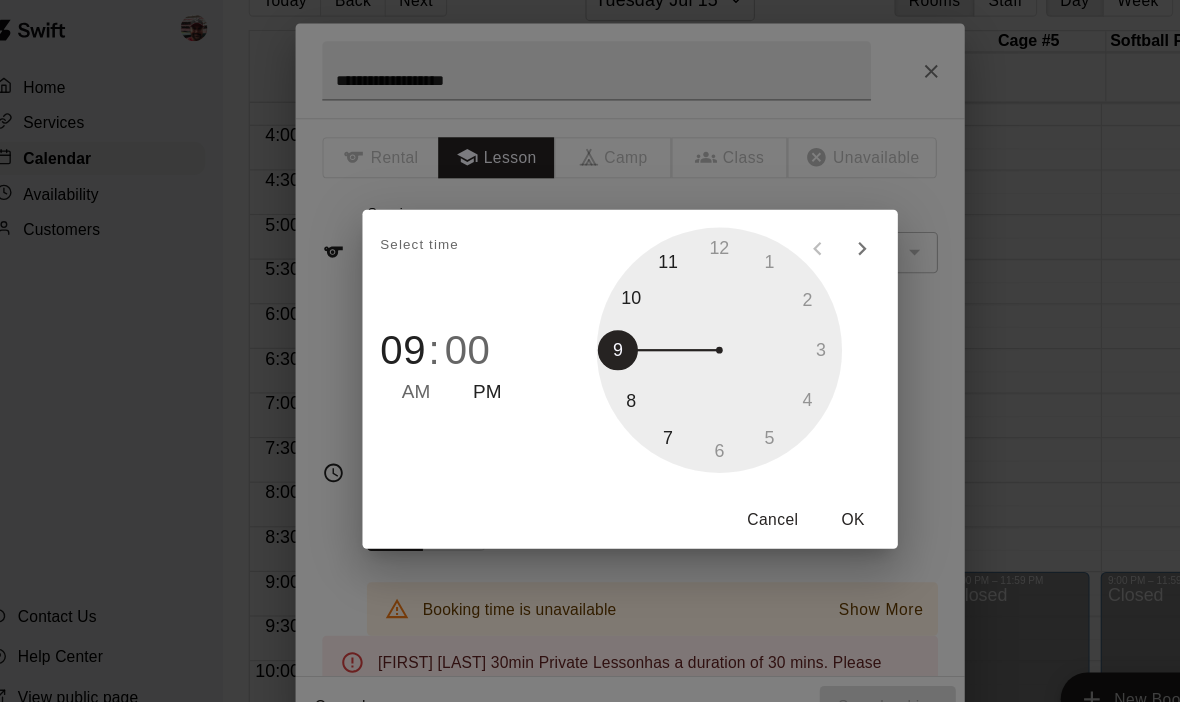 click at bounding box center (670, 325) 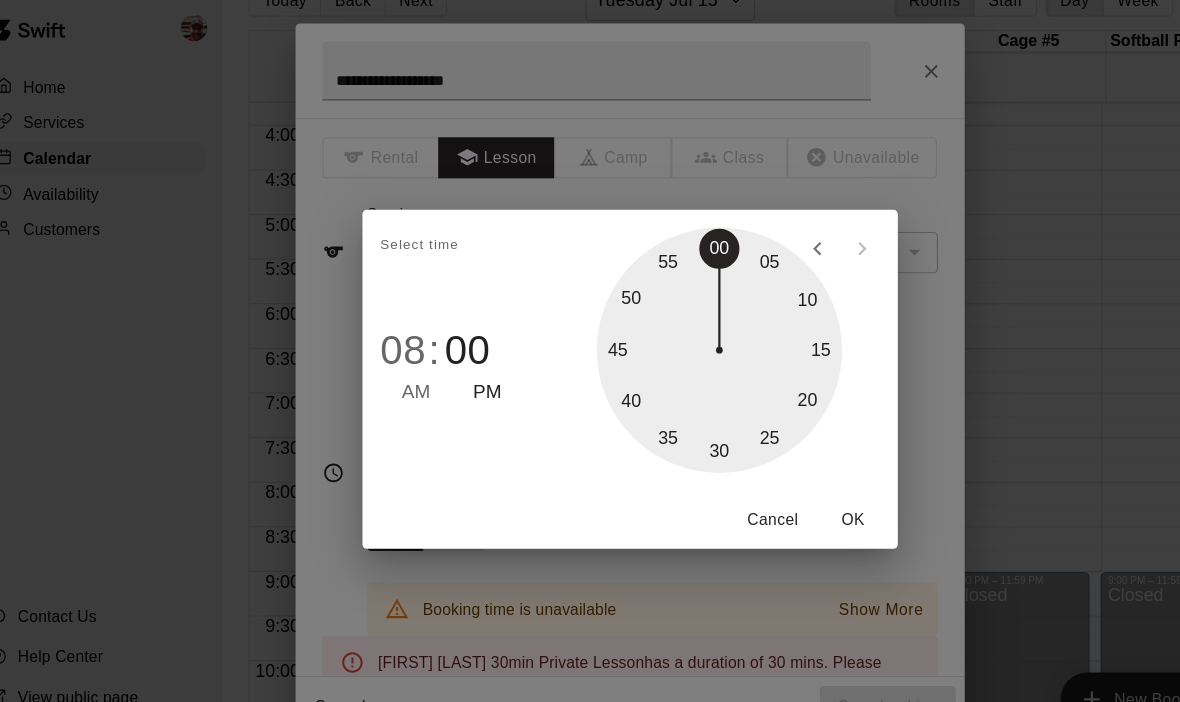type on "********" 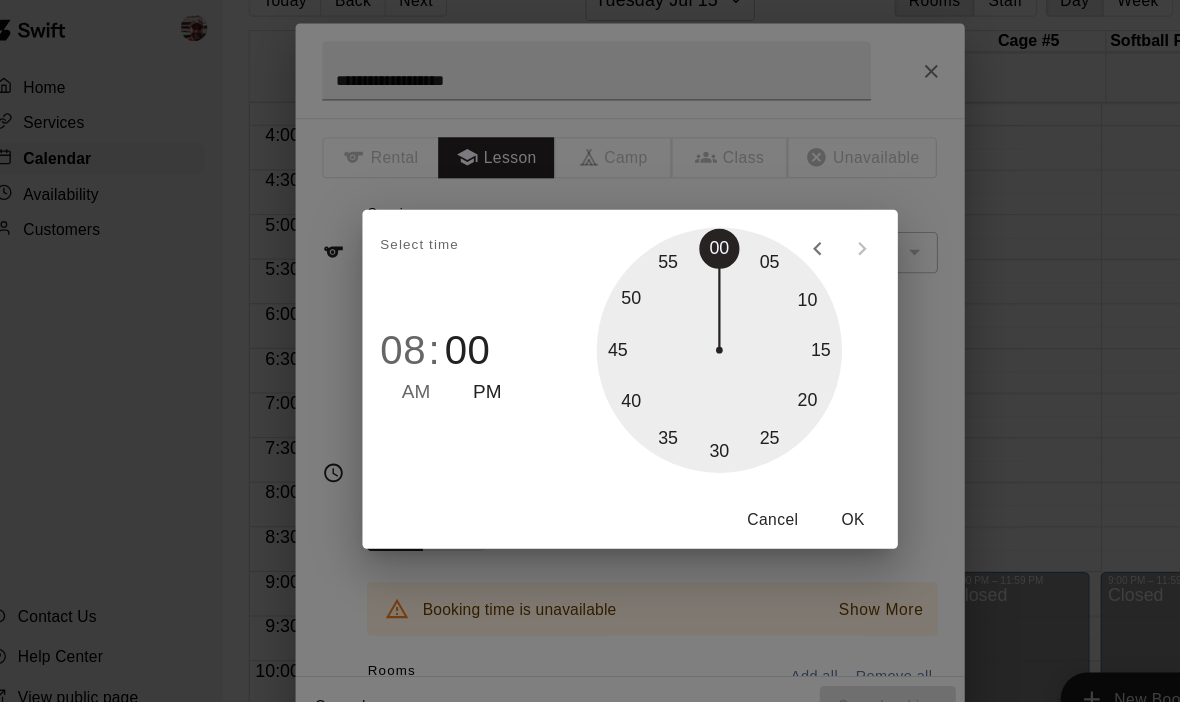 click on "PM" at bounding box center (462, 363) 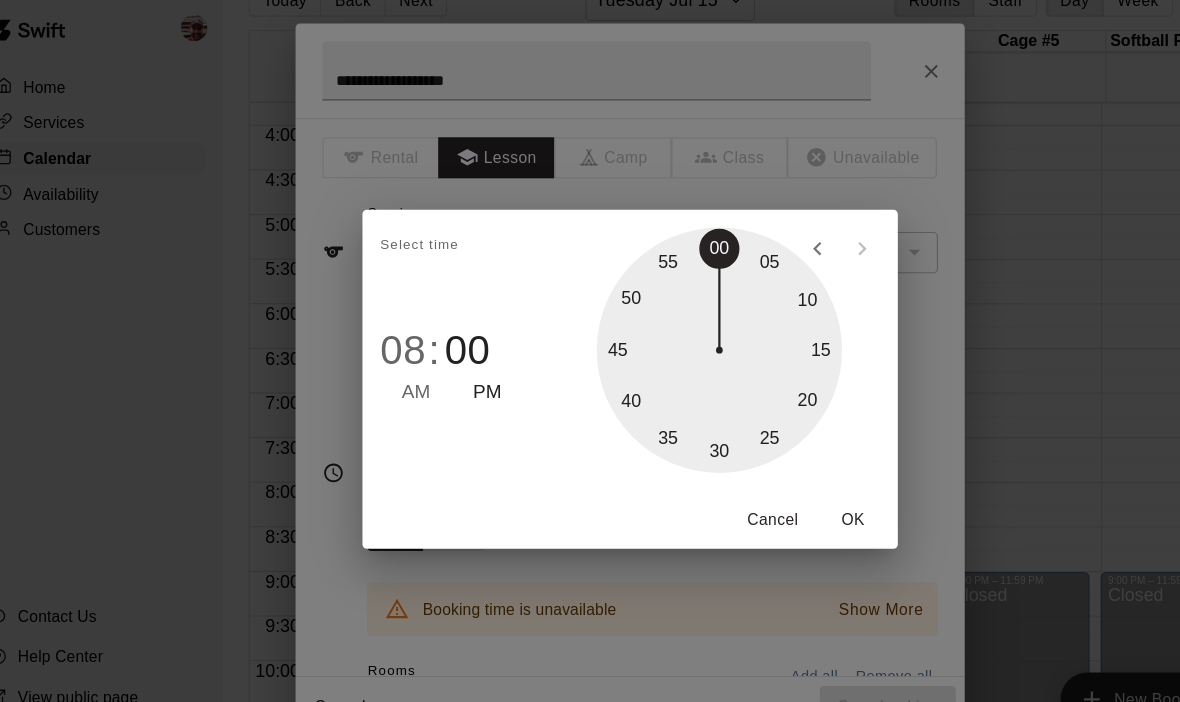 click on "OK" at bounding box center (790, 477) 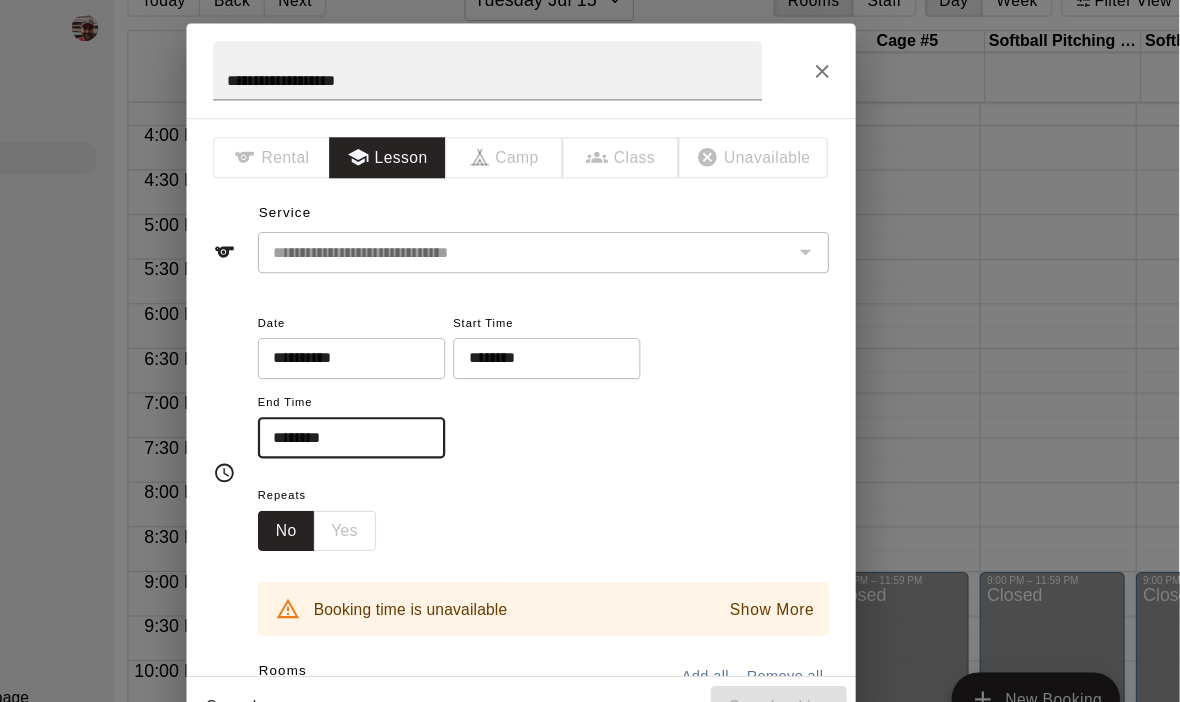 scroll, scrollTop: 101, scrollLeft: 12, axis: both 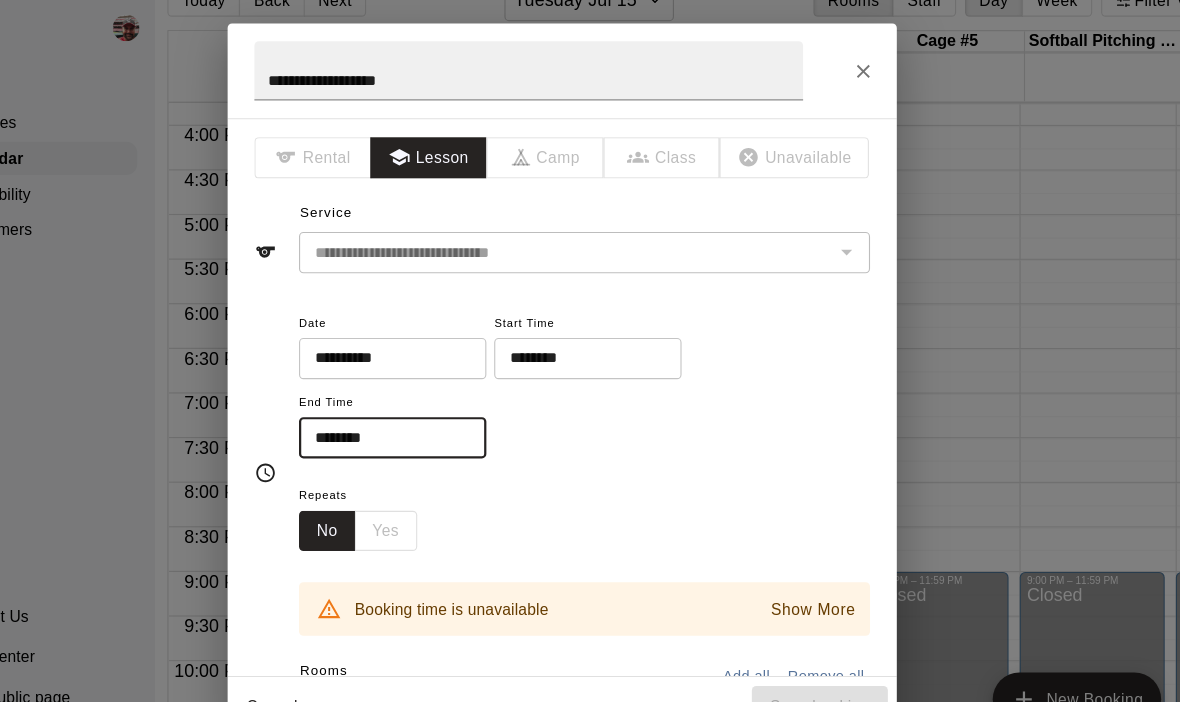 click on "**********" at bounding box center [431, 332] 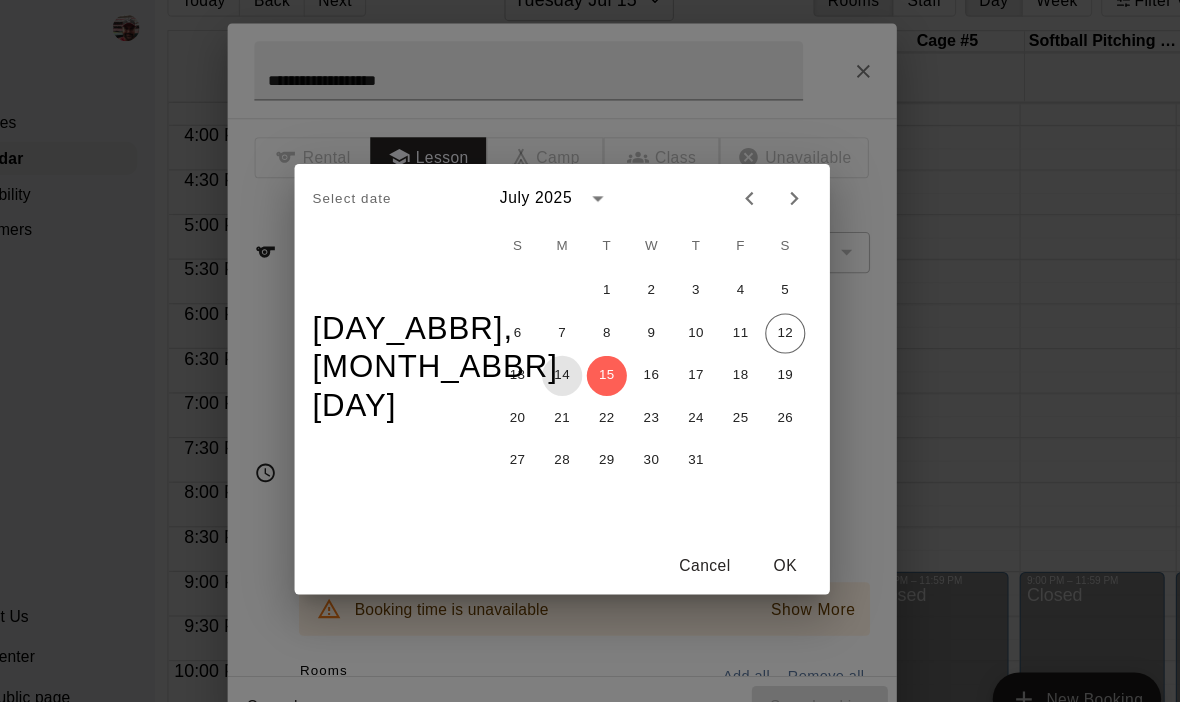 click on "14" at bounding box center (590, 348) 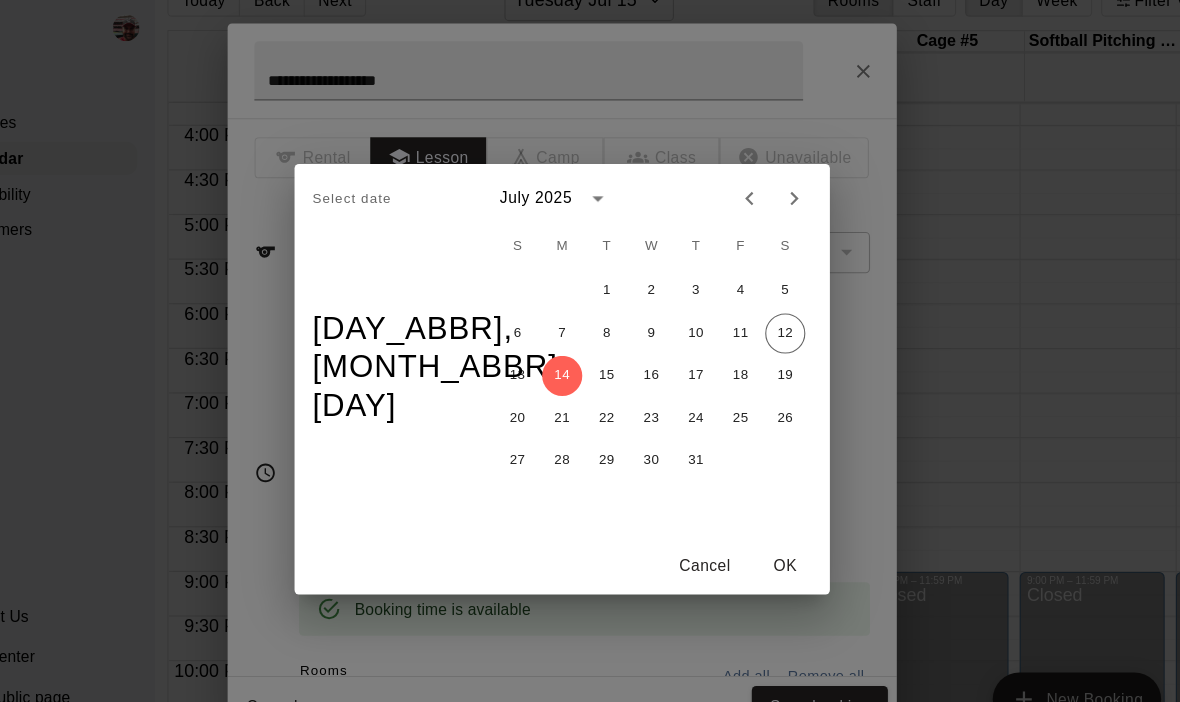 click on "OK" at bounding box center (790, 518) 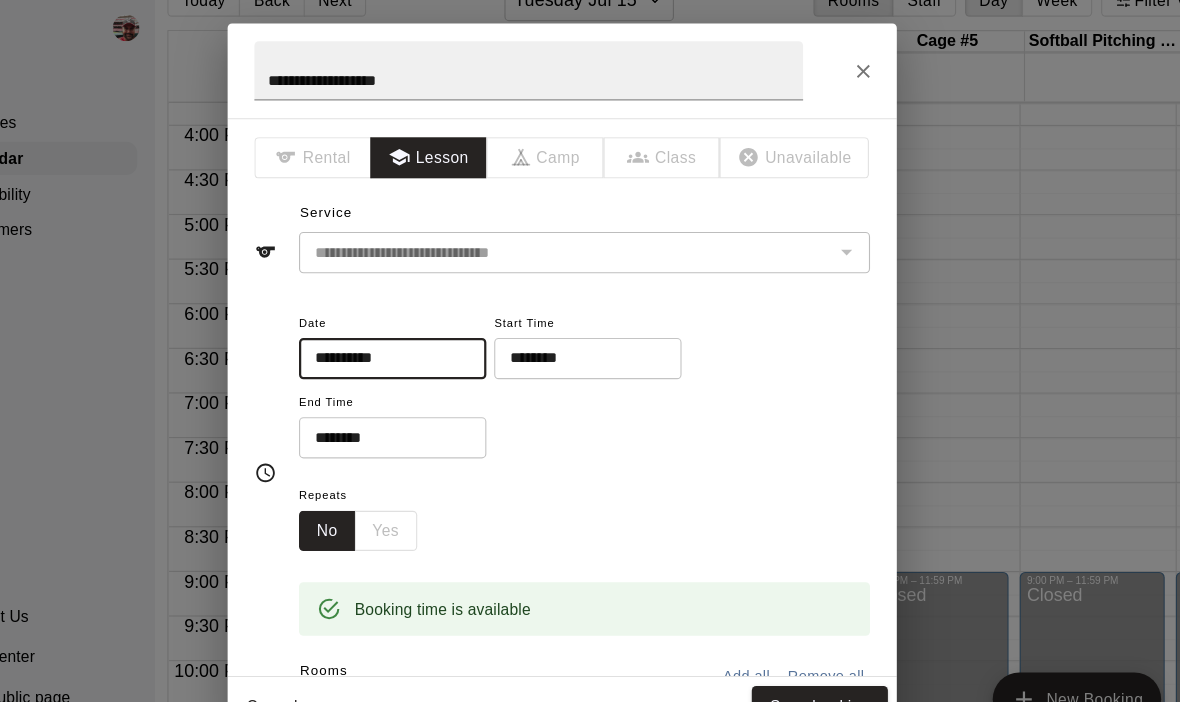 click on "Save booking" at bounding box center [821, 644] 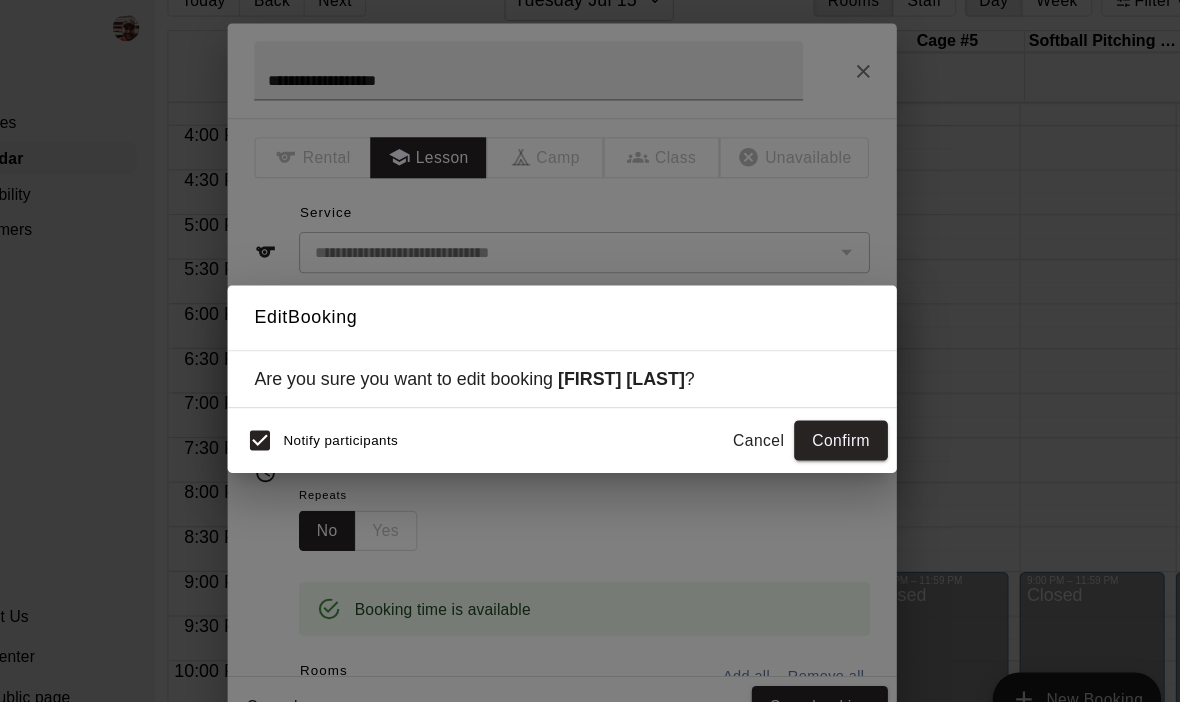 click on "Confirm" at bounding box center [840, 406] 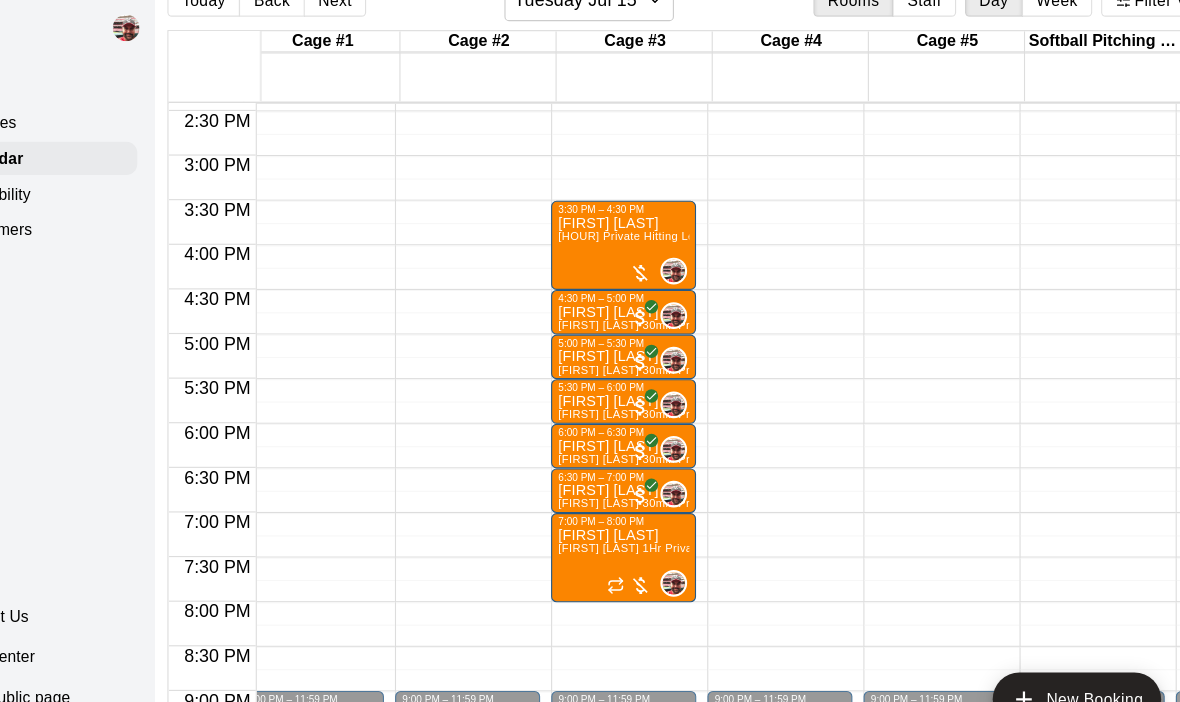 scroll, scrollTop: 1142, scrollLeft: 13, axis: both 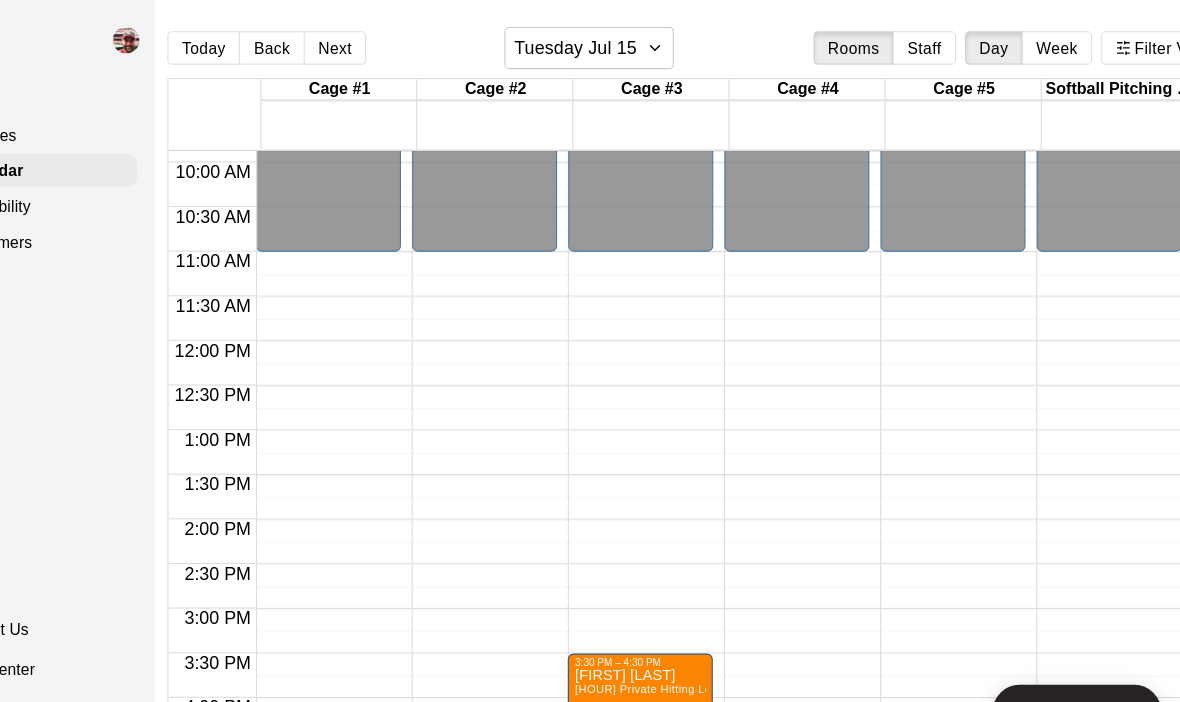 click on "Back" at bounding box center [329, 43] 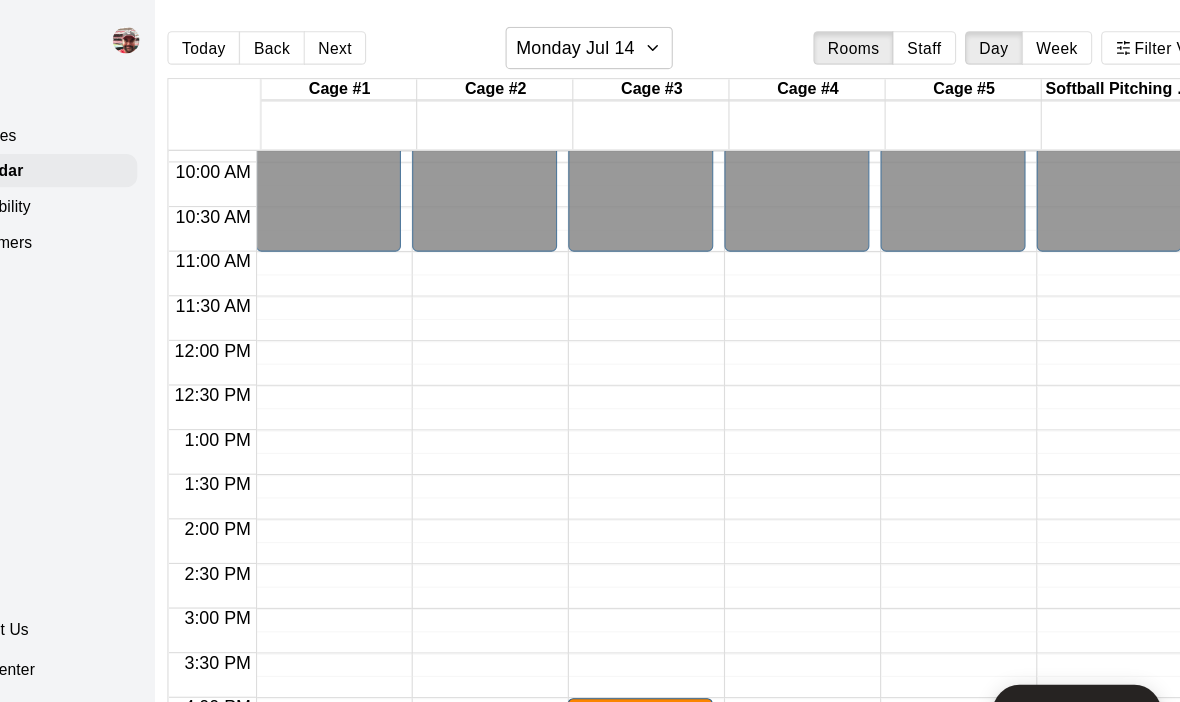 scroll, scrollTop: 894, scrollLeft: 10, axis: both 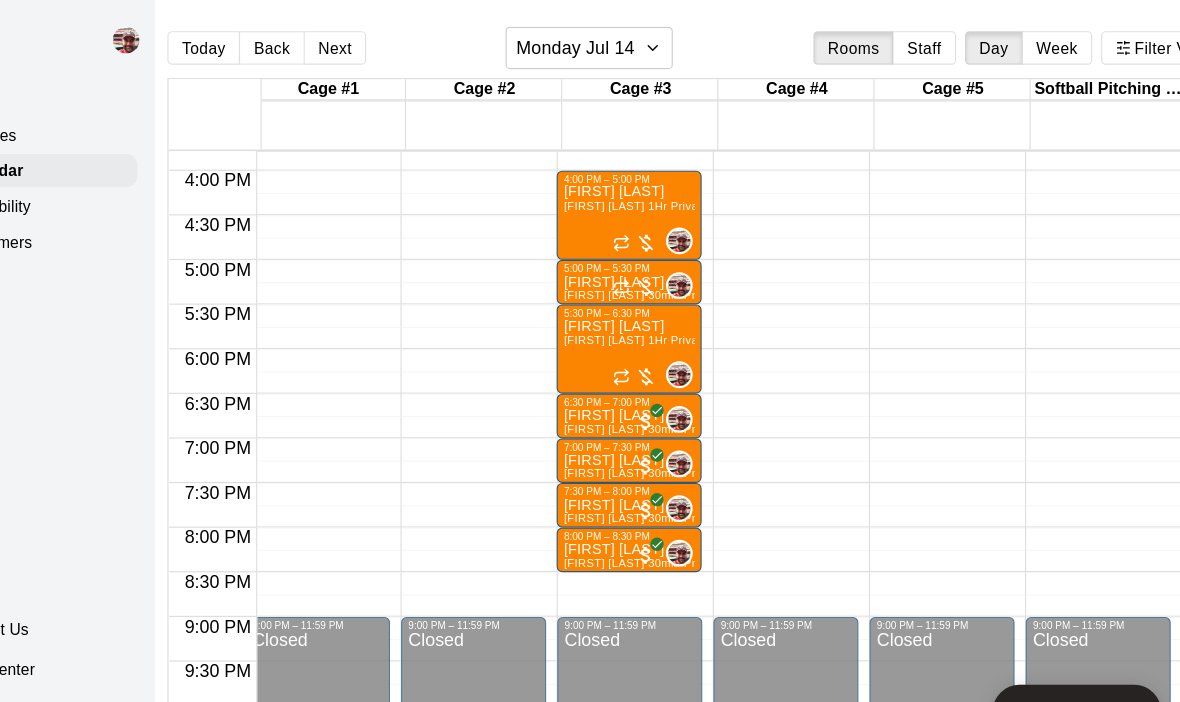 click on "Next" at bounding box center [386, 43] 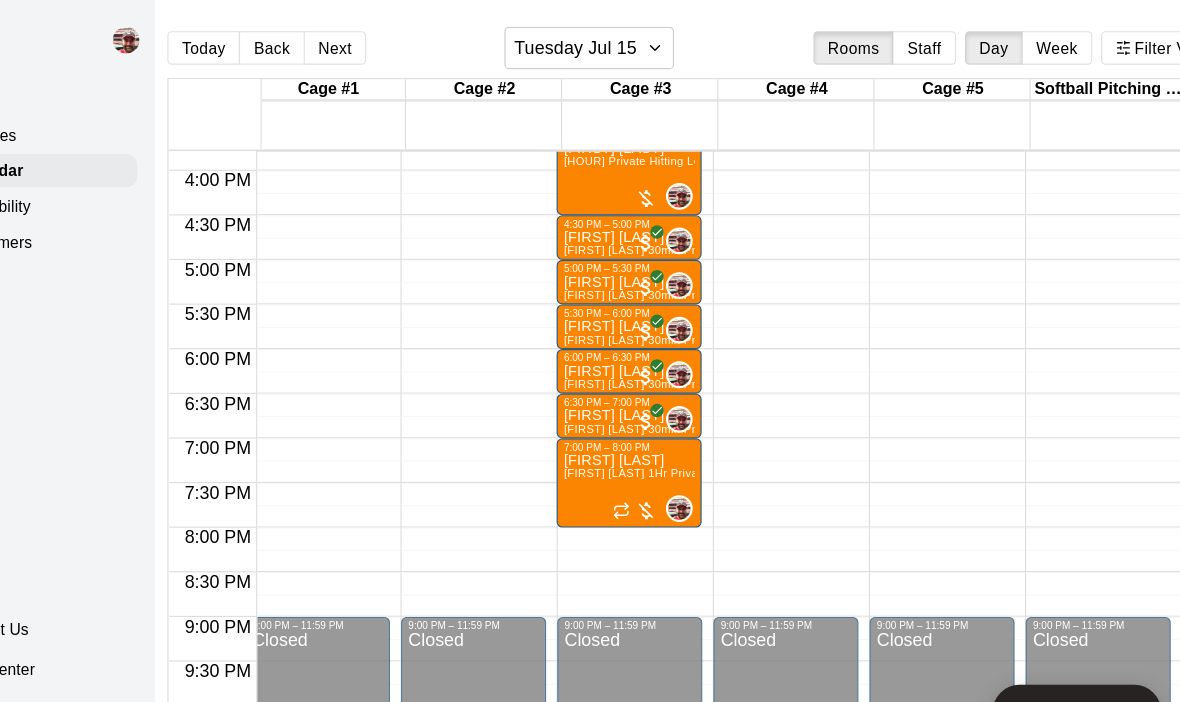 click on "Next" at bounding box center (386, 43) 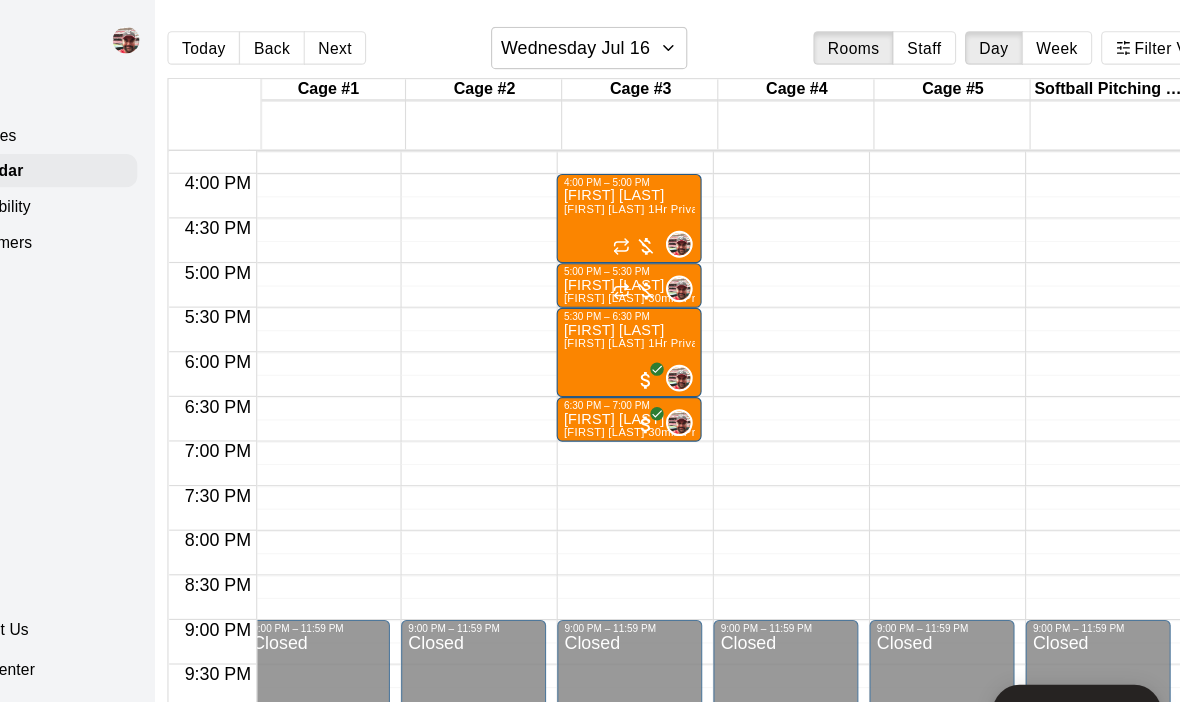 click on "Next" at bounding box center (386, 43) 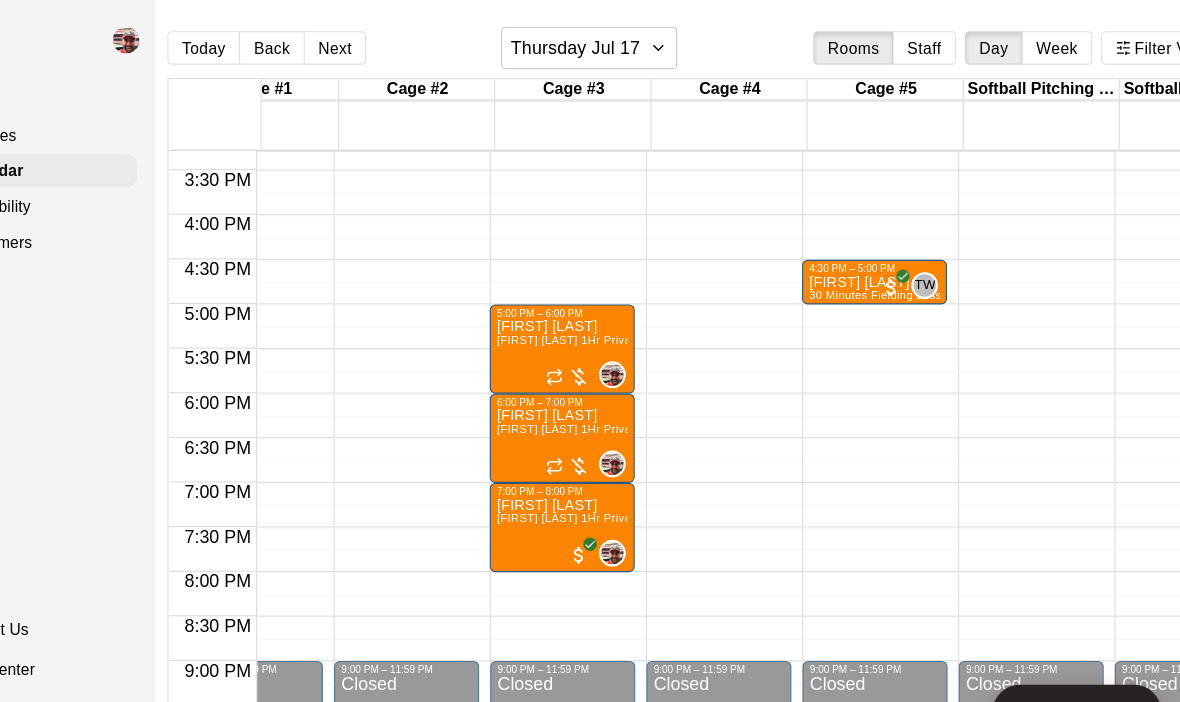 click on "Back" at bounding box center [329, 43] 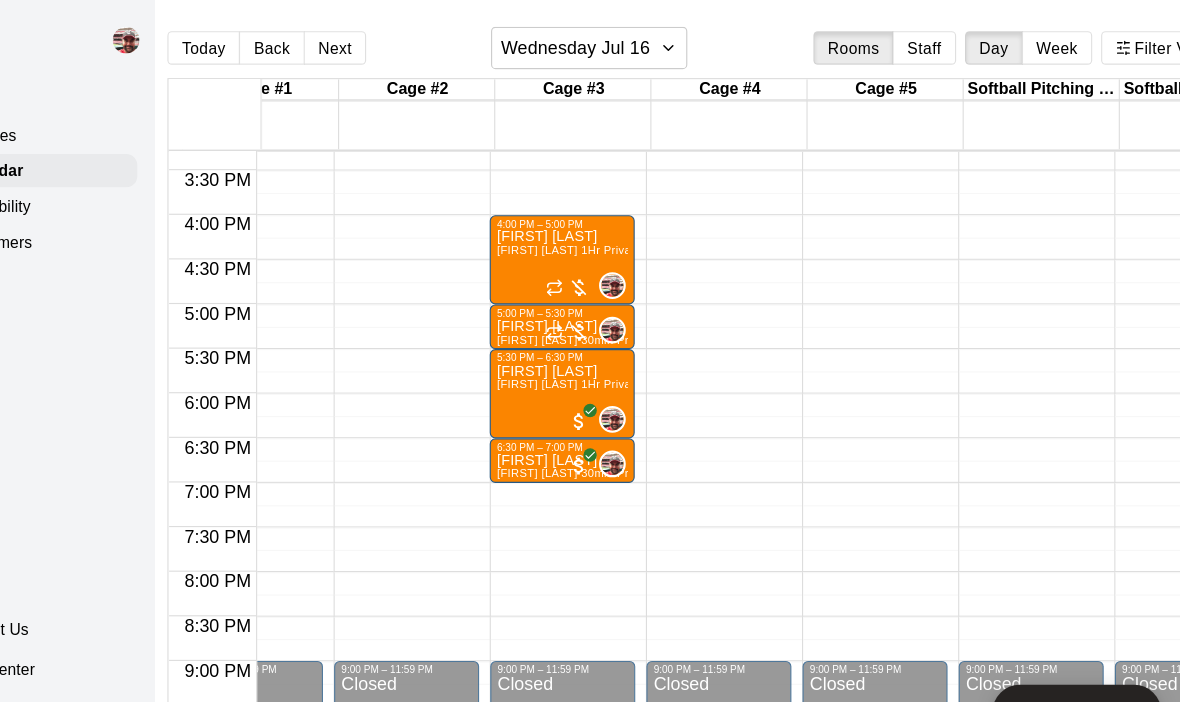 click on "Next" at bounding box center (386, 43) 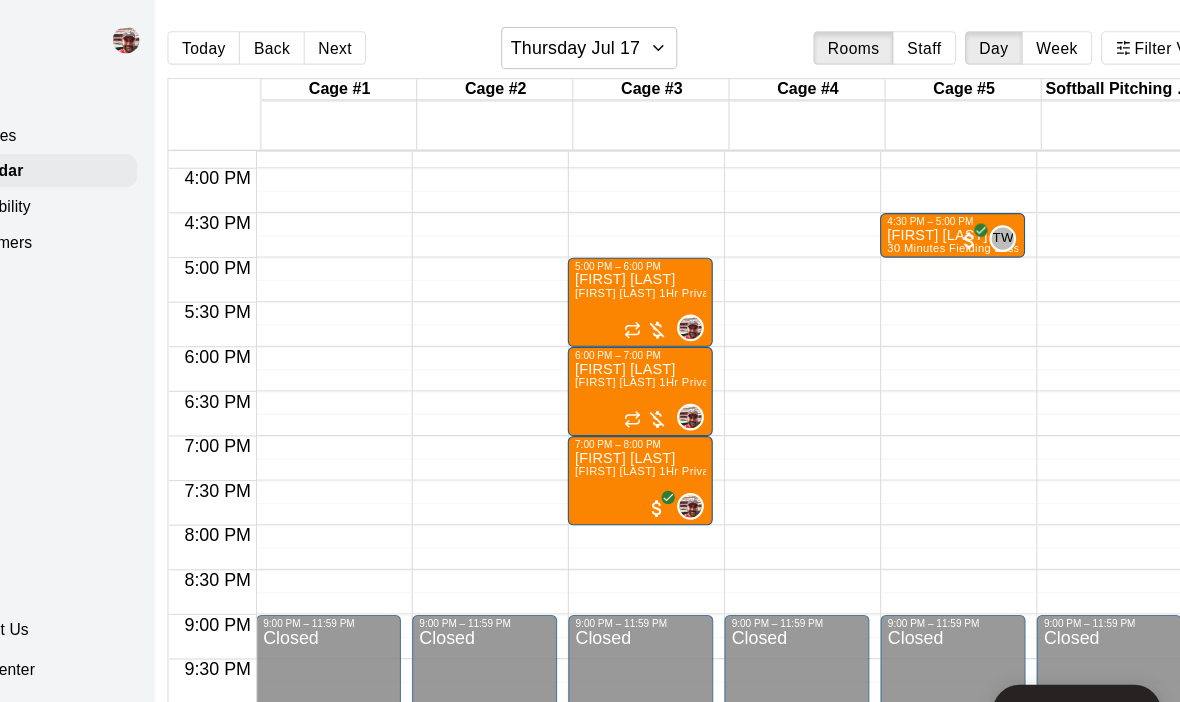 click on "Back" at bounding box center [329, 43] 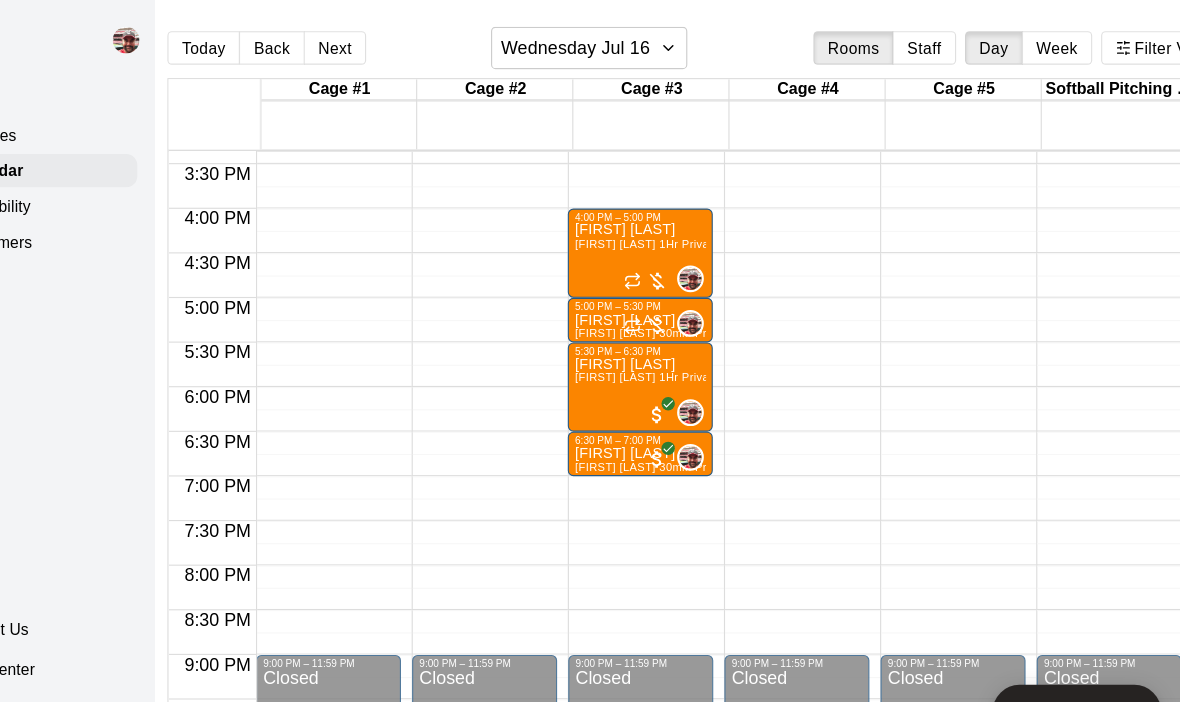 click on "[HOUR]:[MINUTE] [AM/PM] – [HOUR]:[MINUTE] [AM/PM] Closed [HOUR]:[MINUTE] [AM/PM] – [HOUR]:[MINUTE] [AM/PM] [FIRST] [LAST] 1Hr Private Lesson 0 [HOUR]:[MINUTE] [AM/PM] – [HOUR]:[MINUTE] [AM/PM] [FIRST] [LAST] 30min Private Lesson 0 [HOUR]:[MINUTE] [AM/PM] – [HOUR]:[MINUTE] [AM/PM] [FIRST] [LAST] 1Hr Private Lesson 0 [HOUR]:[MINUTE] [AM/PM] – [HOUR]:[MINUTE] [AM/PM] [FIRST] [LAST] 30min Private Lesson 0 [HOUR]:[MINUTE] [AM/PM] – [HOUR]:[MINUTE] [AM/PM] Closed" at bounding box center (660, -133) 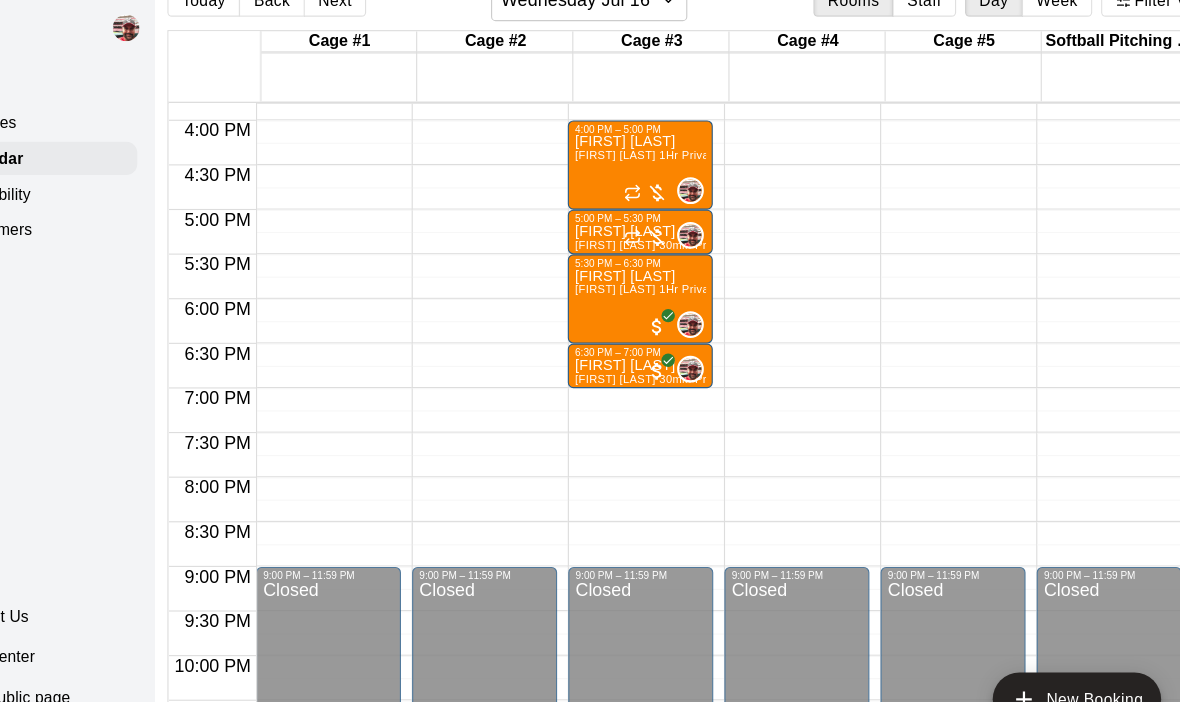 click on "New Booking" at bounding box center (1051, 638) 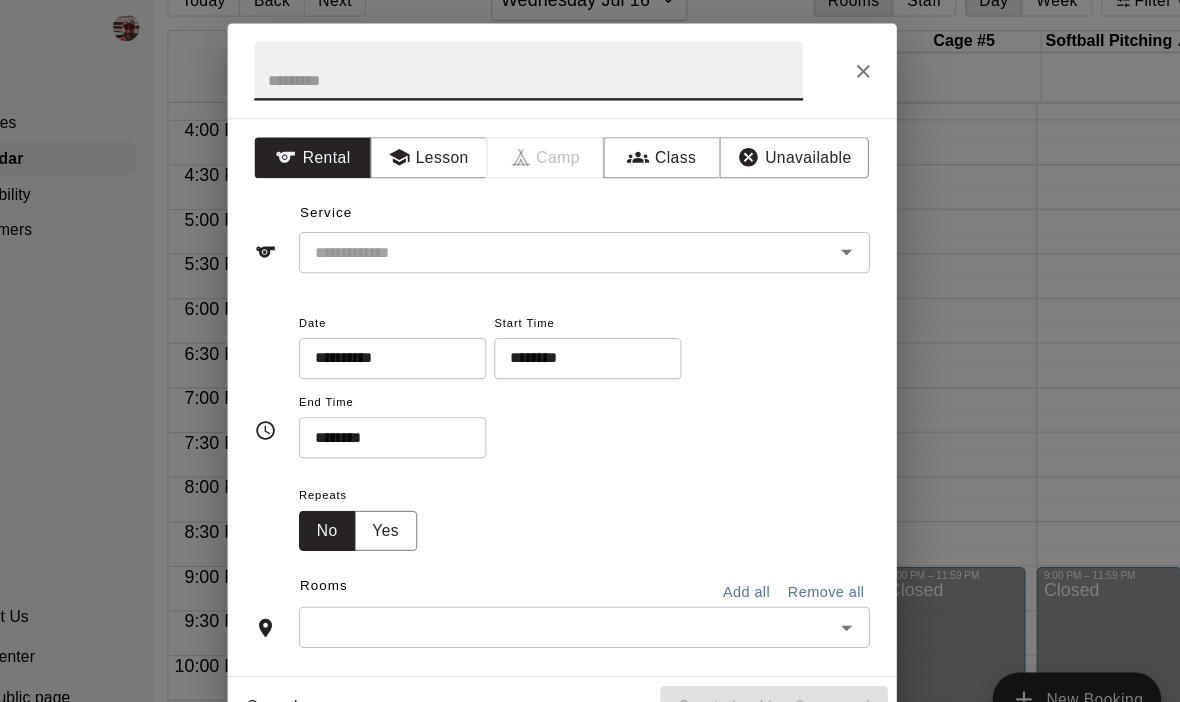 click on "********" at bounding box center (606, 332) 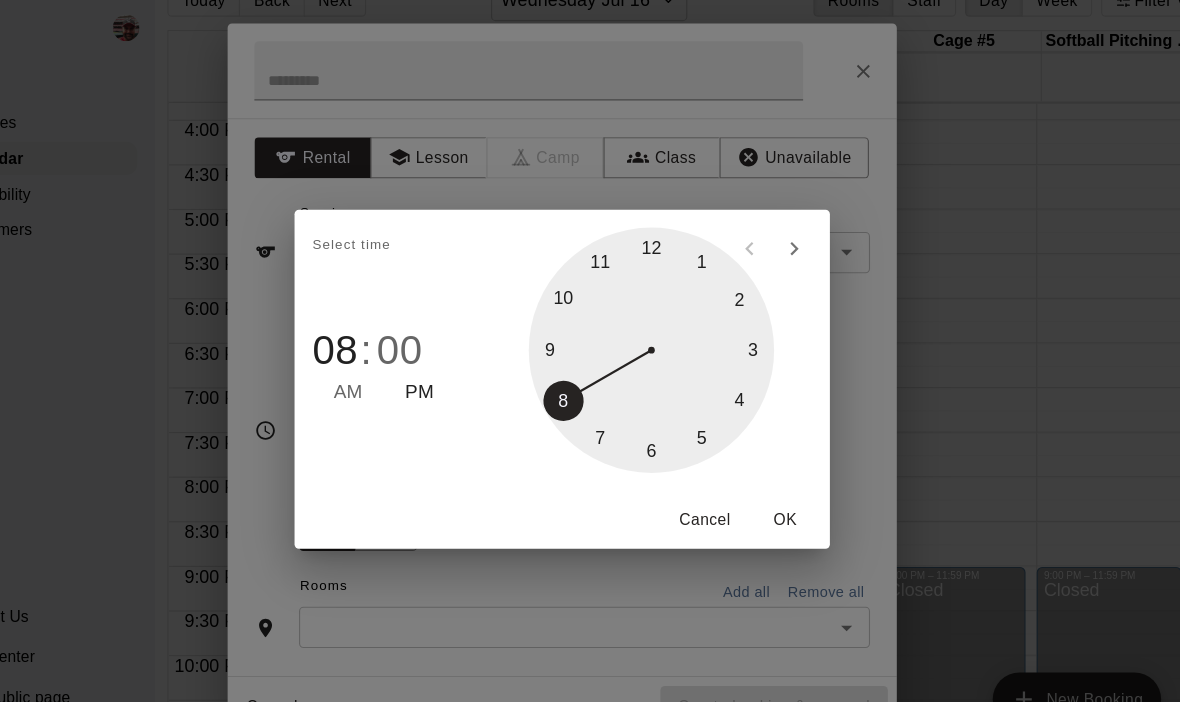 click at bounding box center (670, 325) 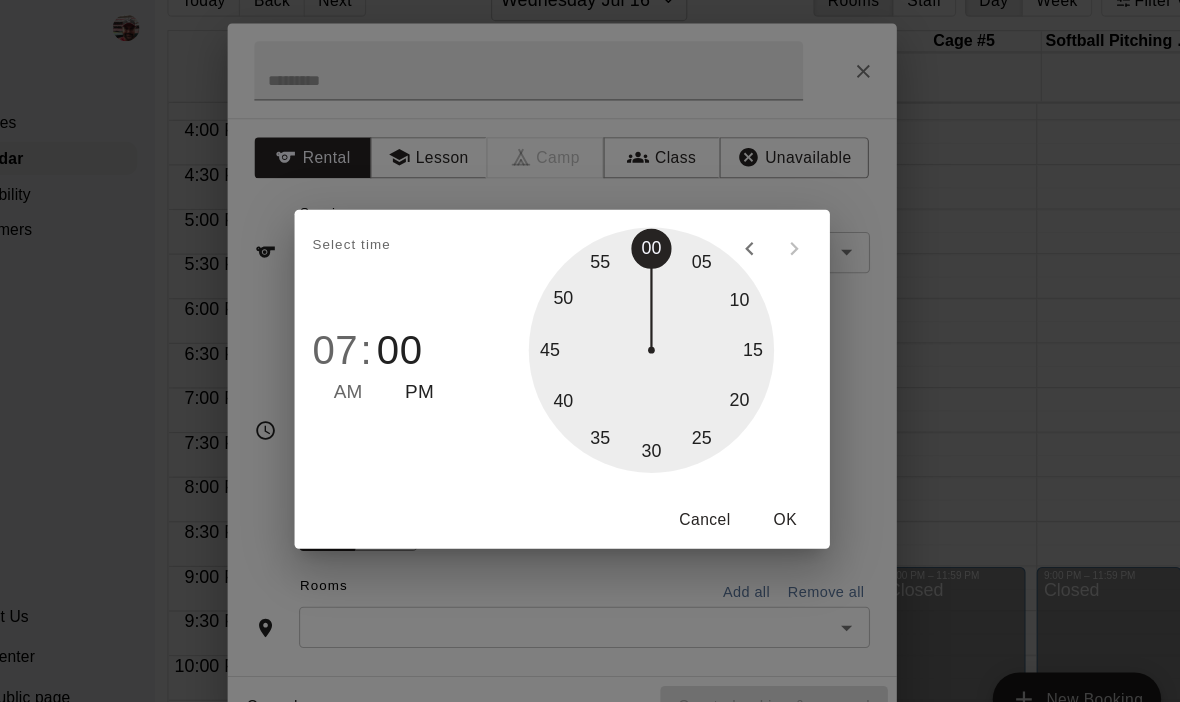 type on "********" 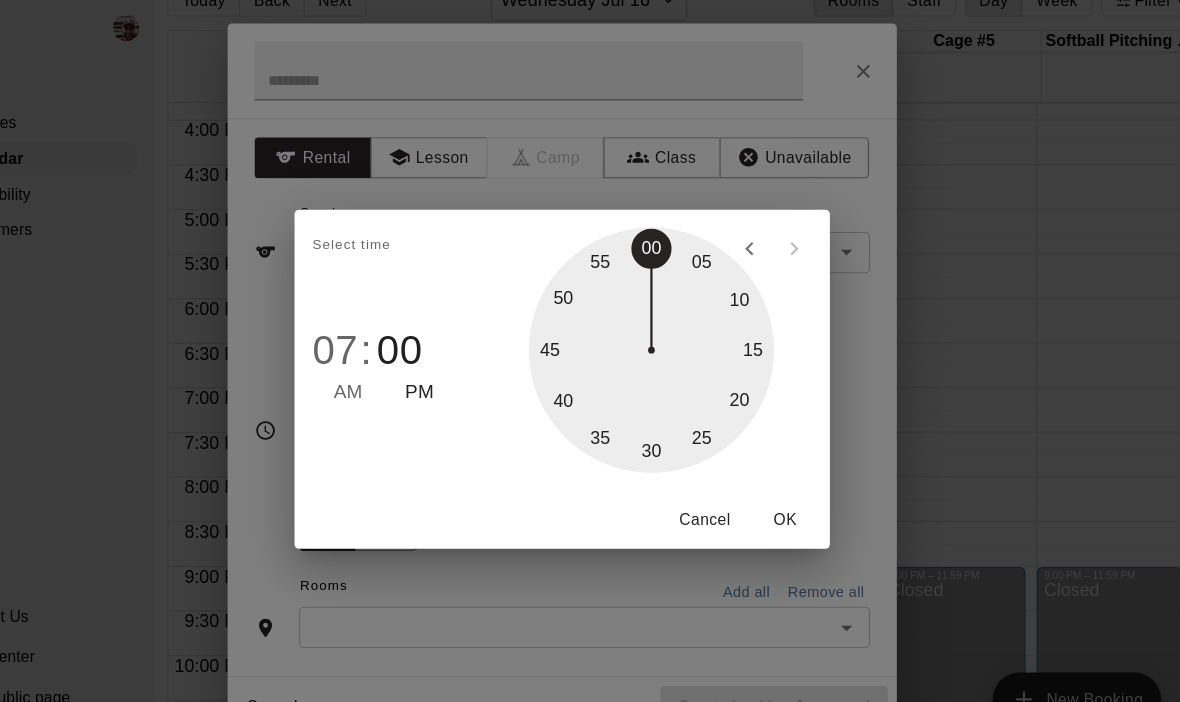 click on "PM" at bounding box center (462, 363) 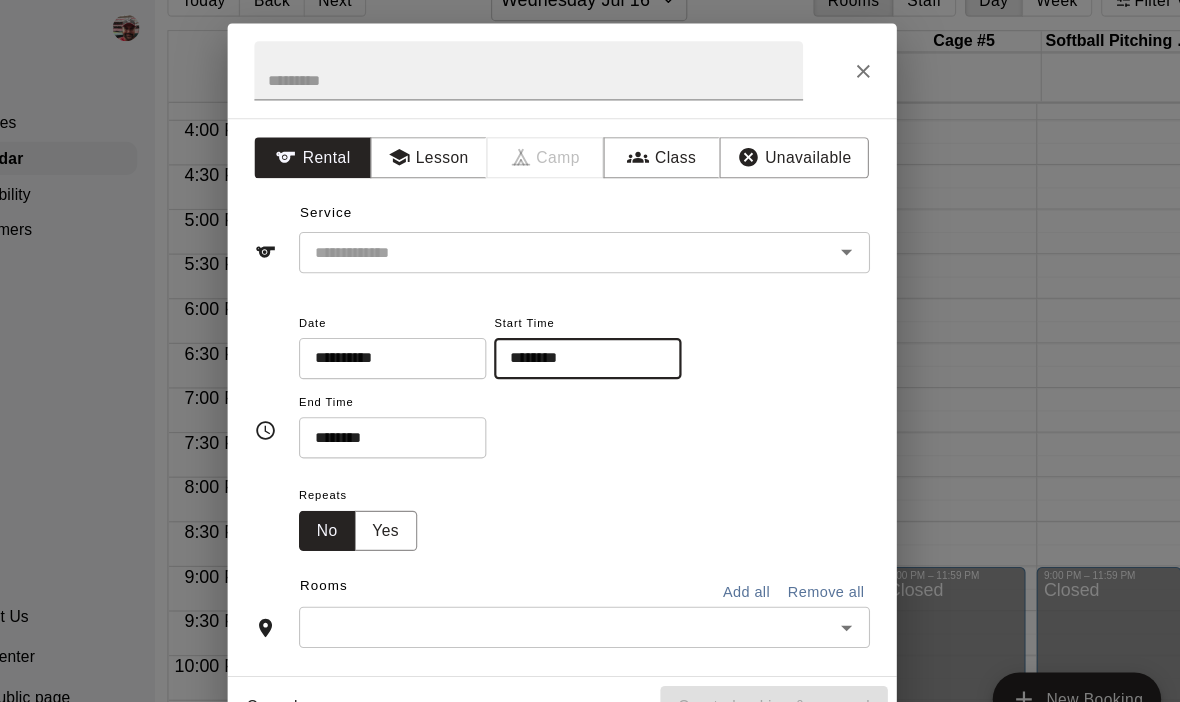 click on "Lesson" at bounding box center [470, 152] 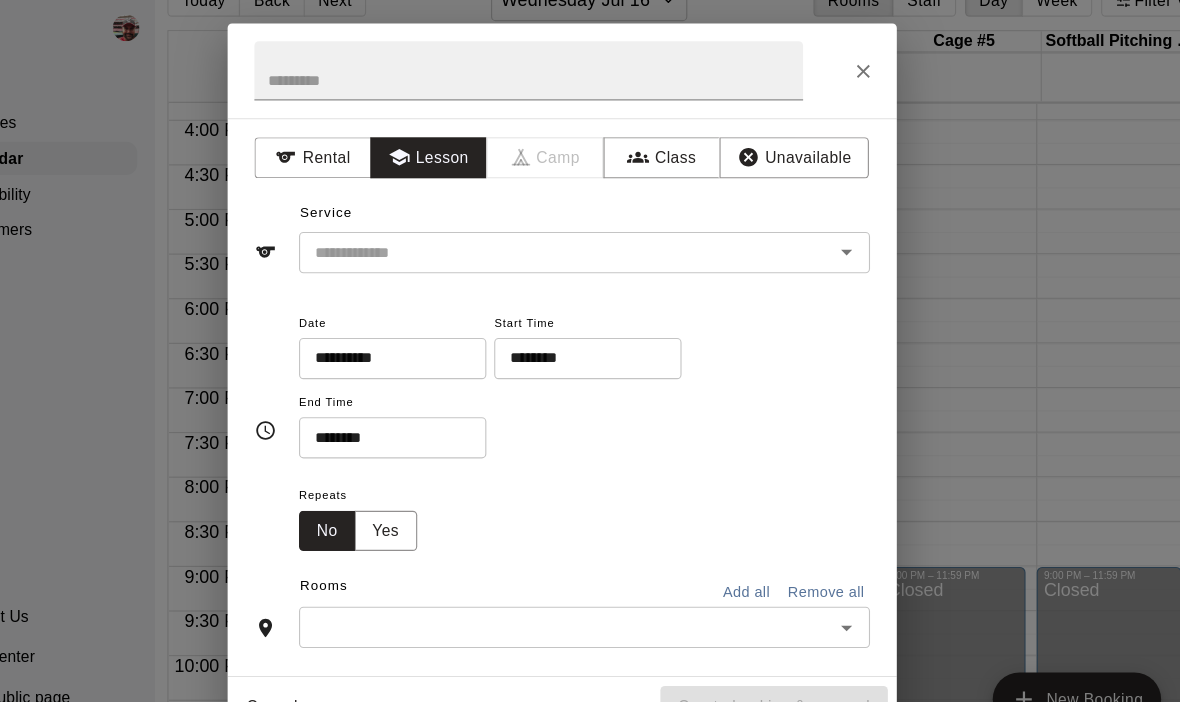 click at bounding box center [580, 237] 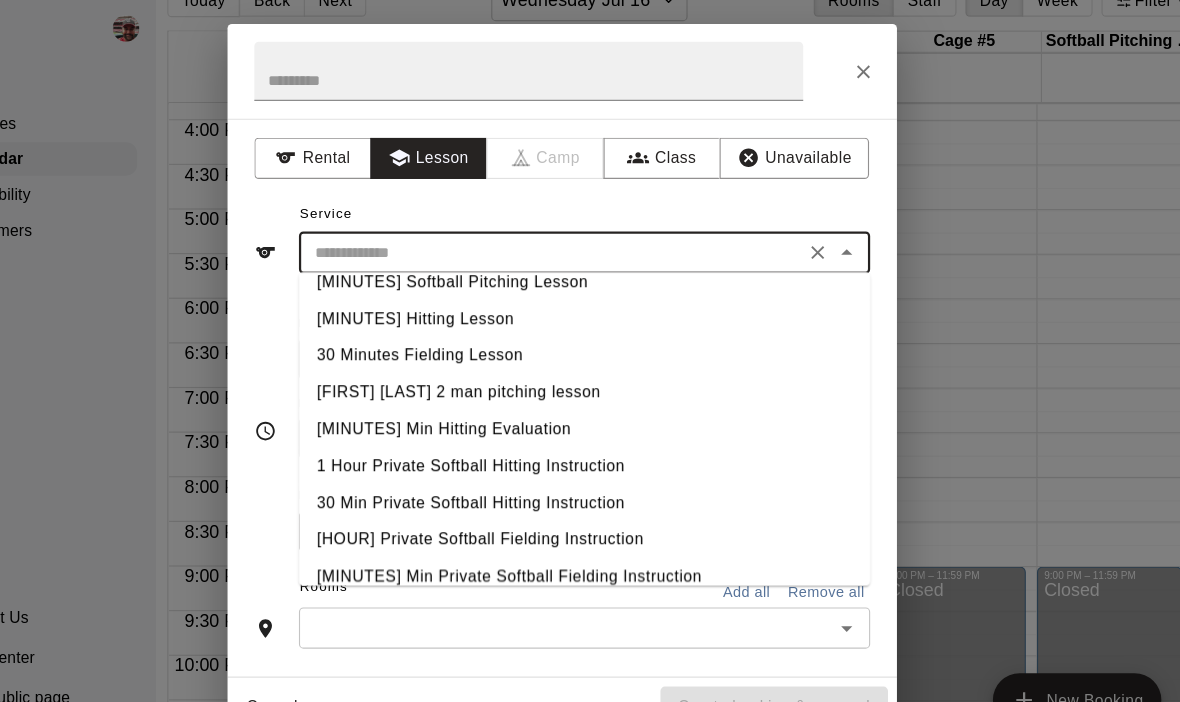 click on "[MINUTES] Hitting Lesson" at bounding box center (610, 296) 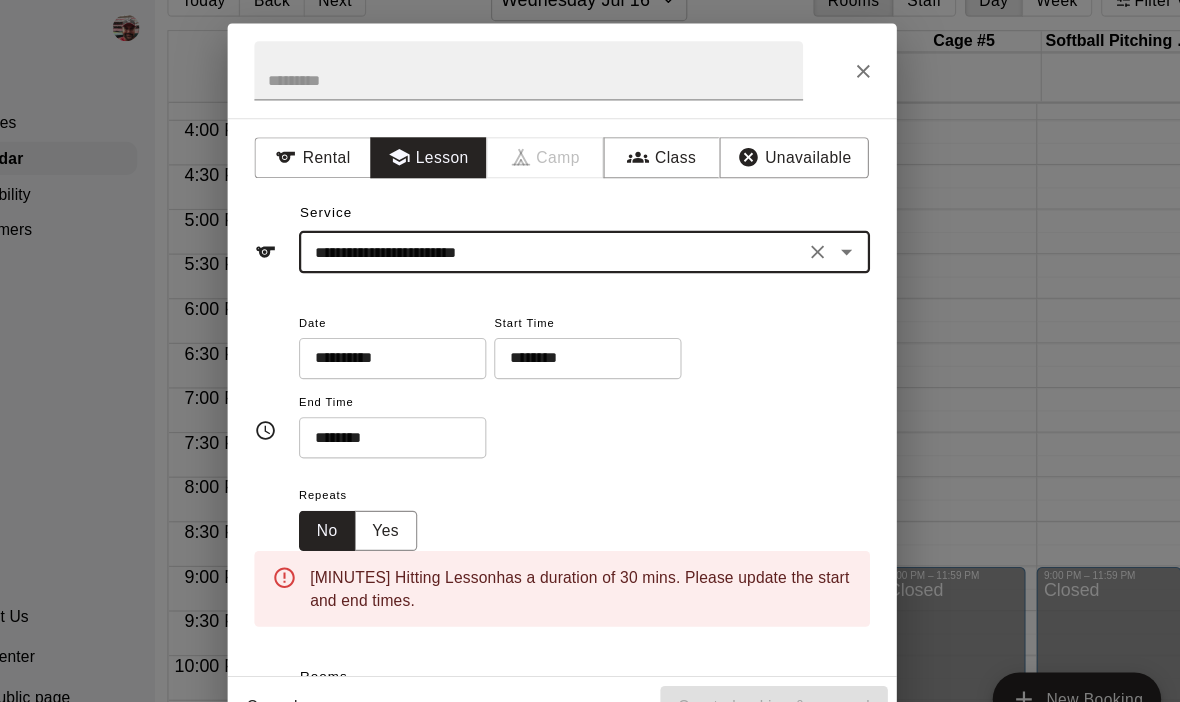 click on "********" at bounding box center (431, 403) 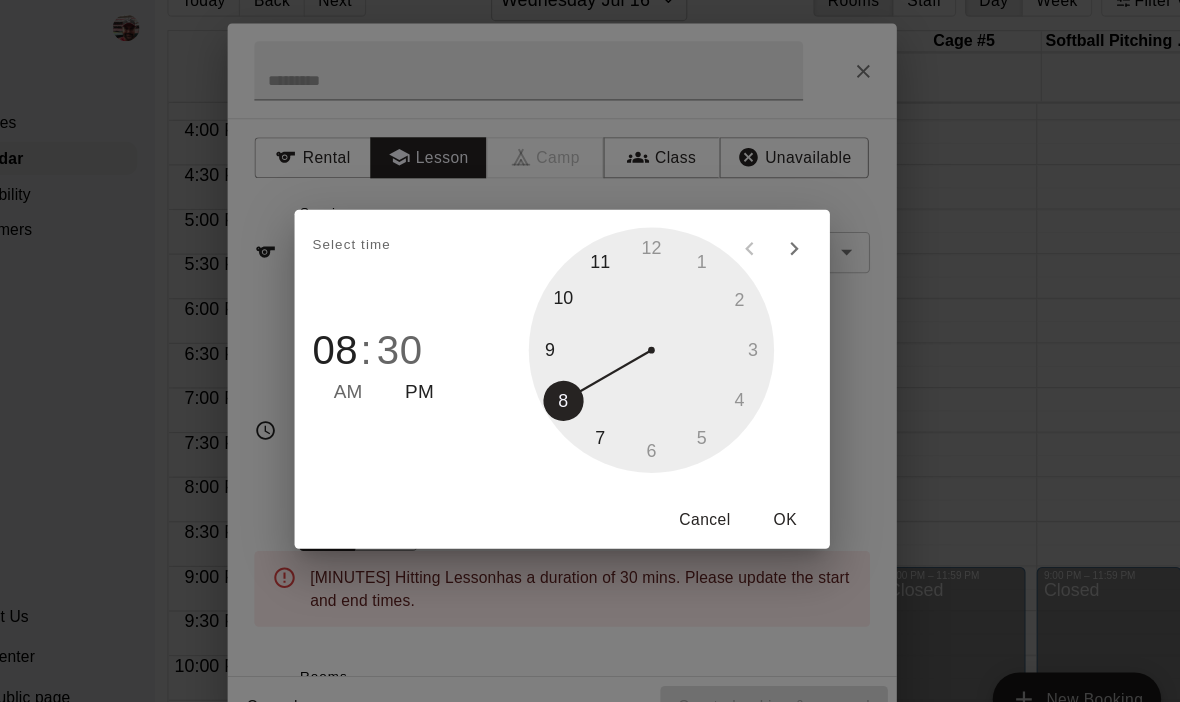 click at bounding box center [670, 325] 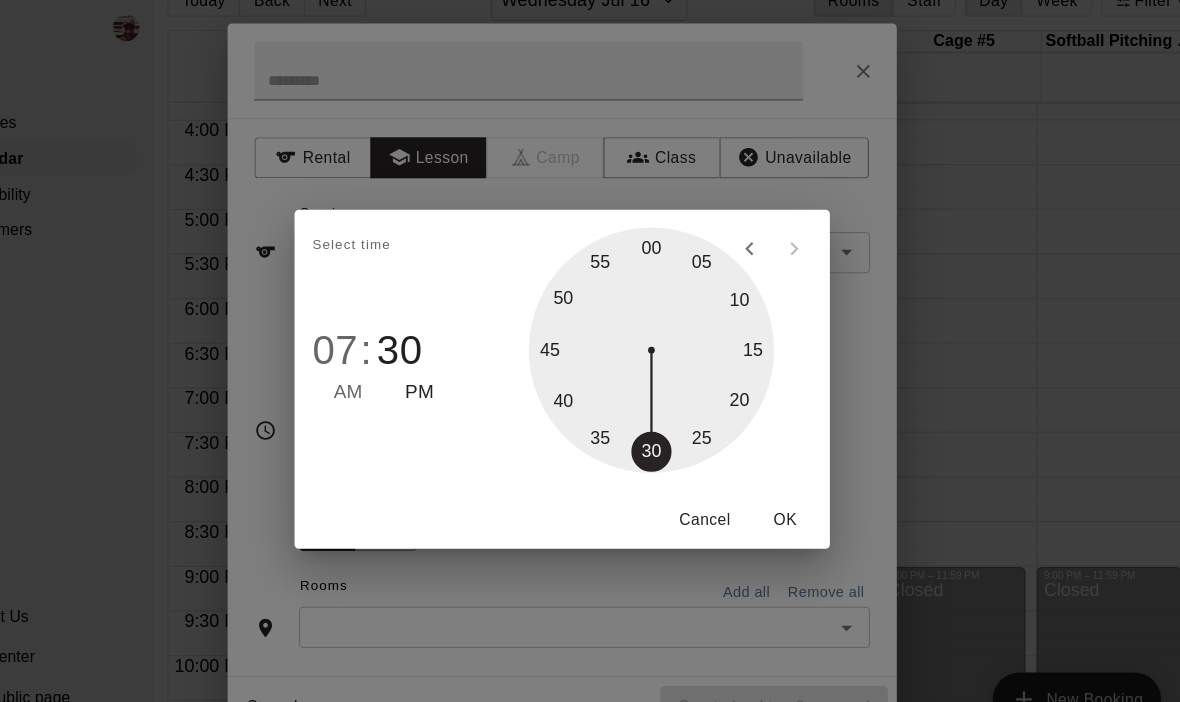click on "OK" at bounding box center [790, 477] 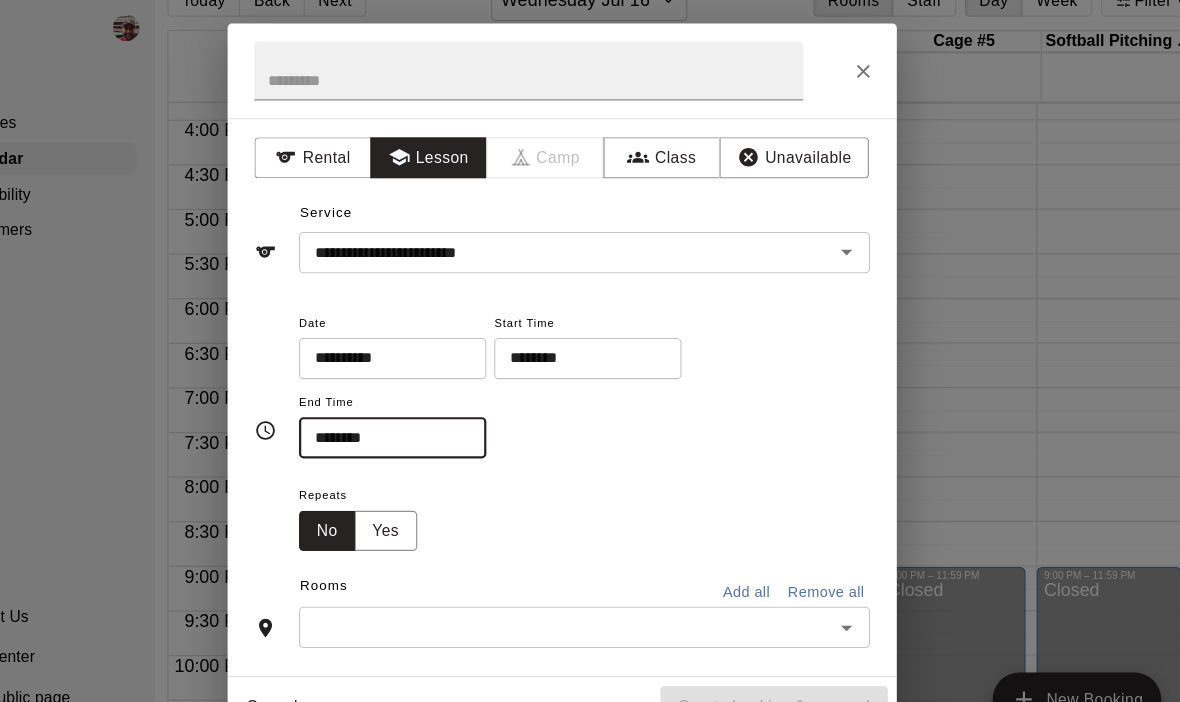 click at bounding box center (593, 573) 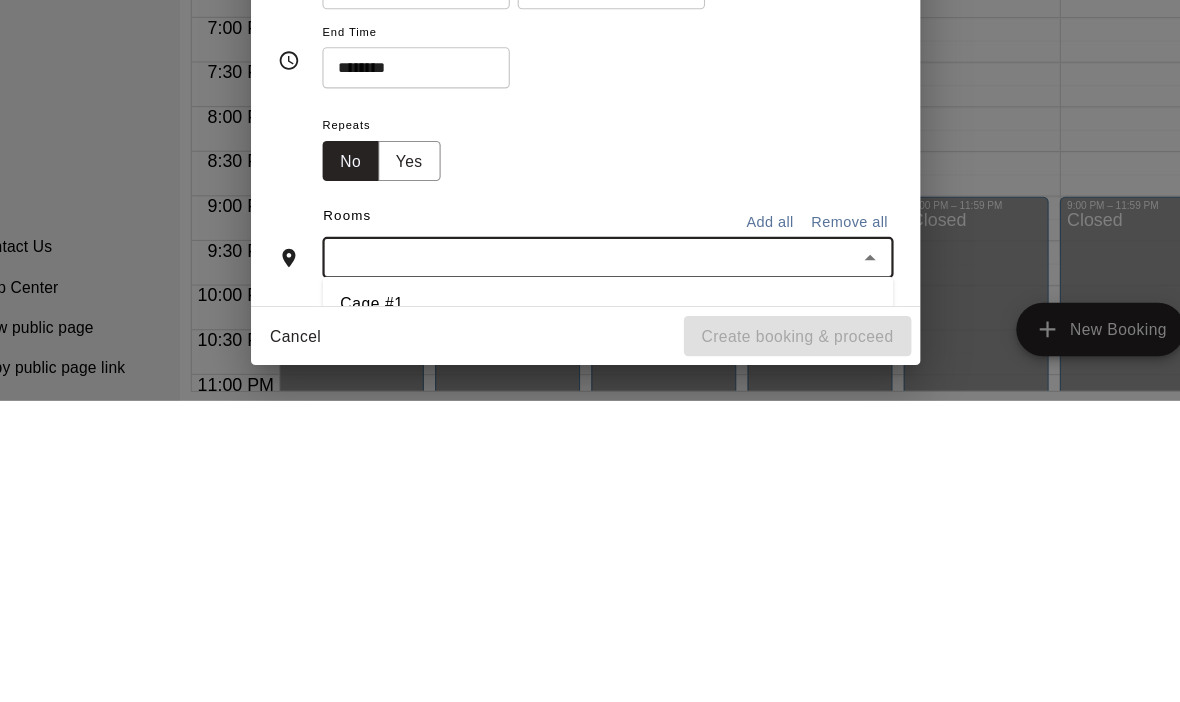 click on "Cage #3" at bounding box center [610, 681] 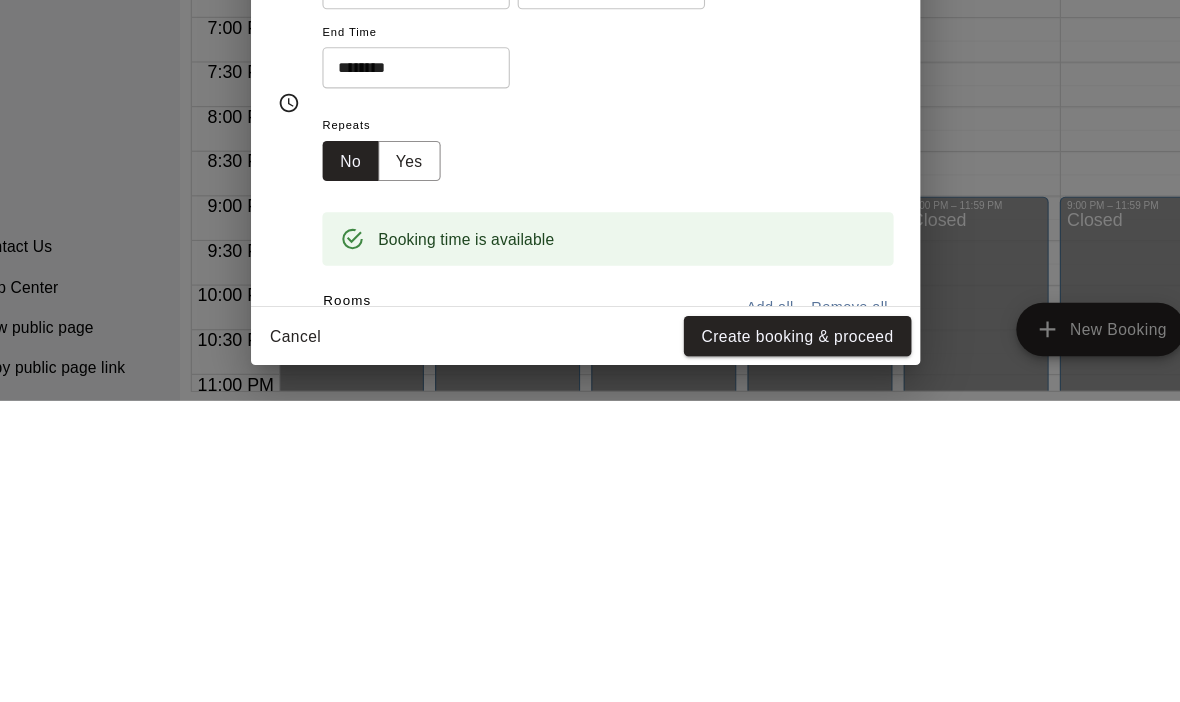click on "Create booking & proceed" at bounding box center [780, 644] 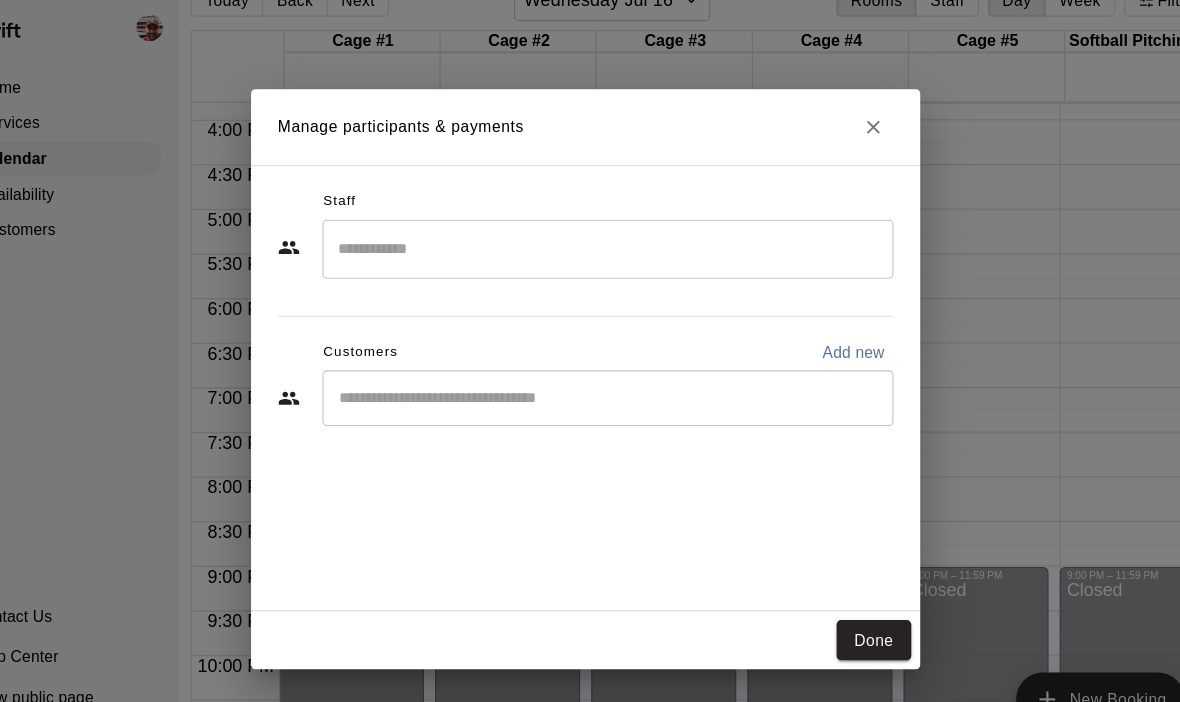 click at bounding box center (610, 234) 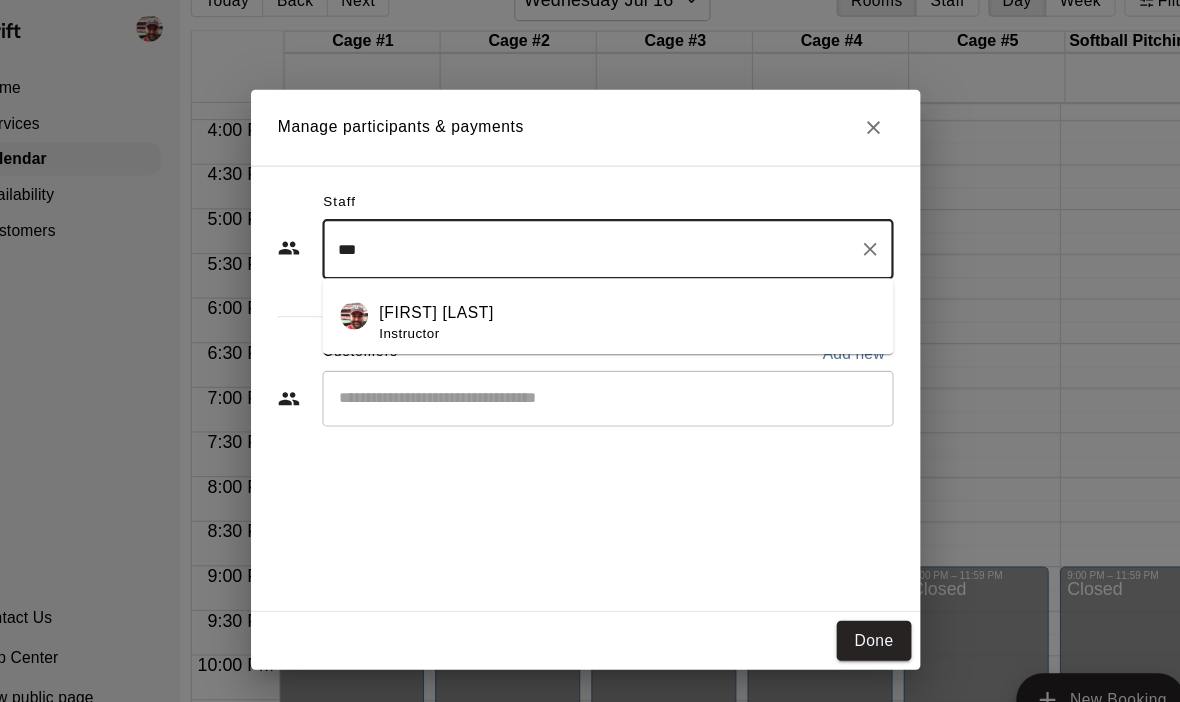 click on "[FIRST] [LAST]" at bounding box center (456, 291) 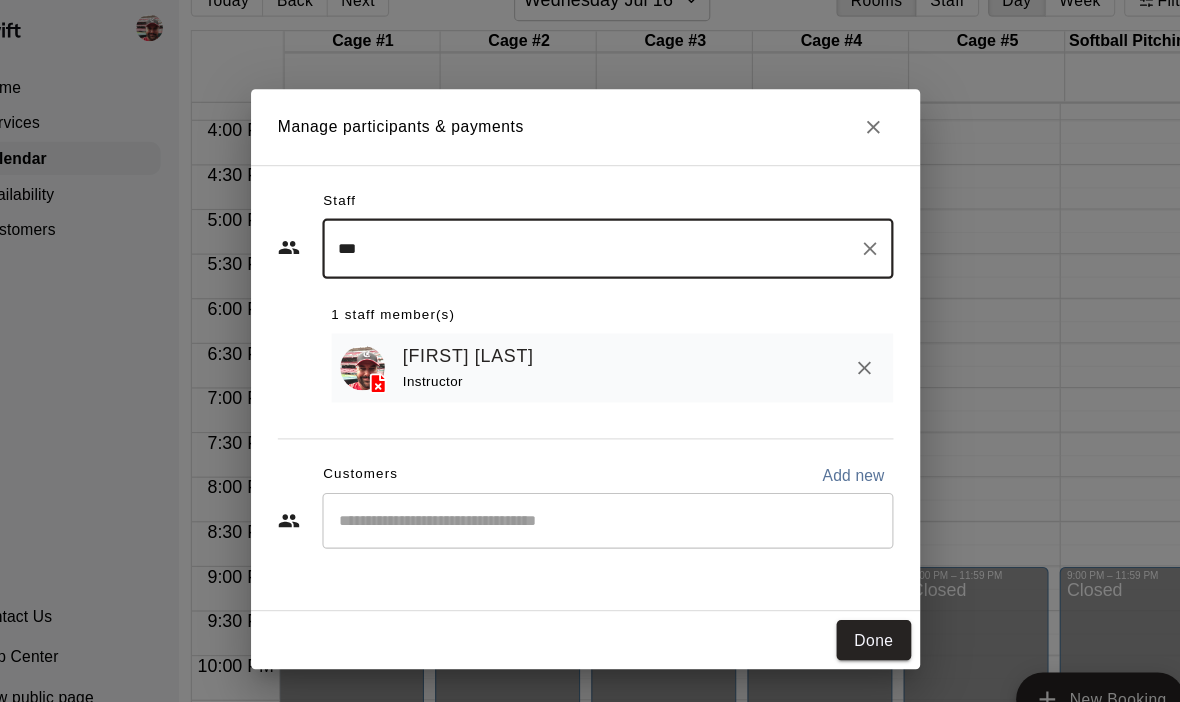 type on "***" 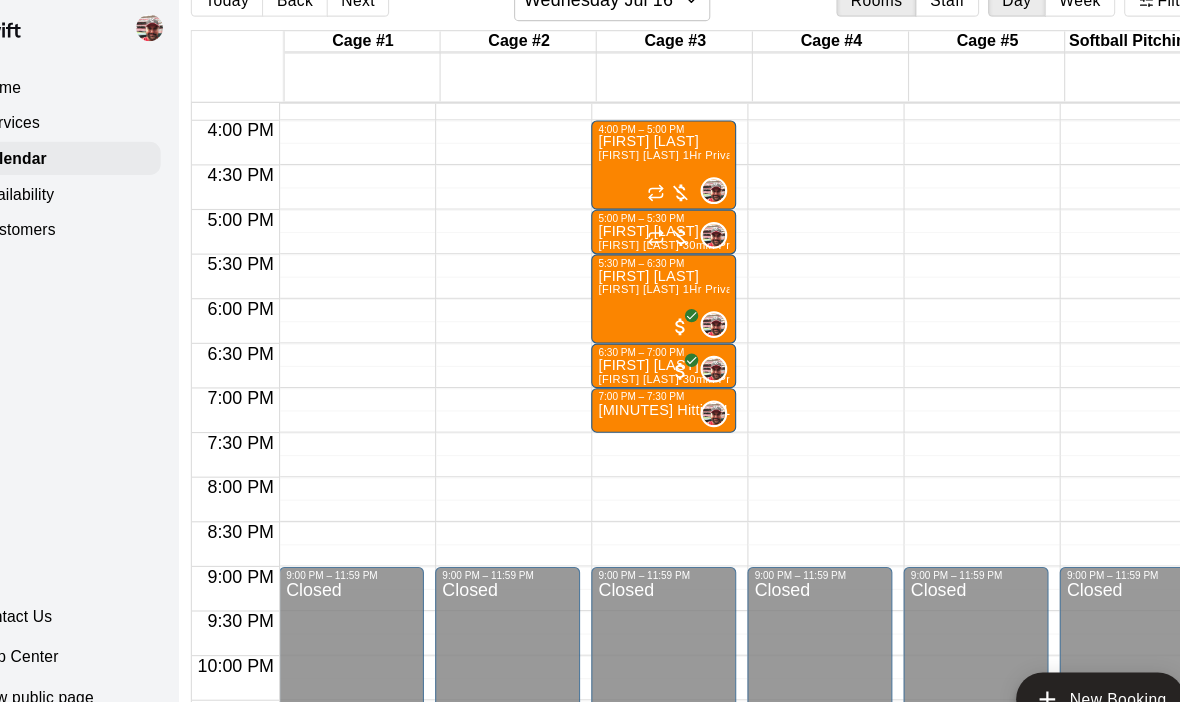 click on "[HOUR]:[MINUTE] [AM/PM] – [HOUR]:[MINUTE] [AM/PM] Closed [HOUR]:[MINUTE] [AM/PM] – [HOUR]:[MINUTE] [AM/PM] [FIRST] [LAST] 1Hr Private Lesson 0 [HOUR]:[MINUTE] [AM/PM] – [HOUR]:[MINUTE] [AM/PM] [FIRST] [LAST] 30min Private Lesson 0 [HOUR]:[MINUTE] [AM/PM] – [HOUR]:[MINUTE] [AM/PM] [FIRST] [LAST] 1Hr Private Lesson 0 [HOUR]:[MINUTE] [AM/PM] – [HOUR]:[MINUTE] [AM/PM] [FIRST] [LAST] 30min Private Lesson 0 [HOUR]:[MINUTE] [AM/PM] – [HOUR]:[MINUTE] [AM/PM] [MINUTES] Hitting Lesson 0 [HOUR]:[MINUTE] [AM/PM] – [HOUR]:[MINUTE] [AM/PM] Closed" at bounding box center (660, -201) 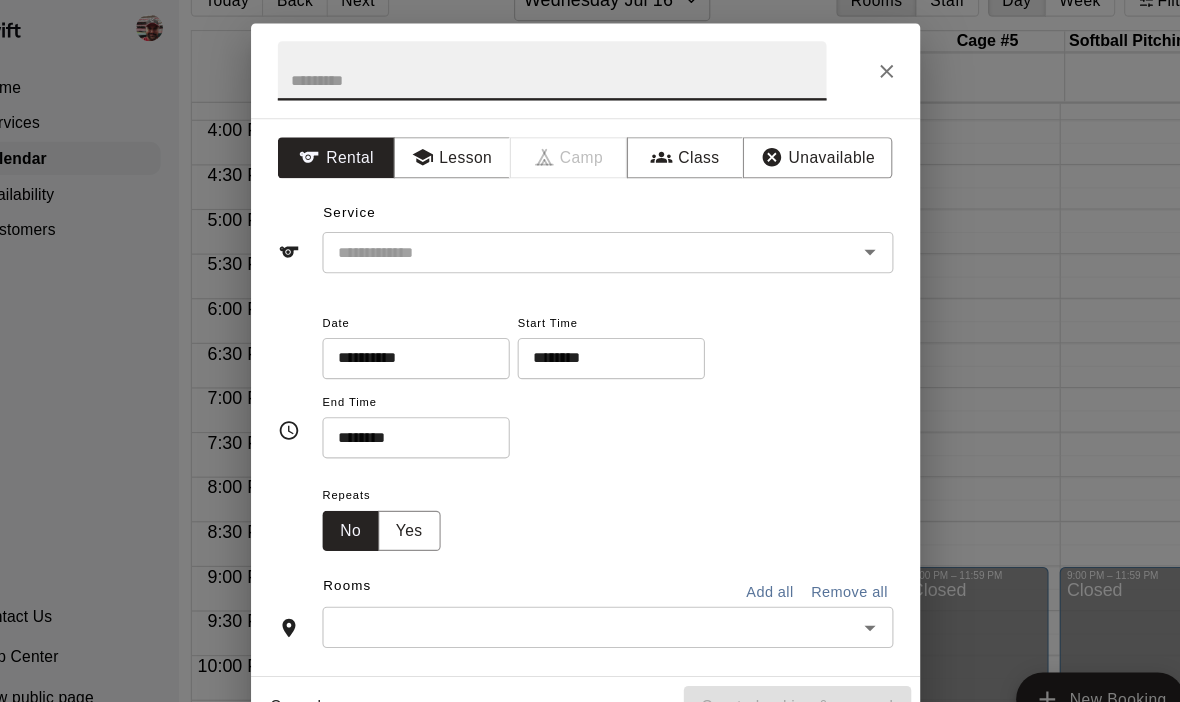 click on "Lesson" at bounding box center [470, 152] 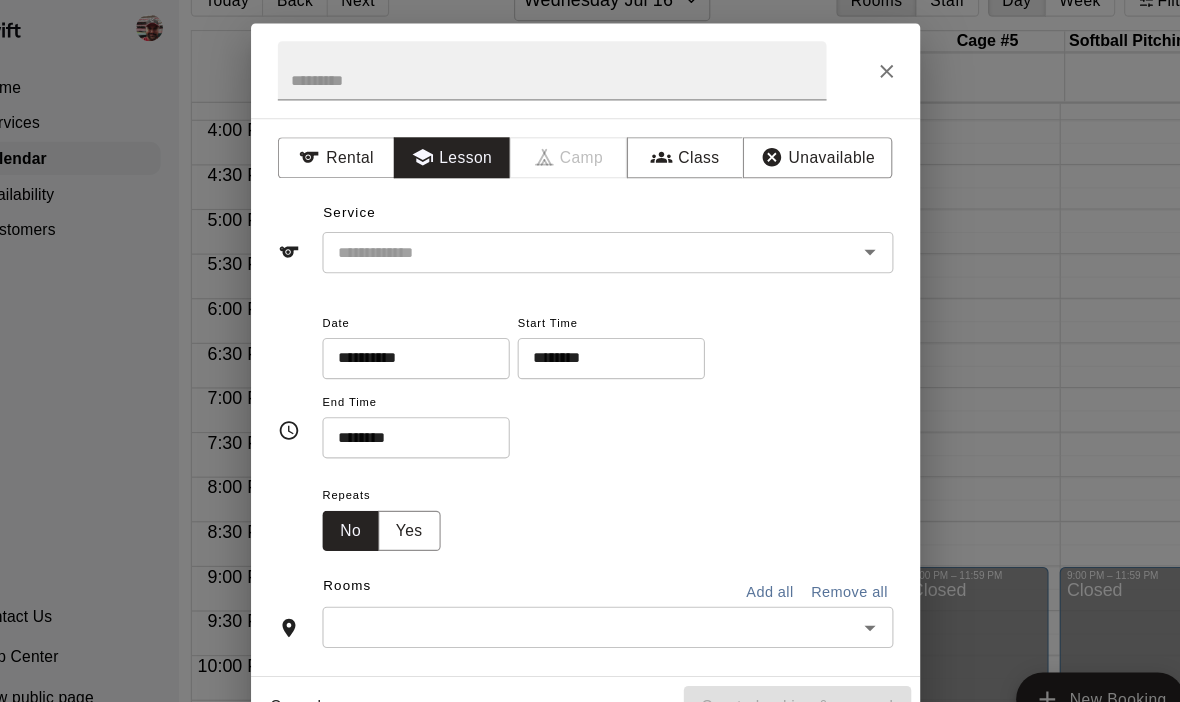 click at bounding box center [580, 237] 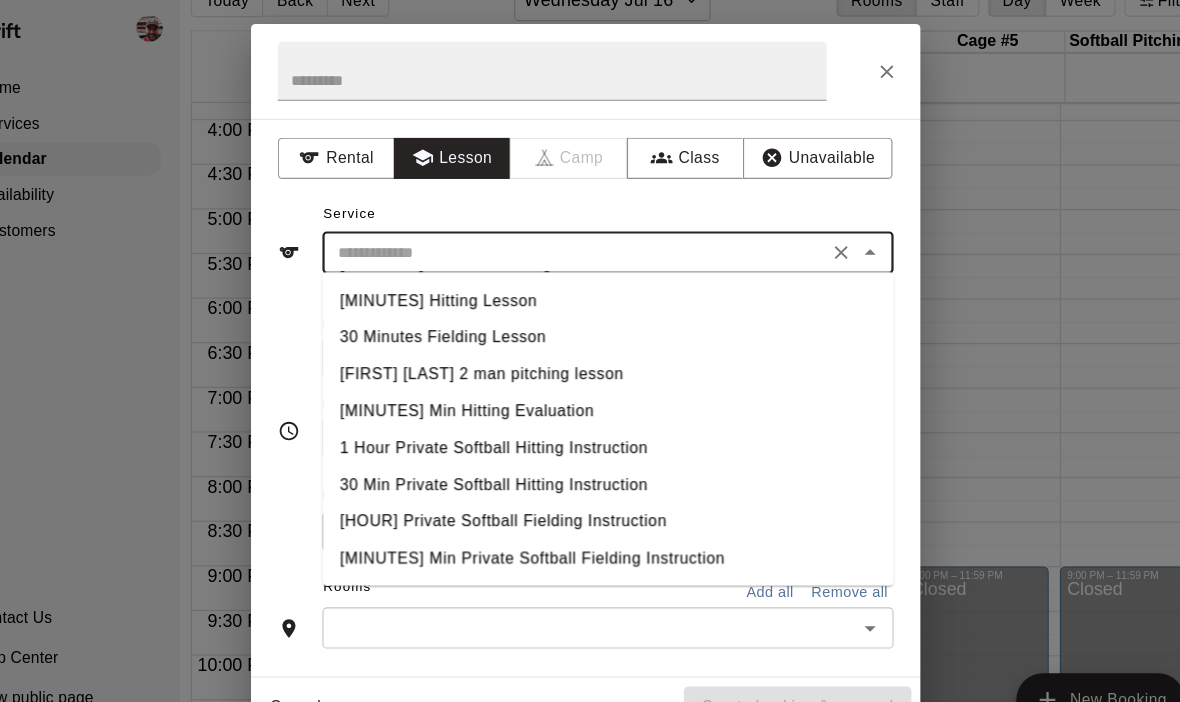 scroll, scrollTop: 295, scrollLeft: 0, axis: vertical 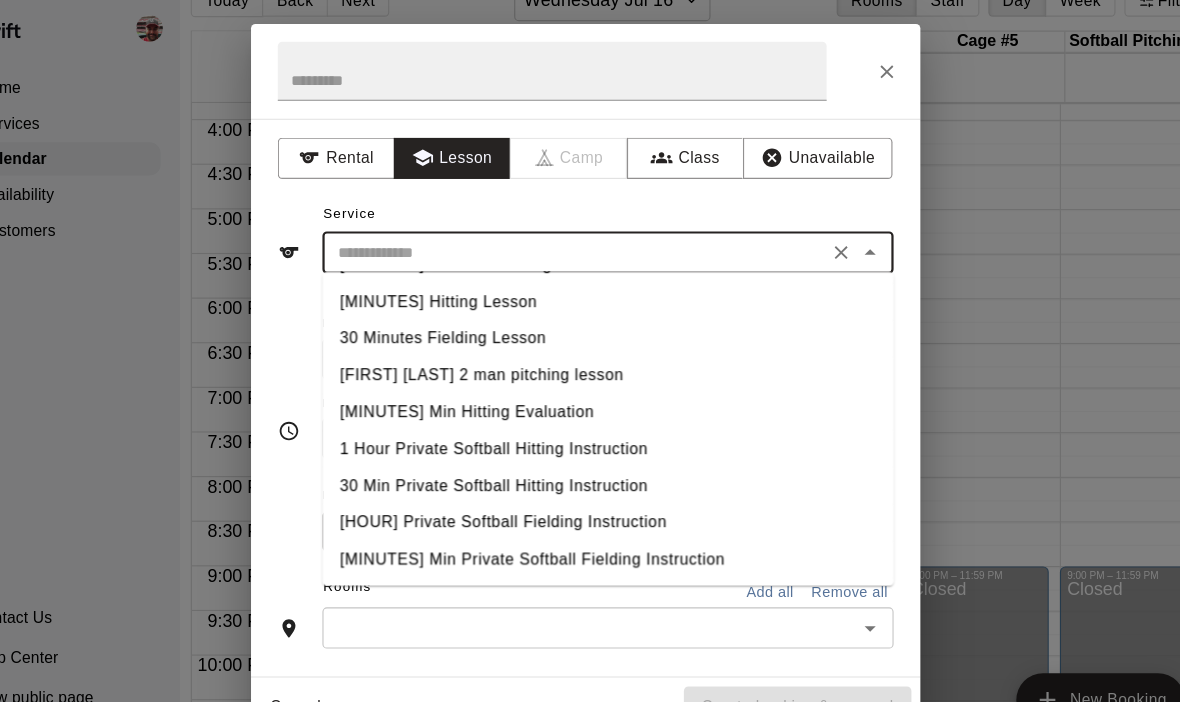 click on "[MINUTES] Hitting Lesson" at bounding box center [610, 281] 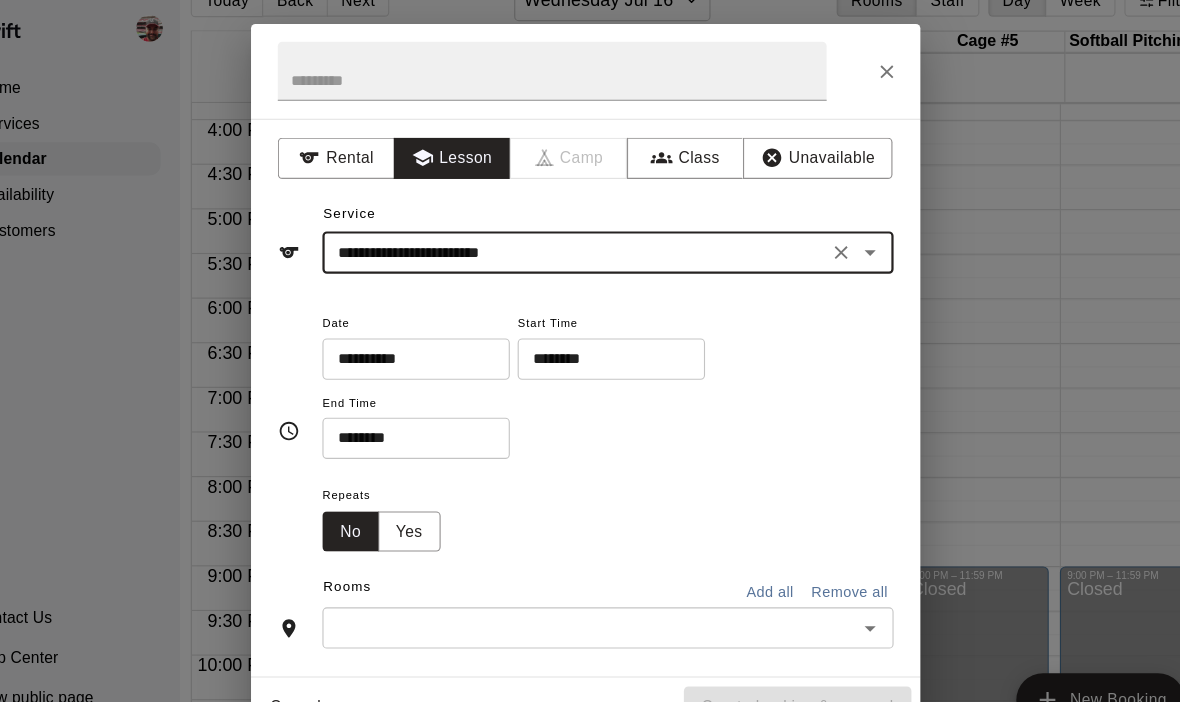 type on "**********" 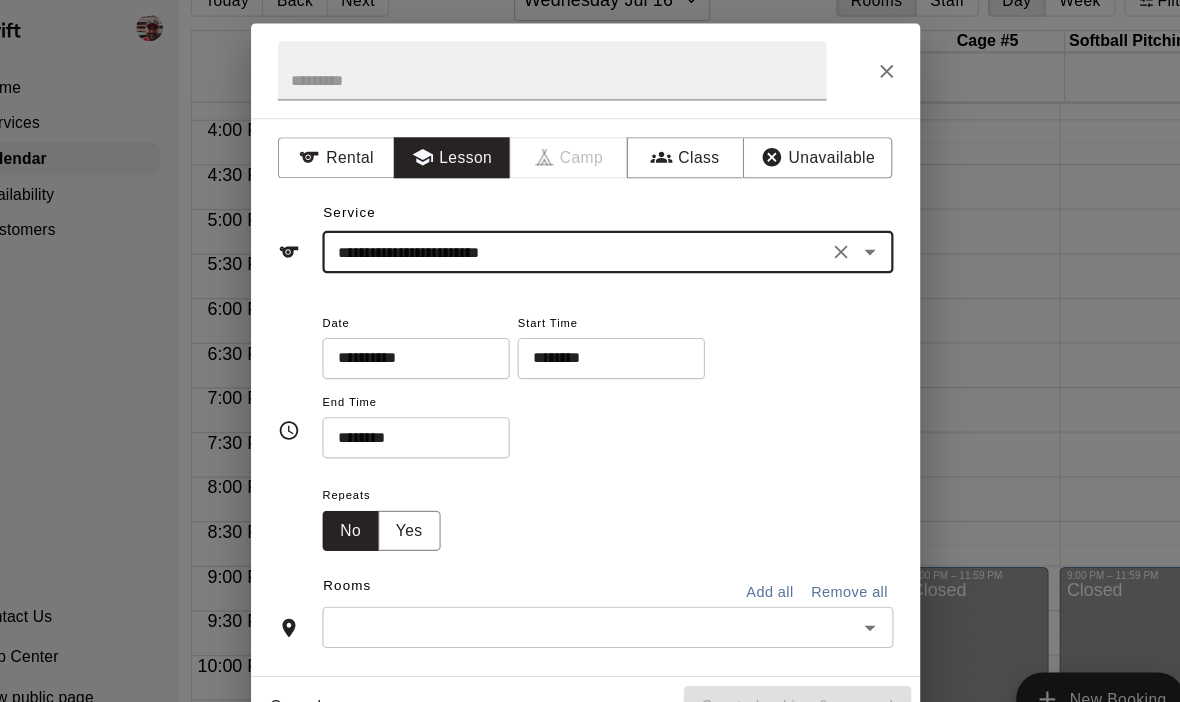 click on "********" at bounding box center (606, 332) 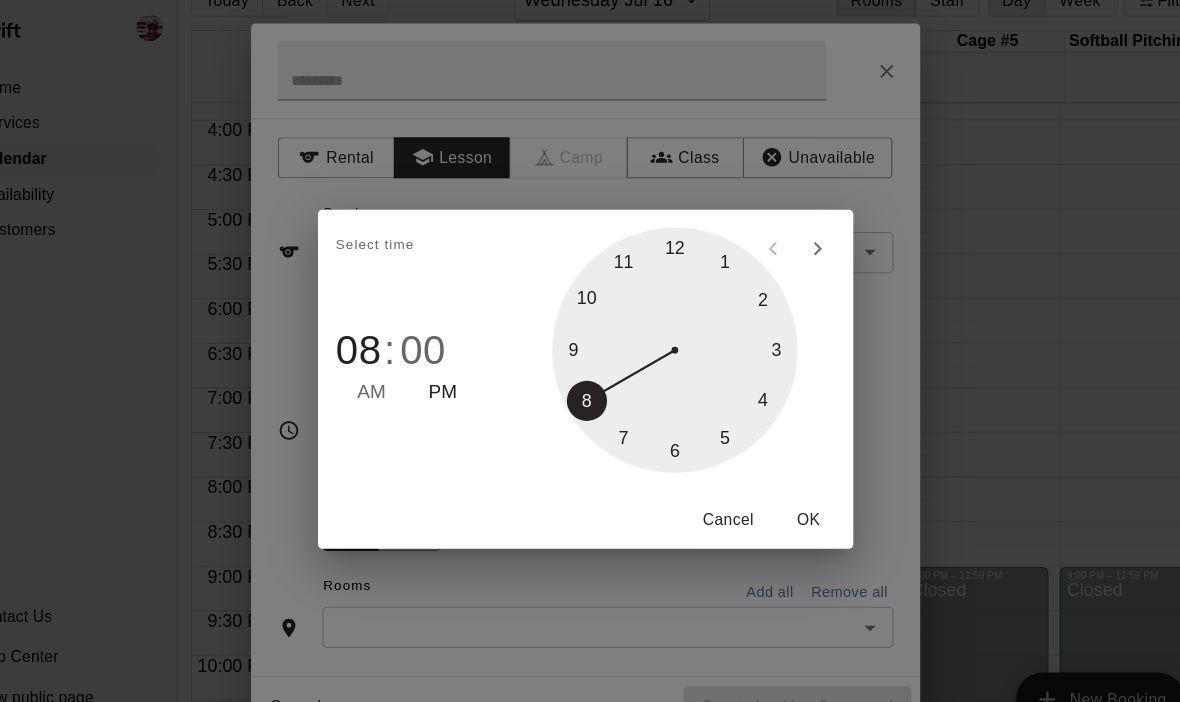 click at bounding box center (670, 325) 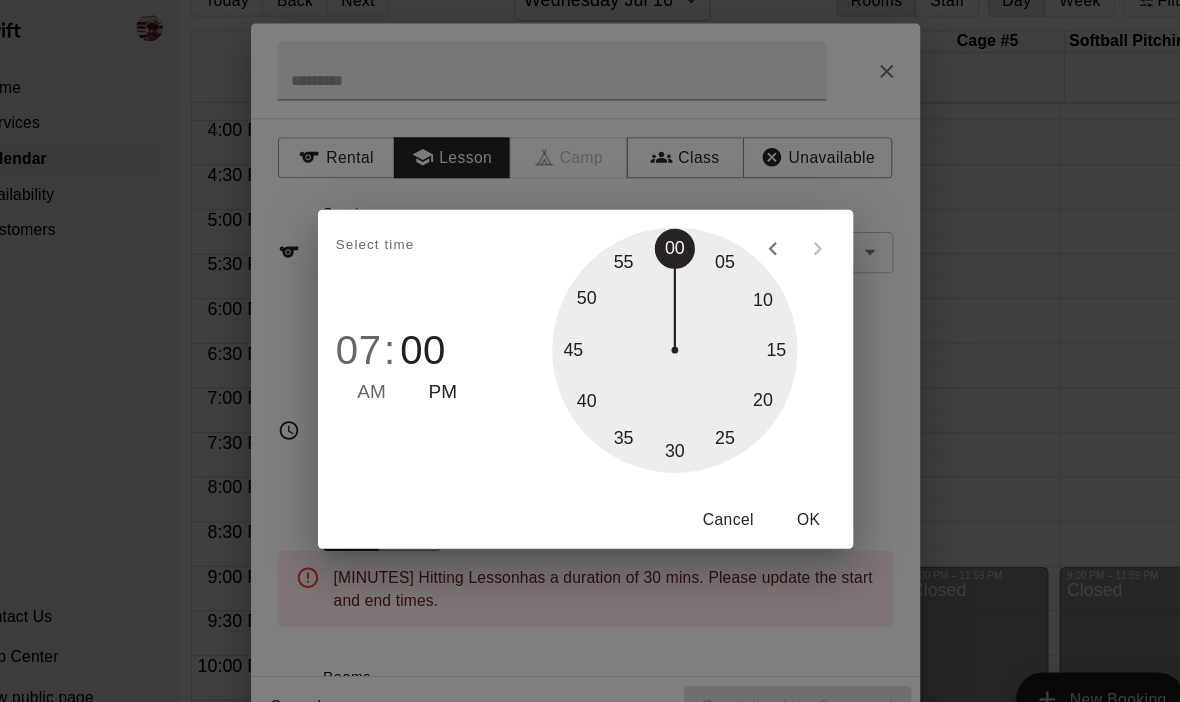 click on "PM" at bounding box center (462, 363) 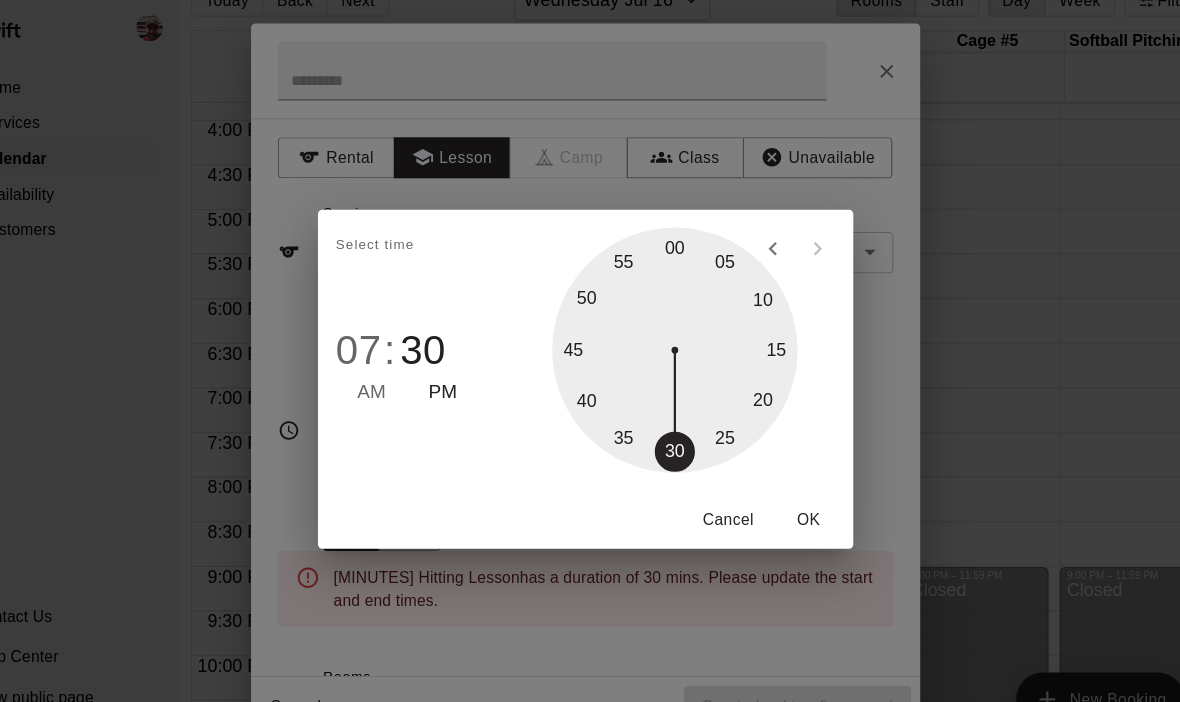 click on "OK" at bounding box center [790, 477] 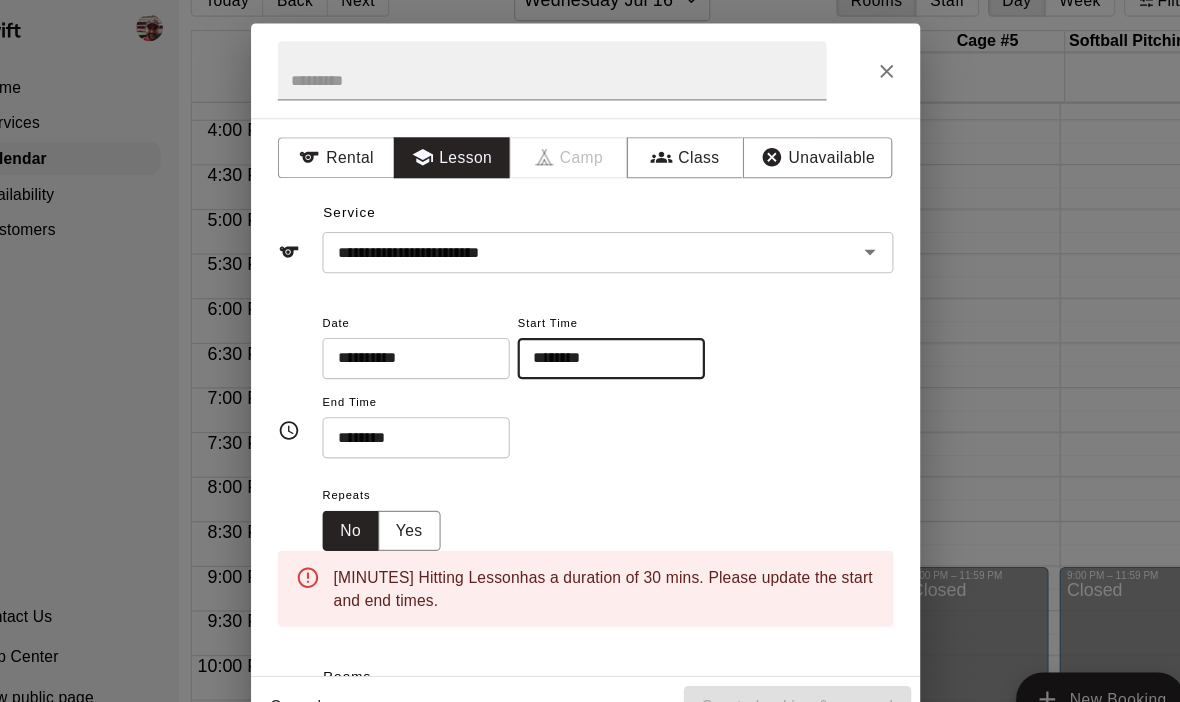 click on "********" at bounding box center [431, 403] 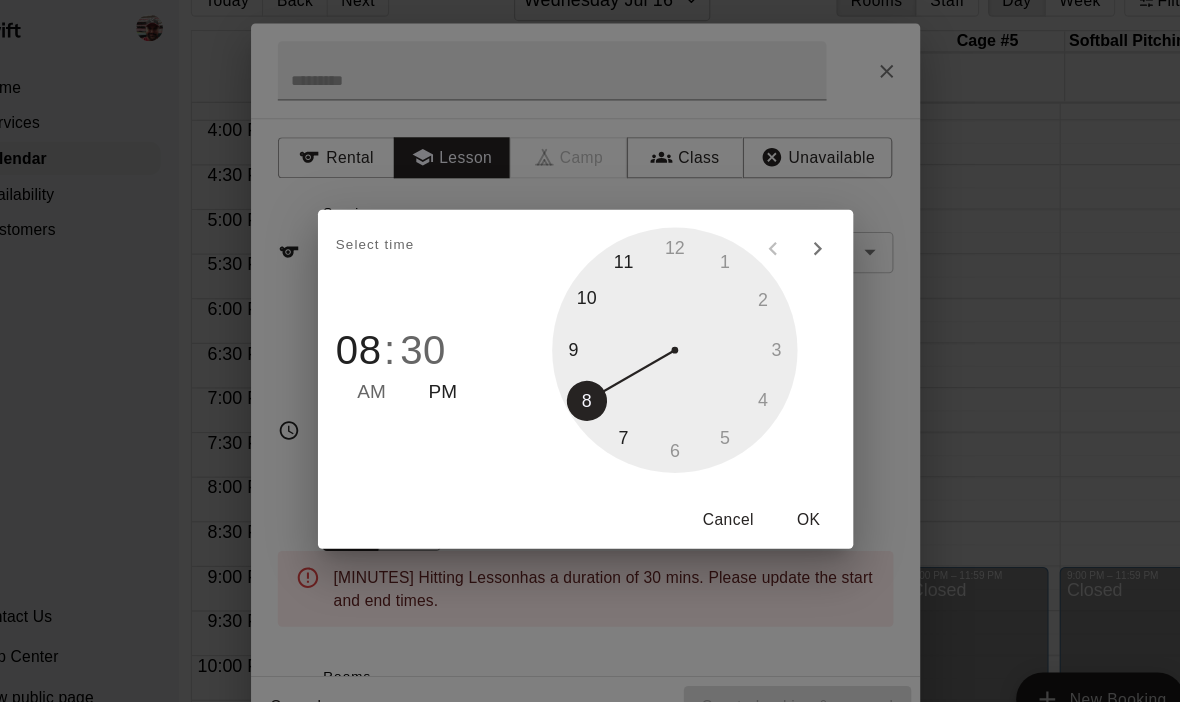 click at bounding box center (670, 325) 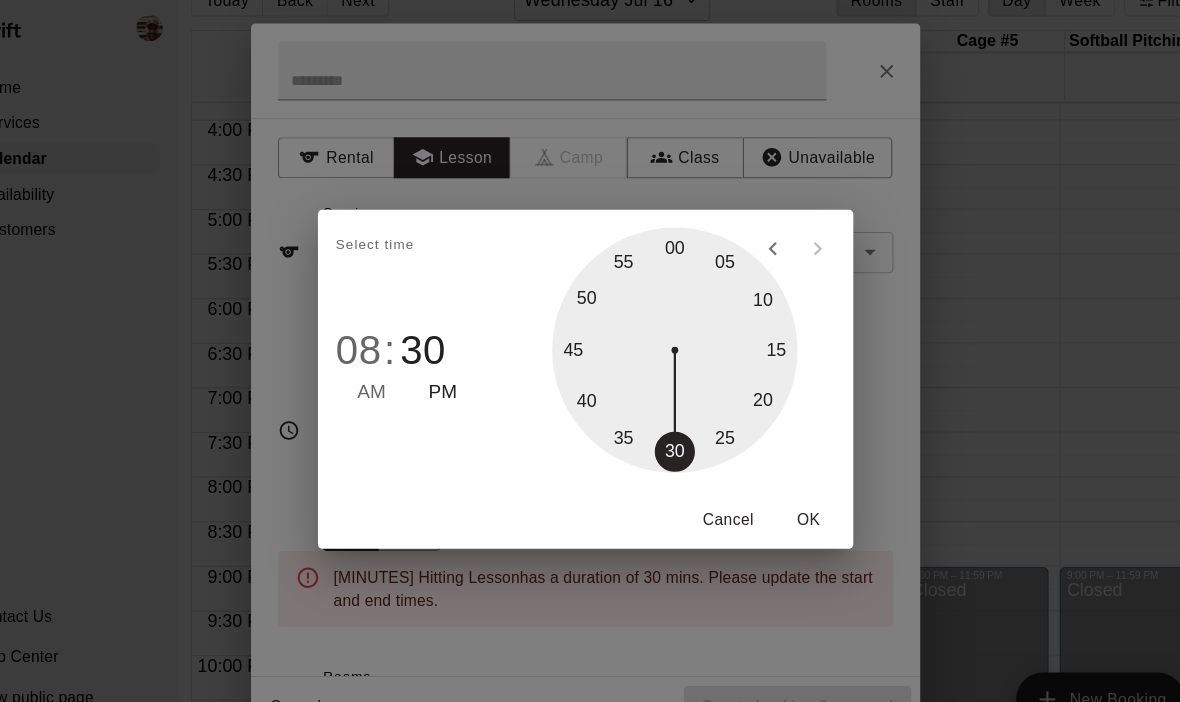 click at bounding box center (670, 325) 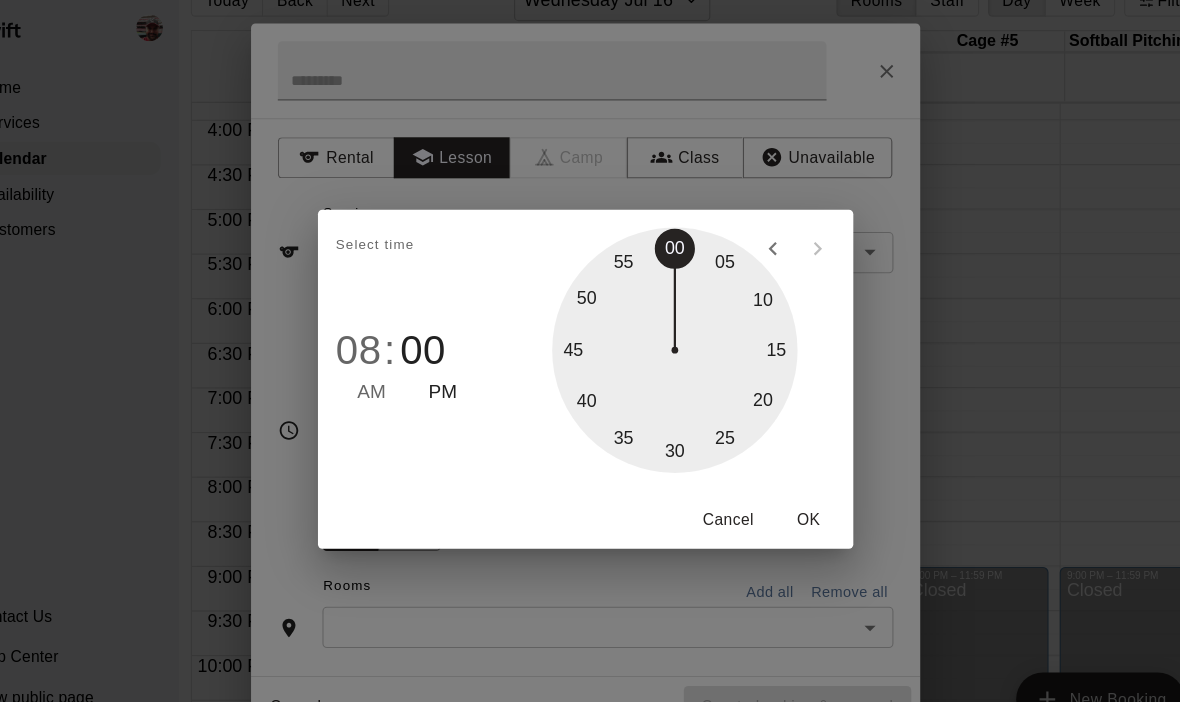 type on "********" 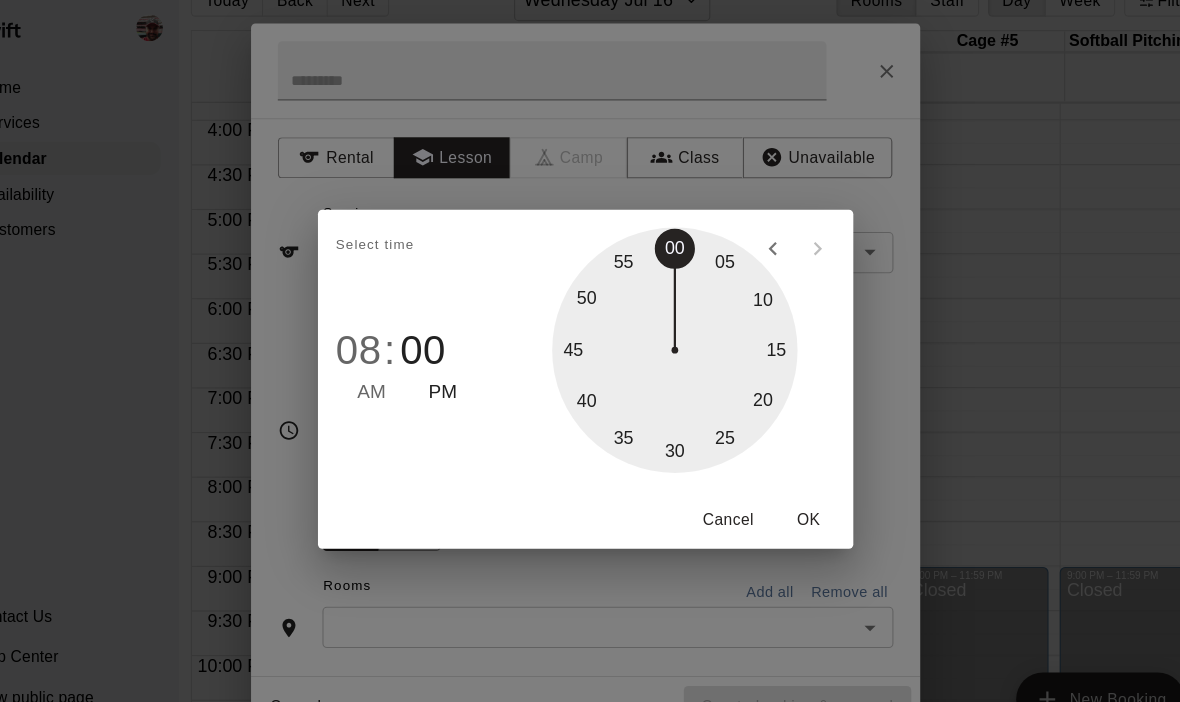 click on "PM" at bounding box center (462, 363) 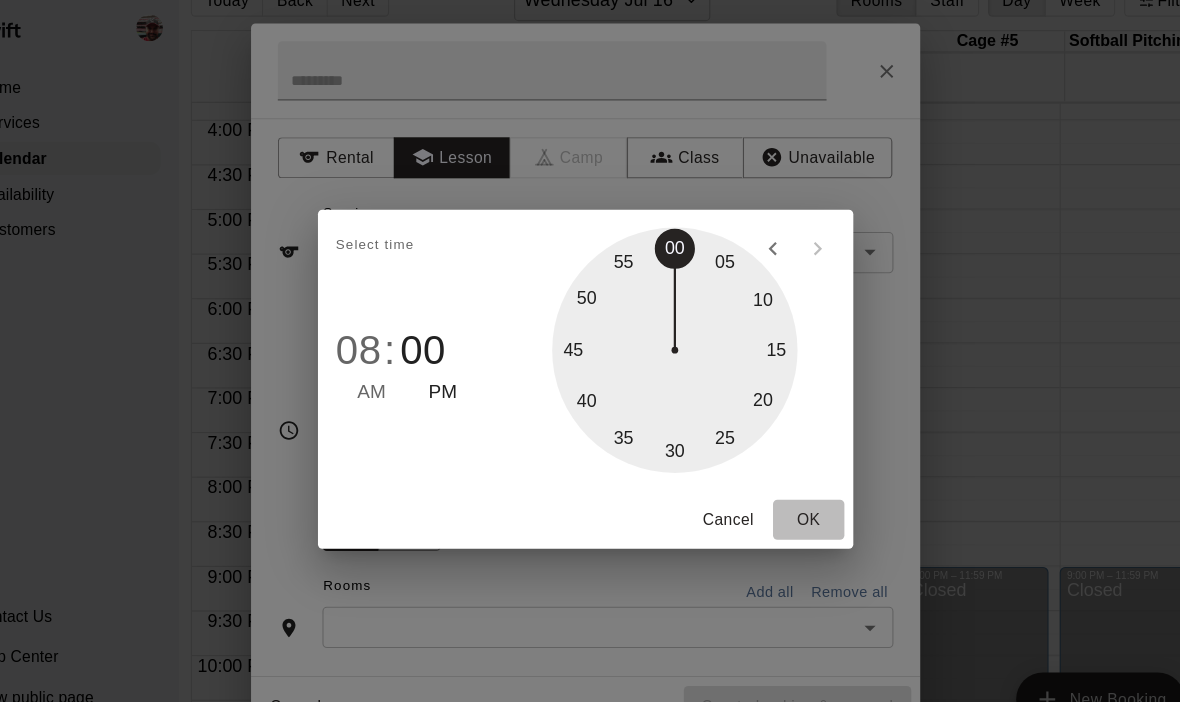 click on "OK" at bounding box center [790, 477] 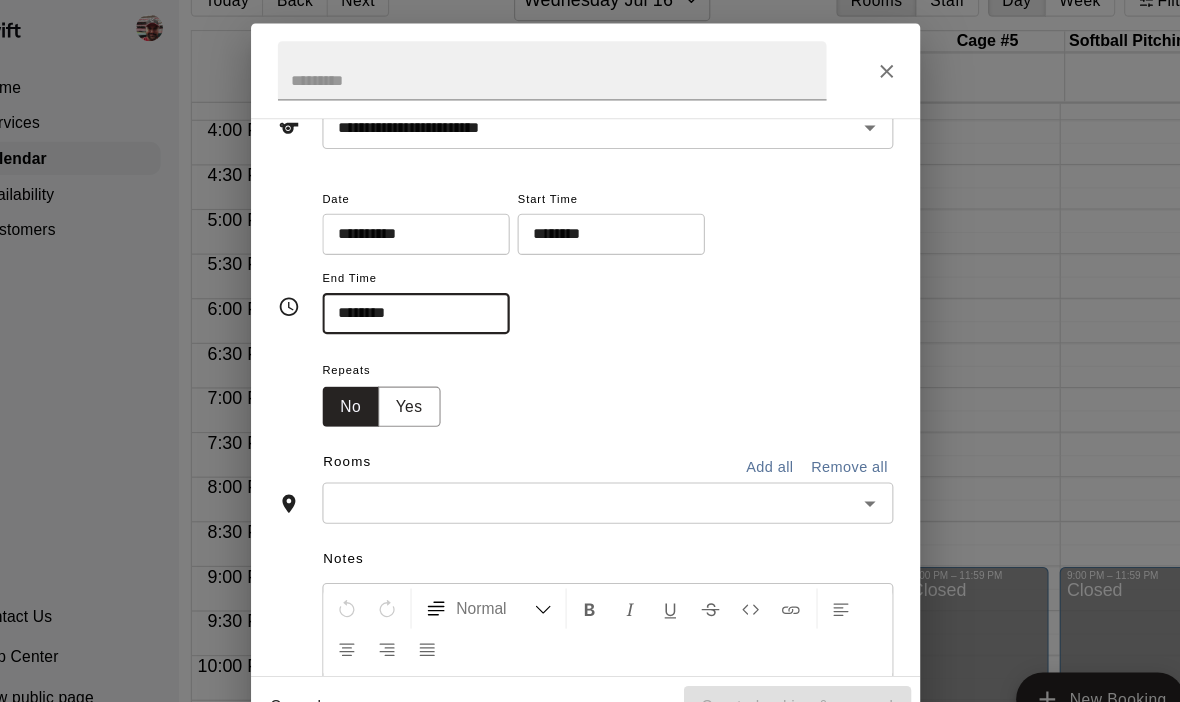 scroll, scrollTop: 115, scrollLeft: 0, axis: vertical 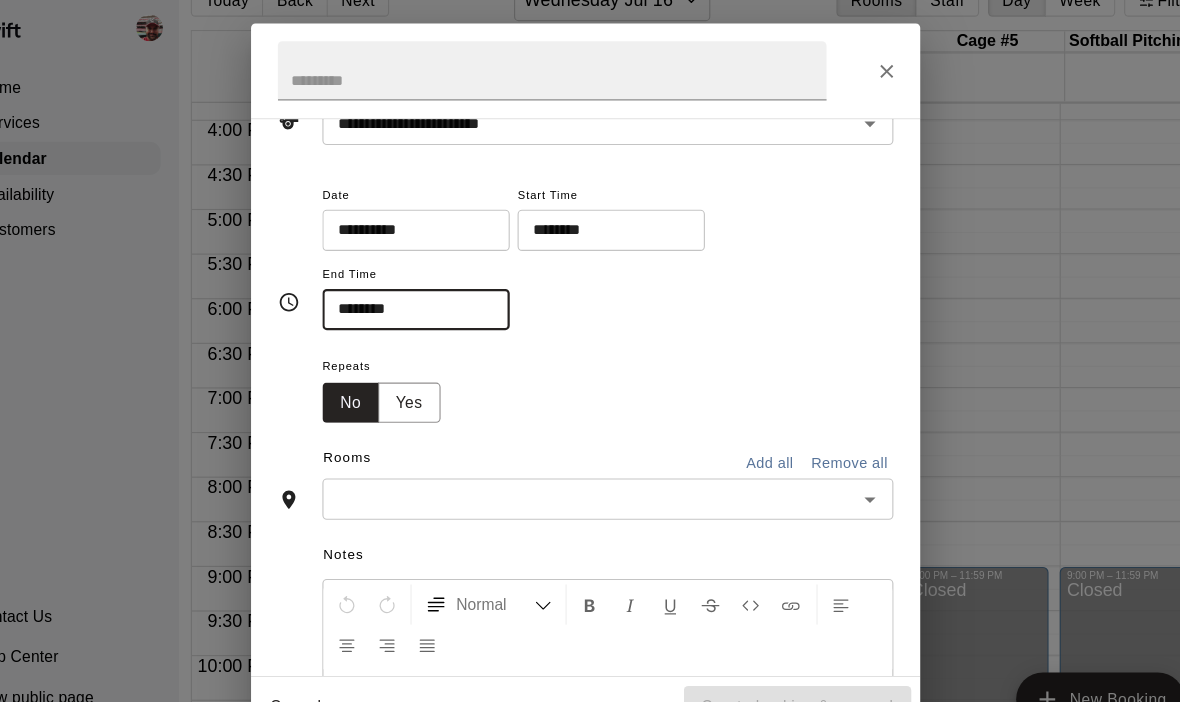 click at bounding box center (593, 458) 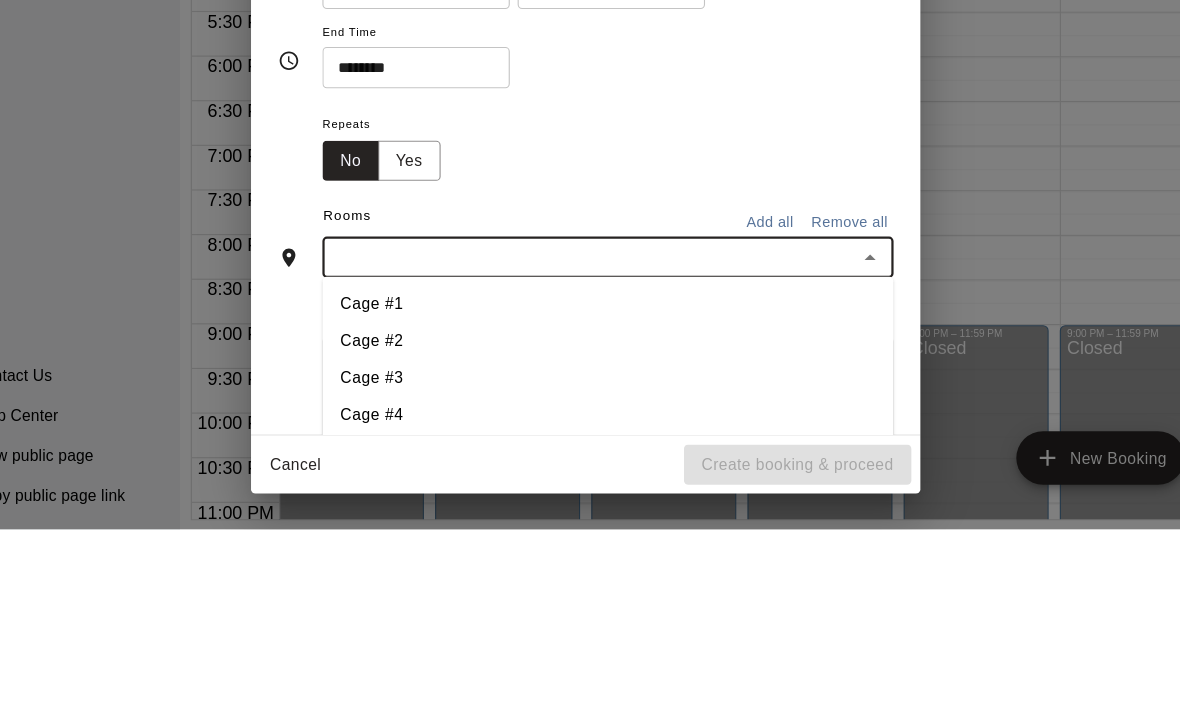 click on "Cage #3" at bounding box center (610, 566) 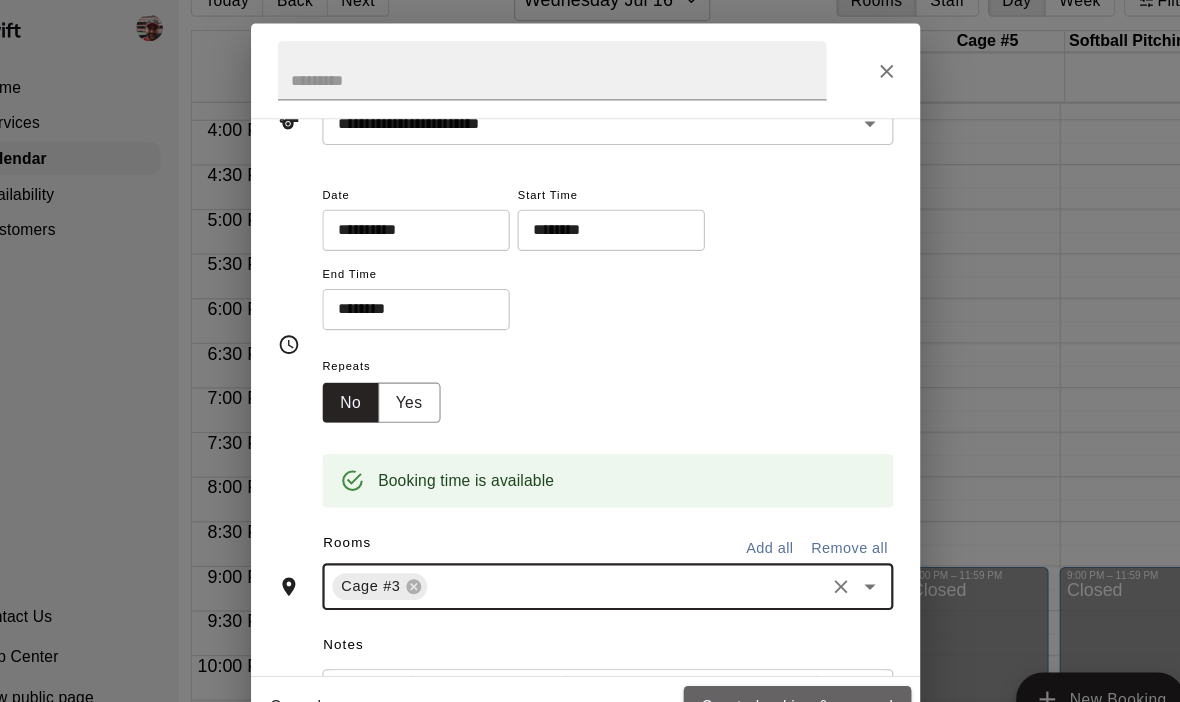 click on "Create booking & proceed" at bounding box center [780, 644] 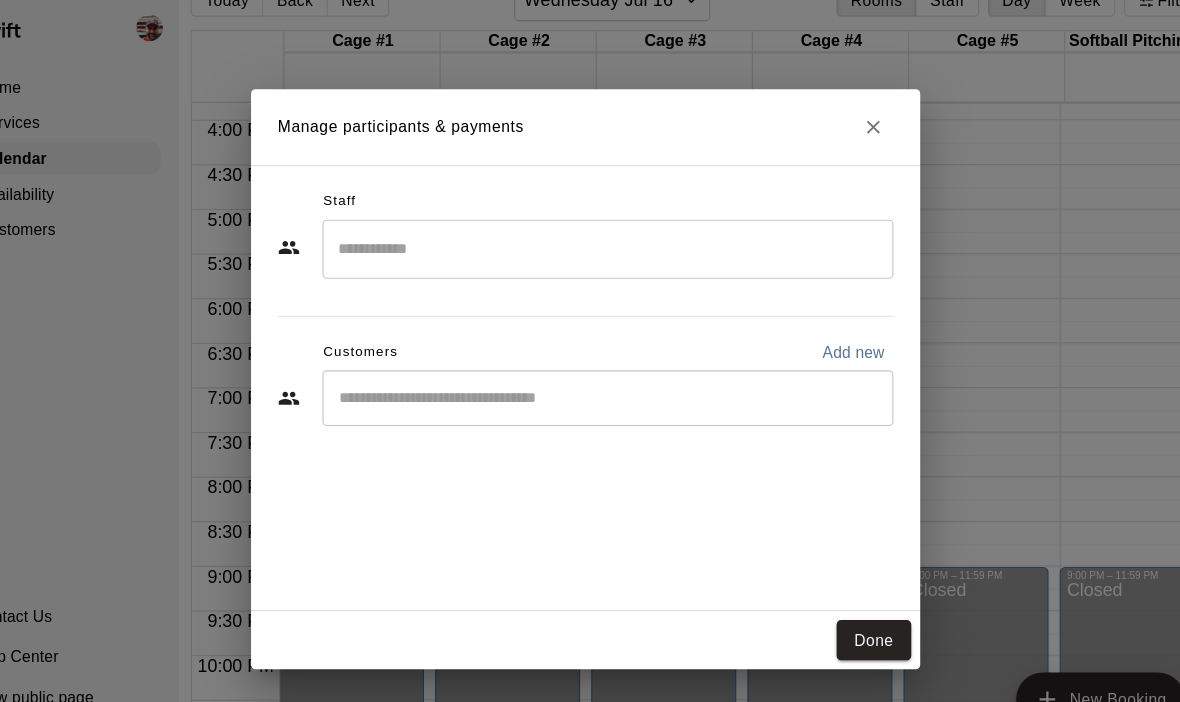 click at bounding box center (610, 234) 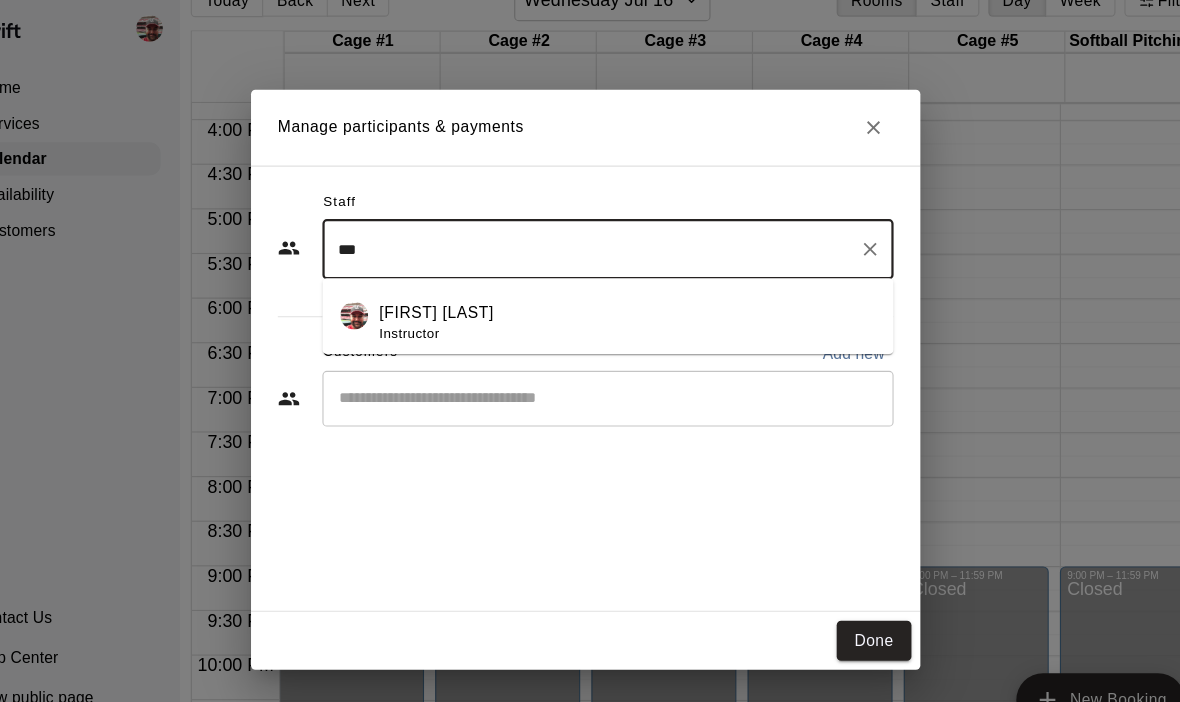 click on "[FIRST] [LAST]" at bounding box center [456, 291] 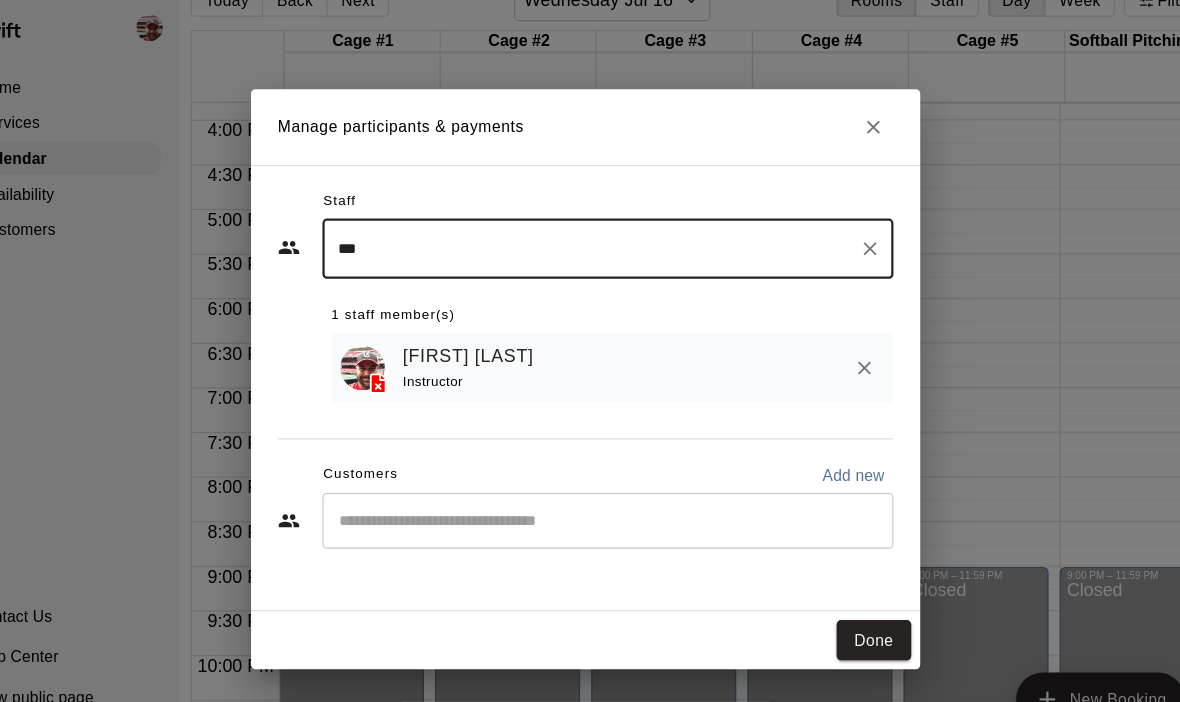 type on "***" 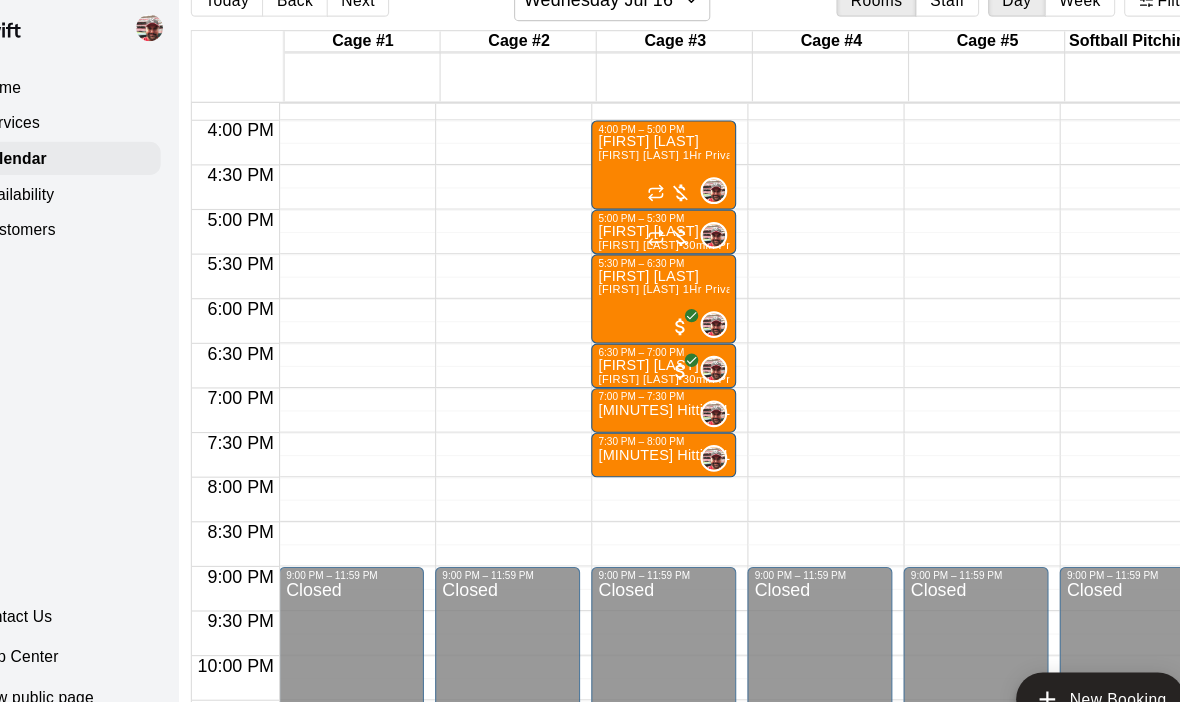 scroll, scrollTop: 1215, scrollLeft: 7, axis: both 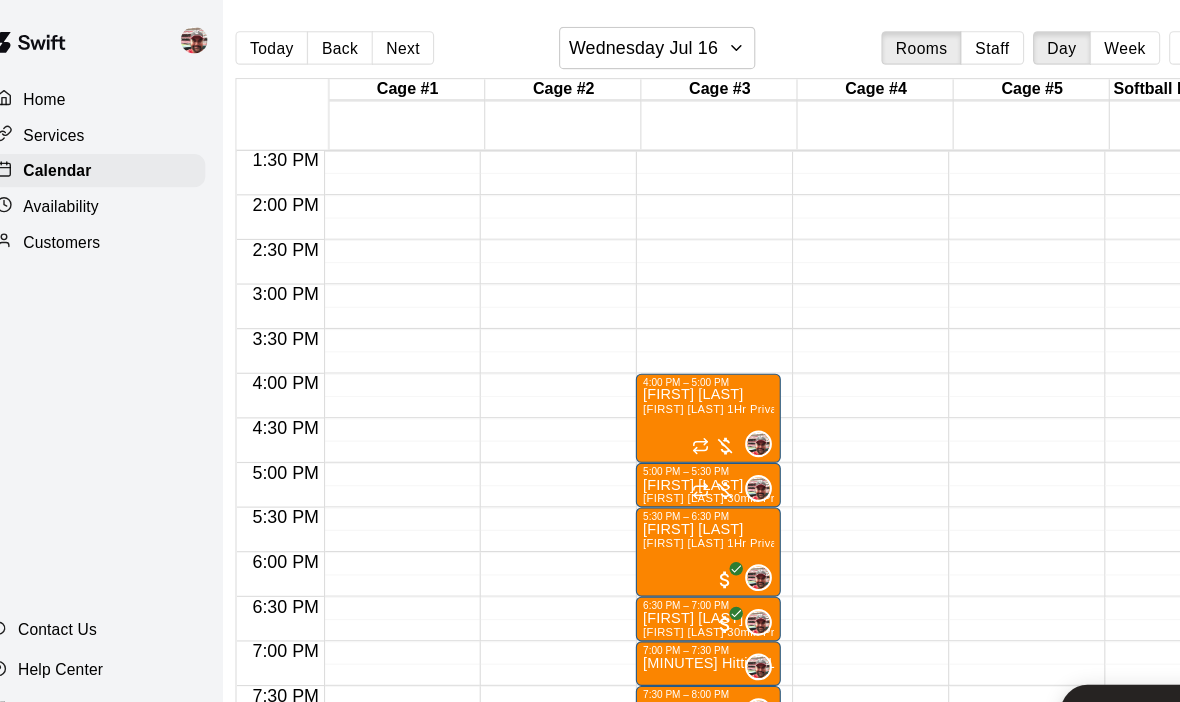 click on "Next" at bounding box center (386, 43) 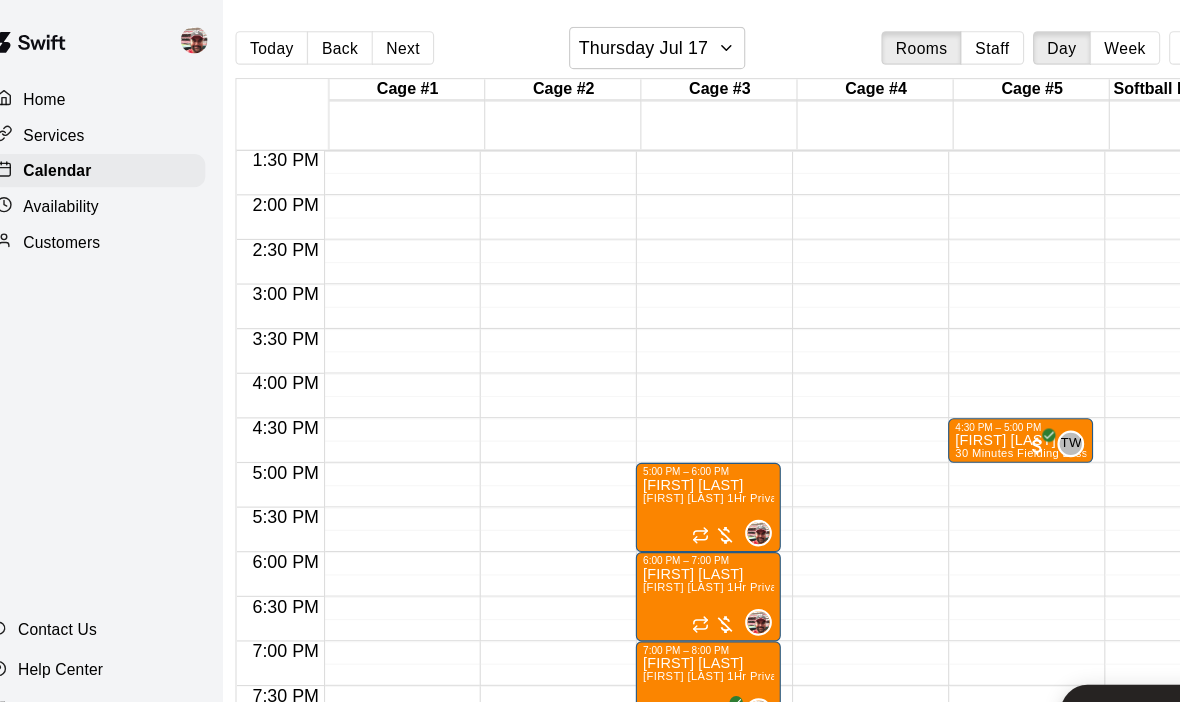 scroll, scrollTop: 1157, scrollLeft: 10, axis: both 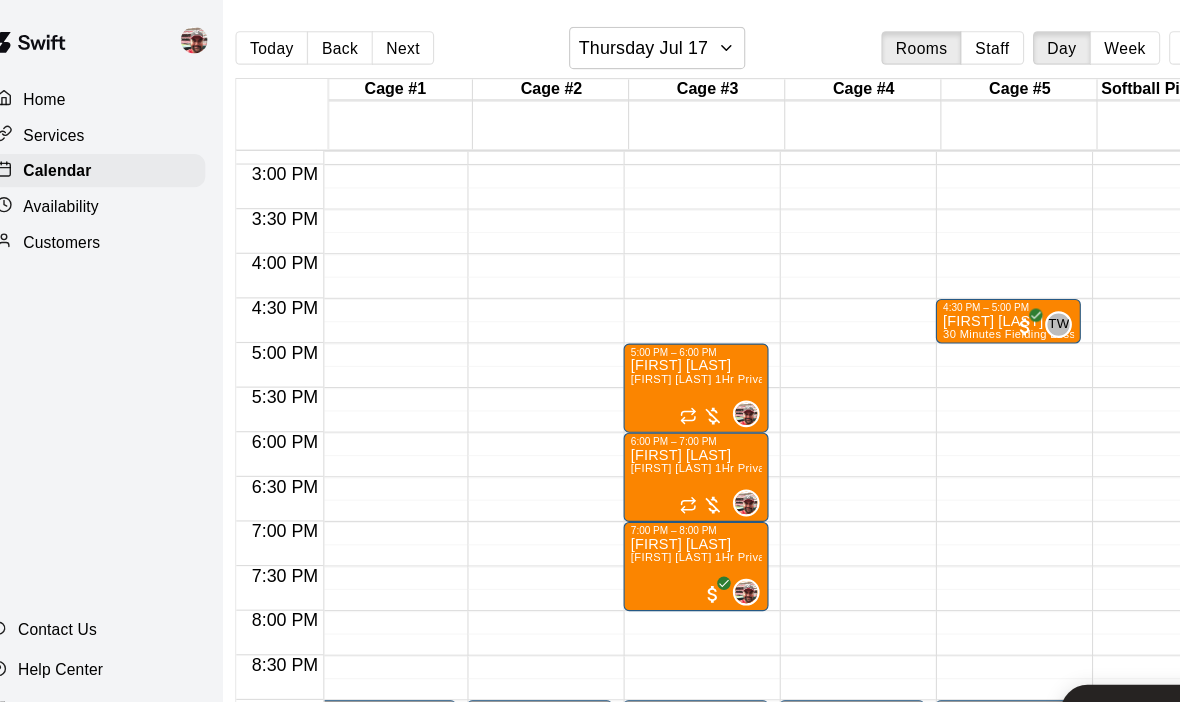 click on "Back" at bounding box center (329, 43) 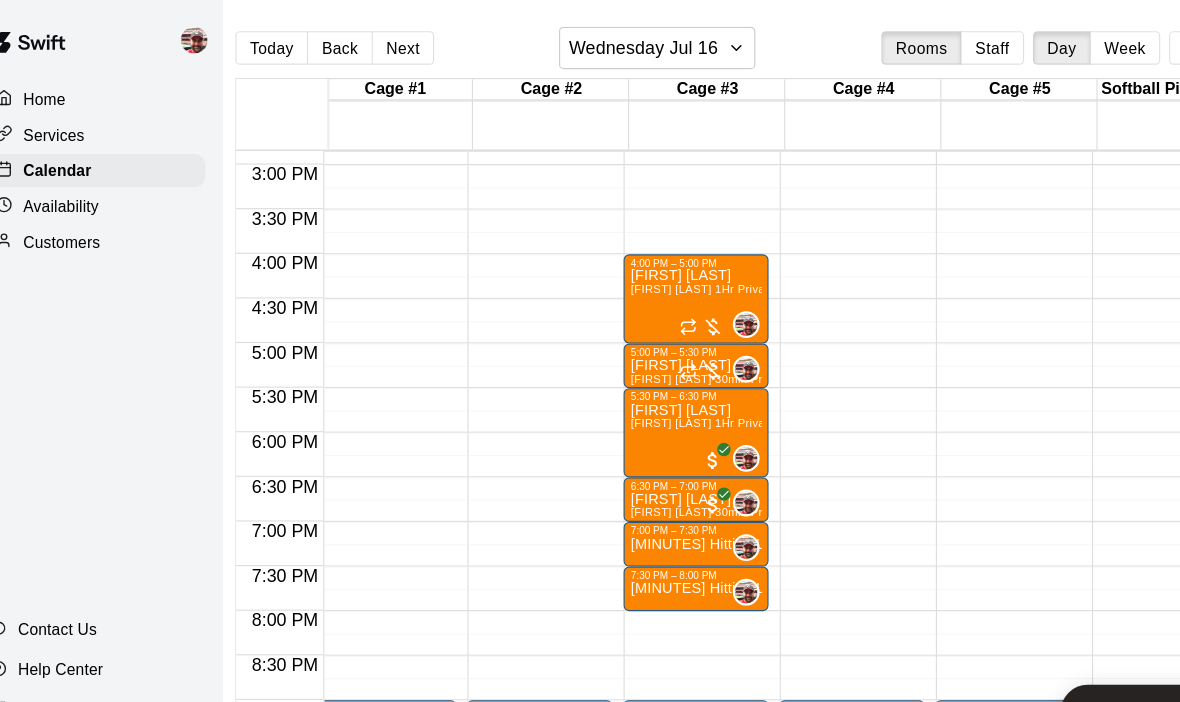 click on "Back" at bounding box center [329, 43] 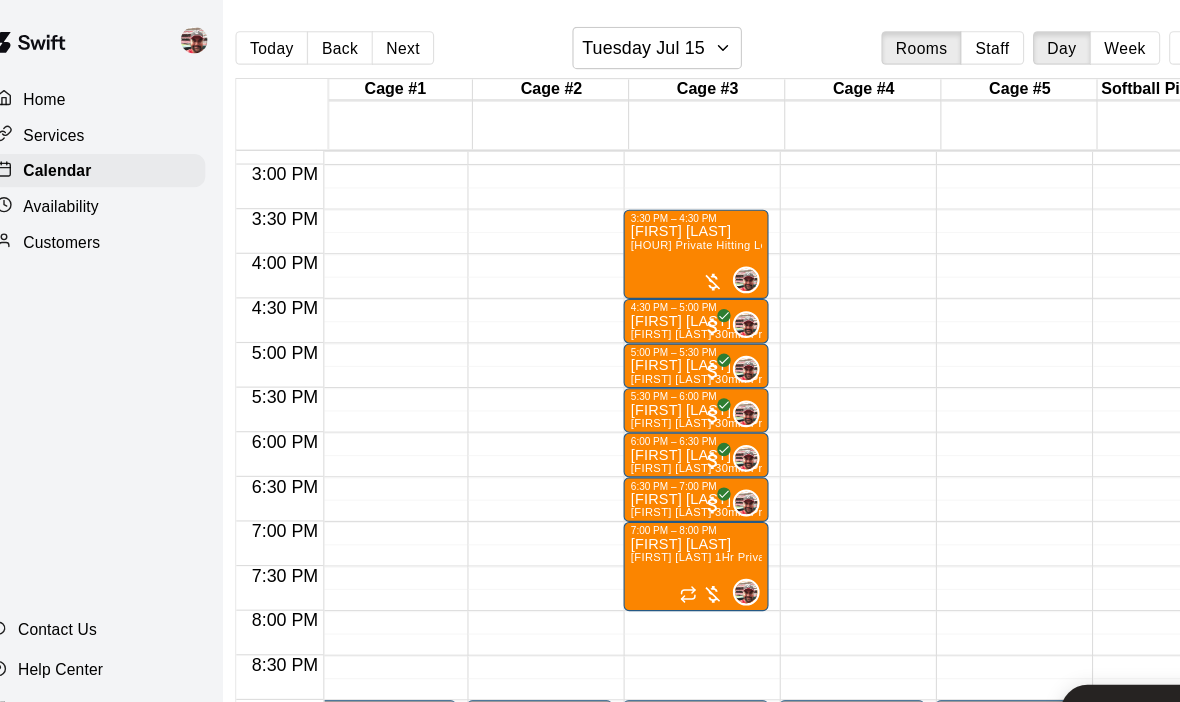 click on "Back" at bounding box center (329, 43) 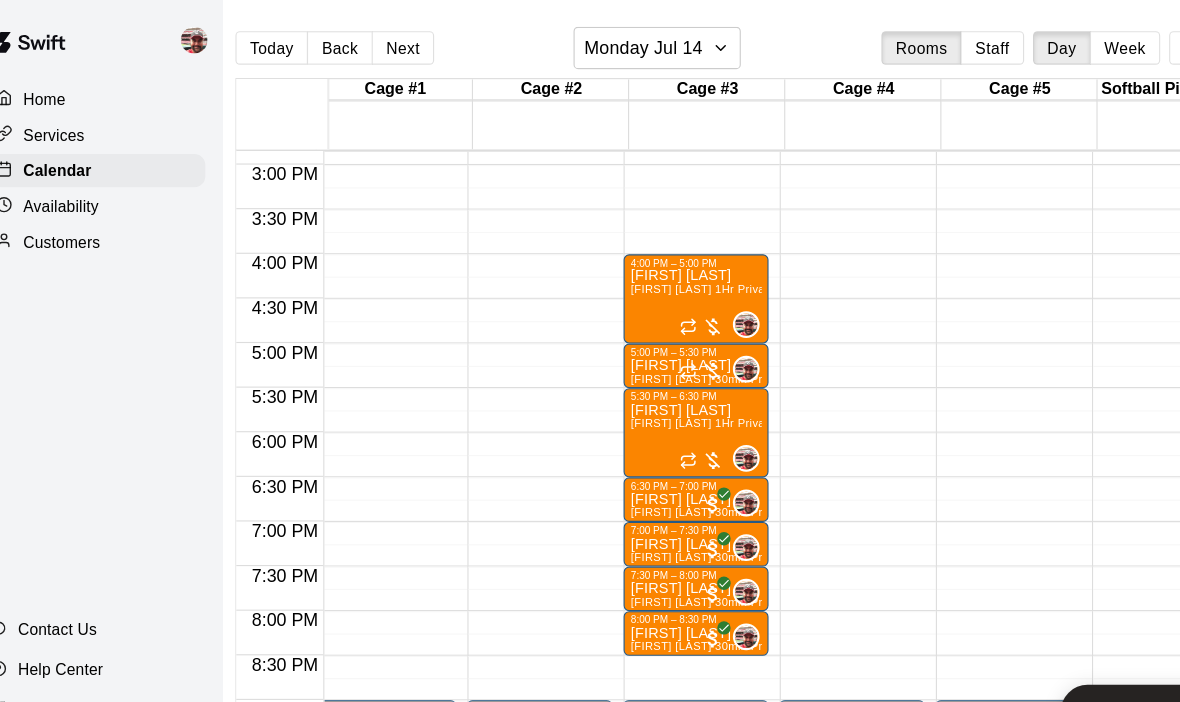 click on "Back" at bounding box center (329, 43) 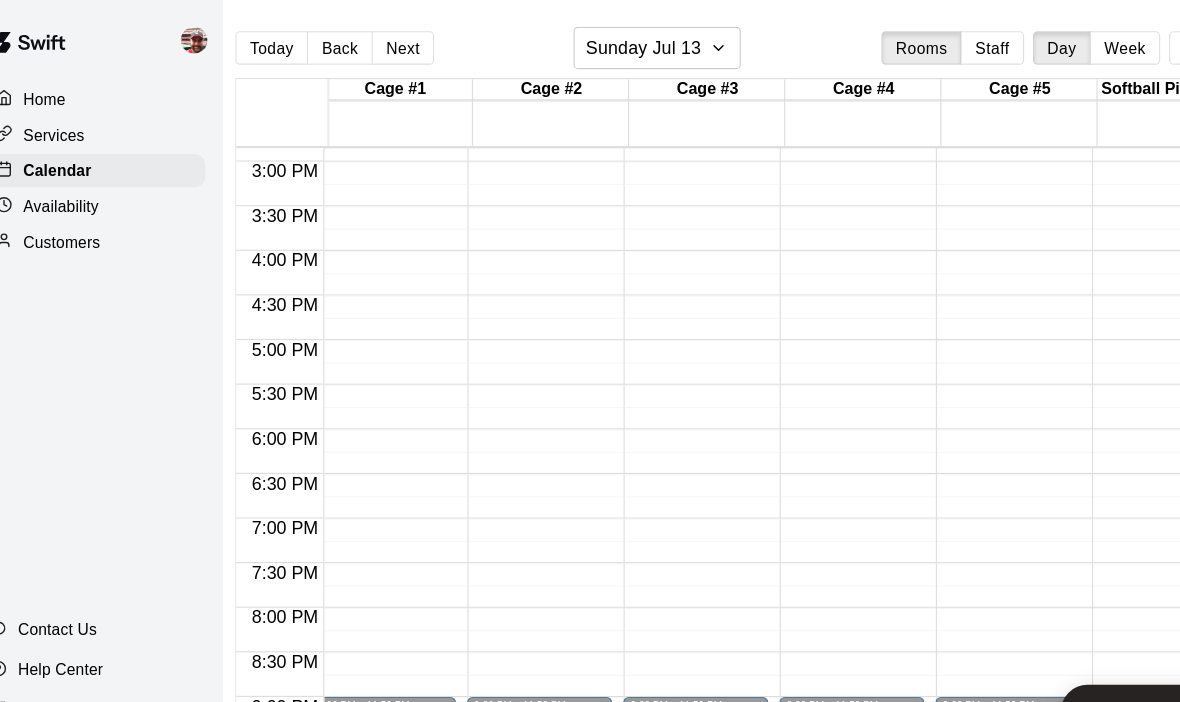click on "Back" at bounding box center (329, 43) 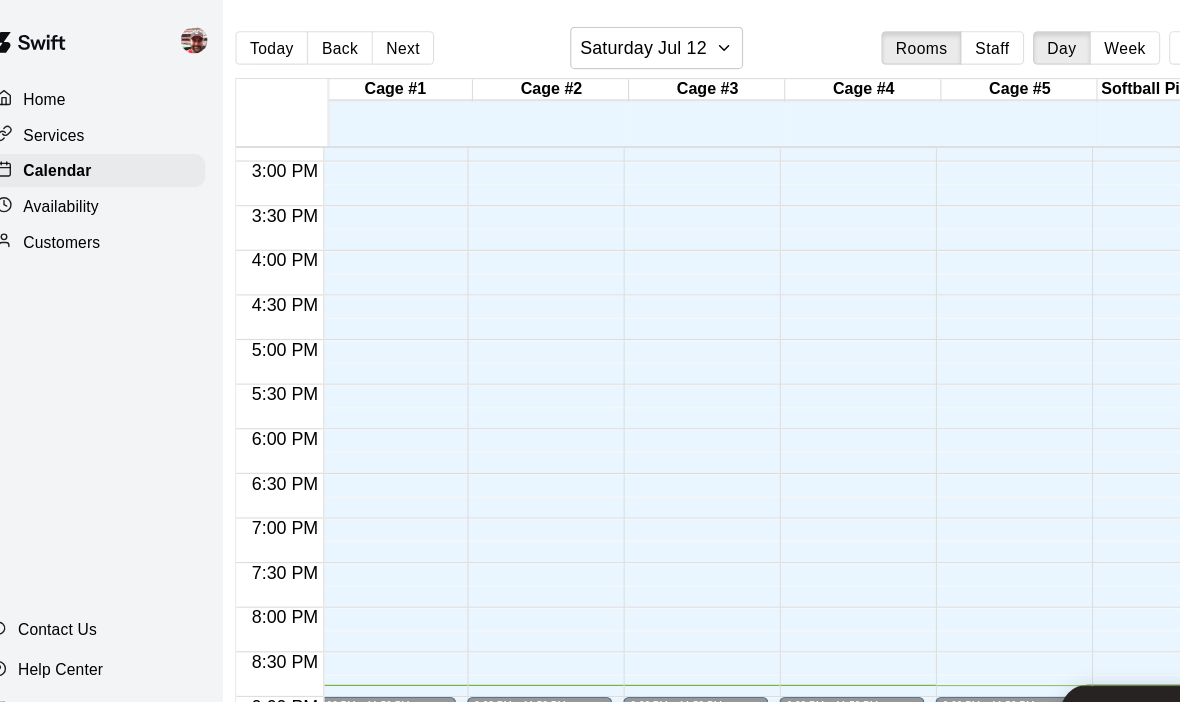 click on "Back" at bounding box center [329, 43] 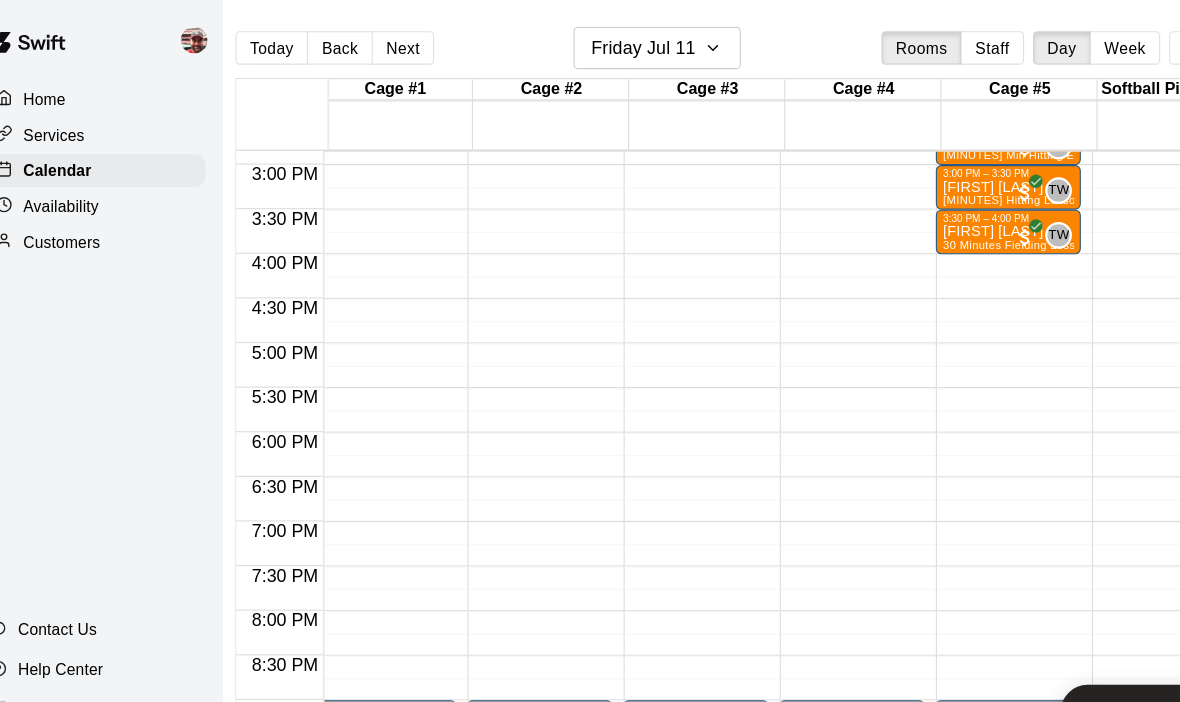 click on "Back" at bounding box center [329, 43] 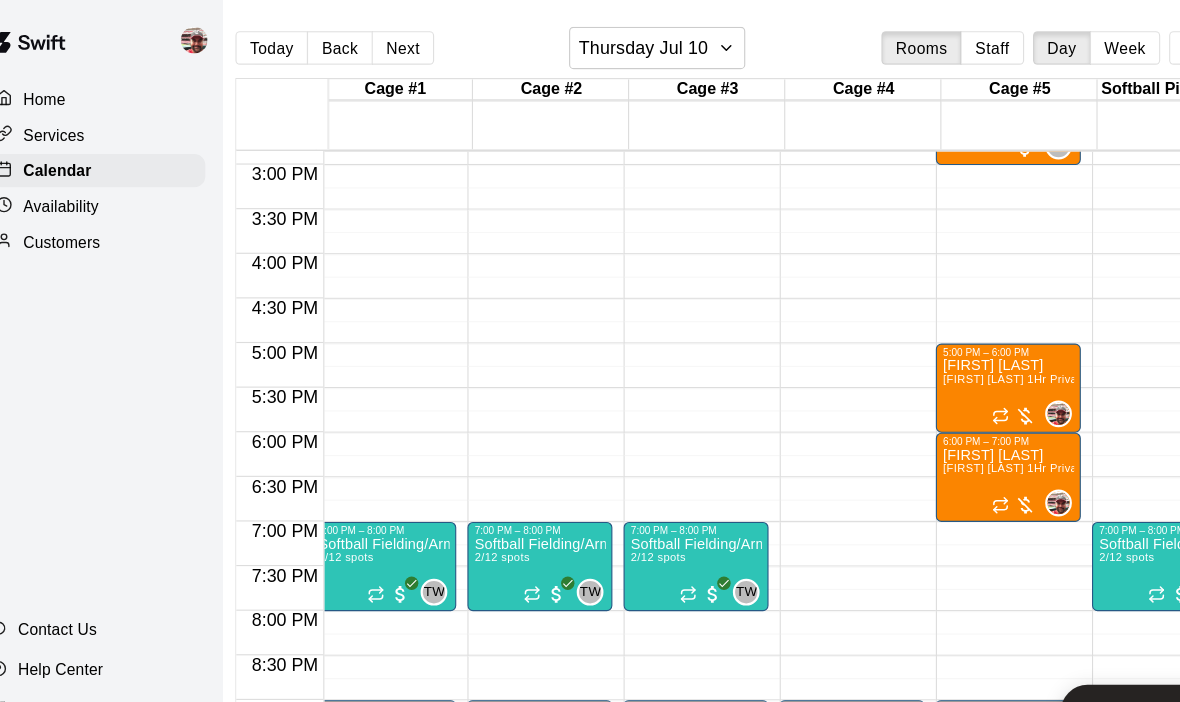 scroll, scrollTop: 1104, scrollLeft: 5, axis: both 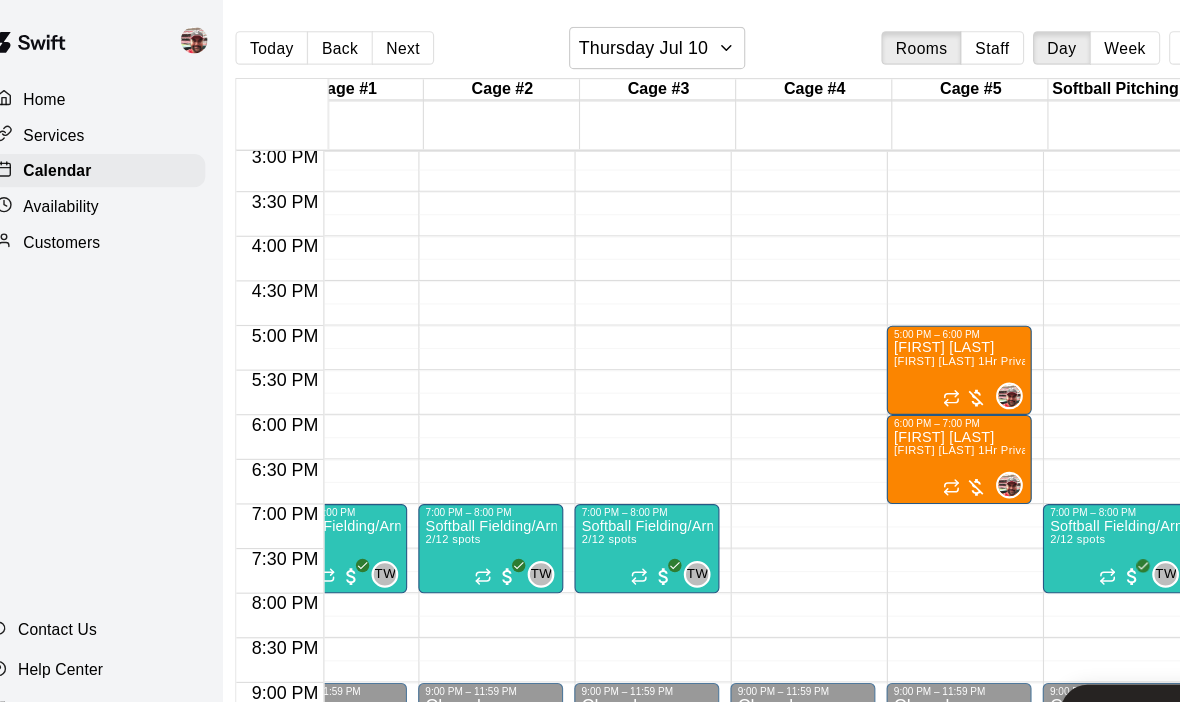 click on "Back" at bounding box center [329, 43] 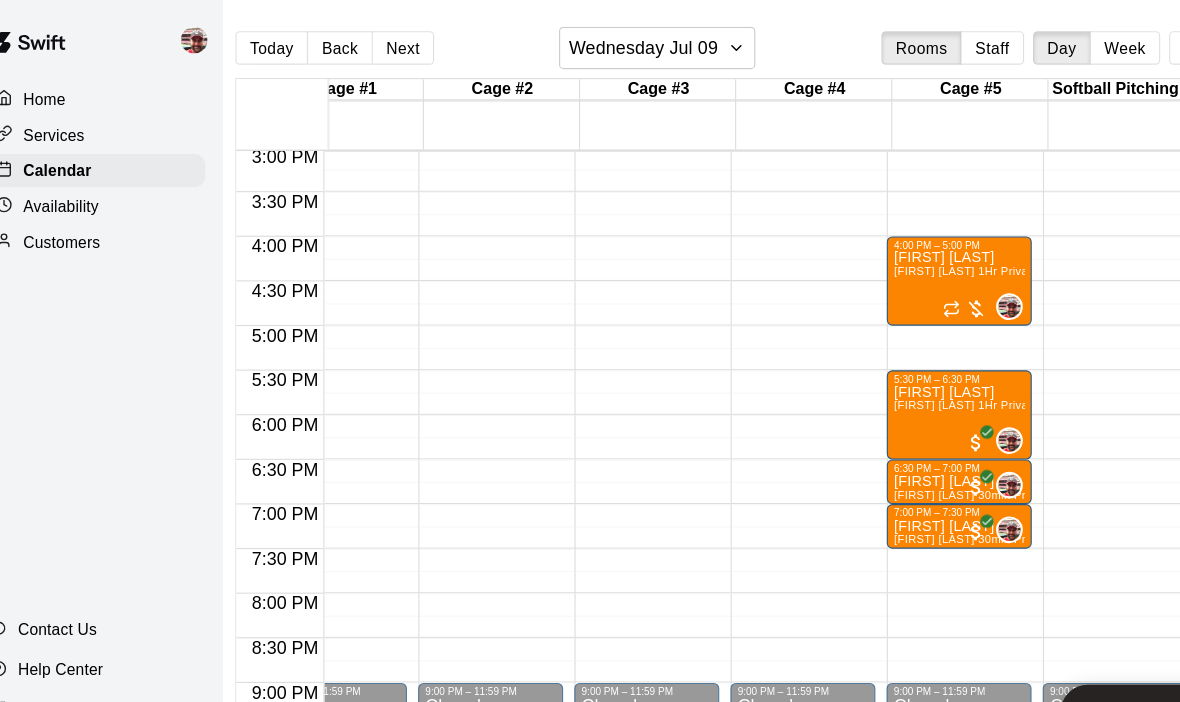 click on "Back" at bounding box center [329, 43] 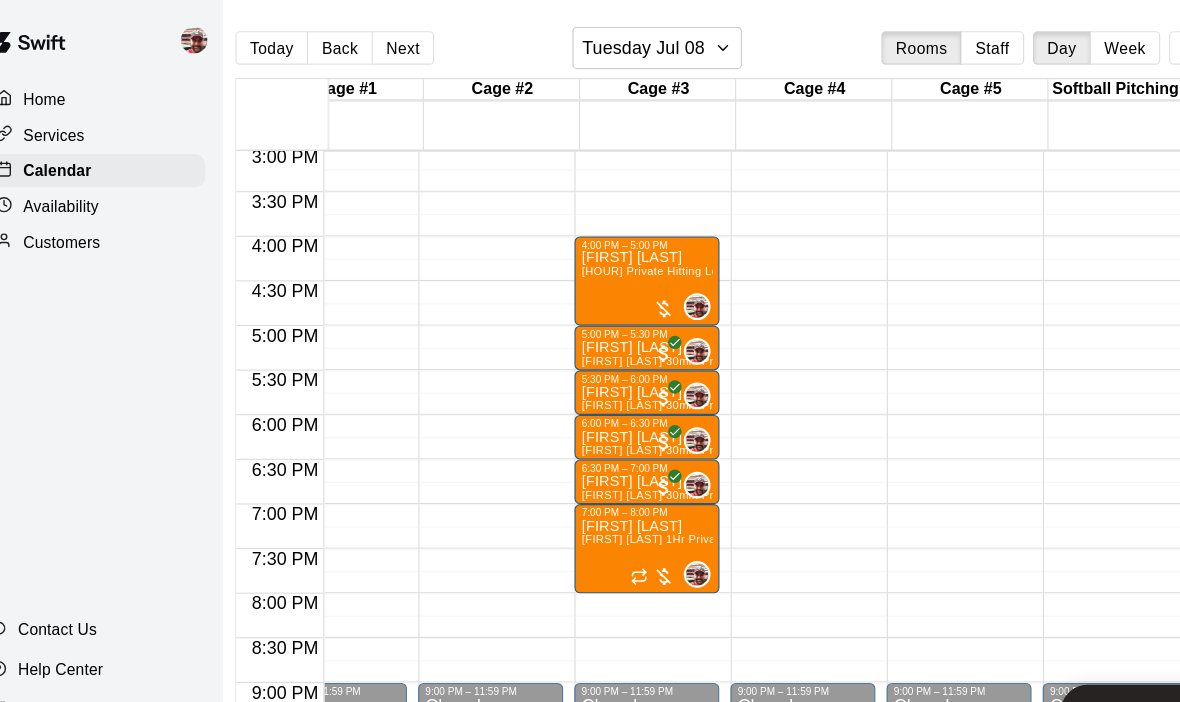 click on "Back" at bounding box center [329, 43] 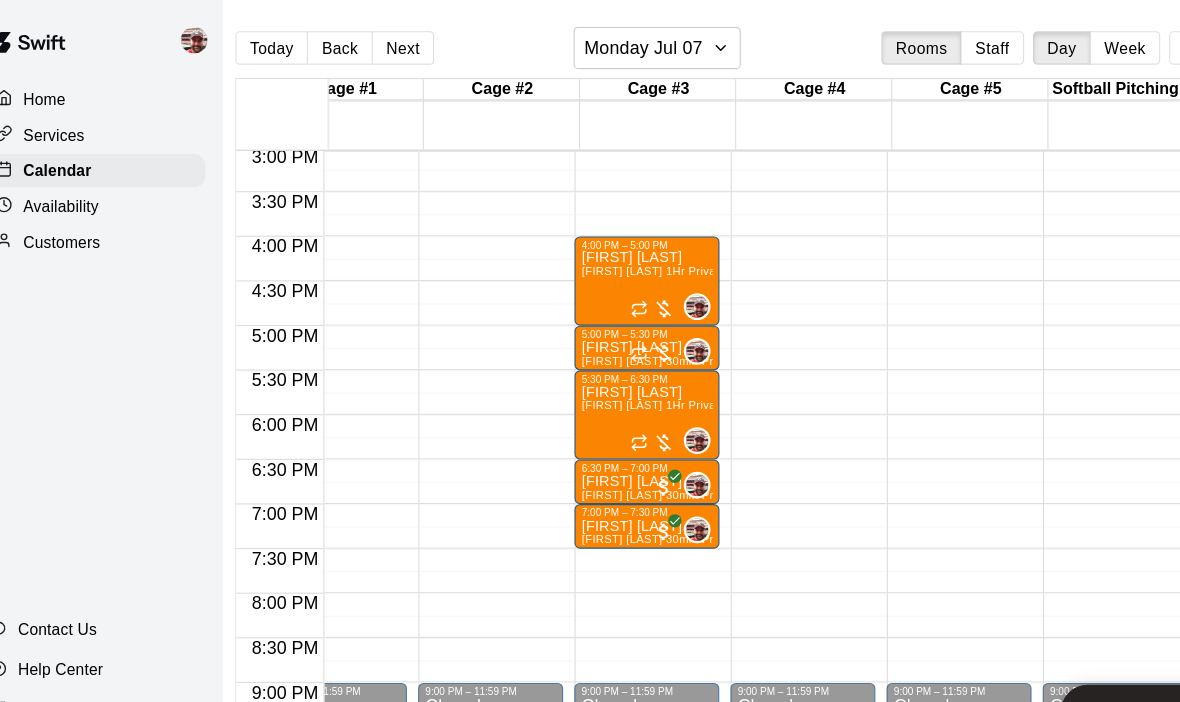 click on "Back" at bounding box center [329, 43] 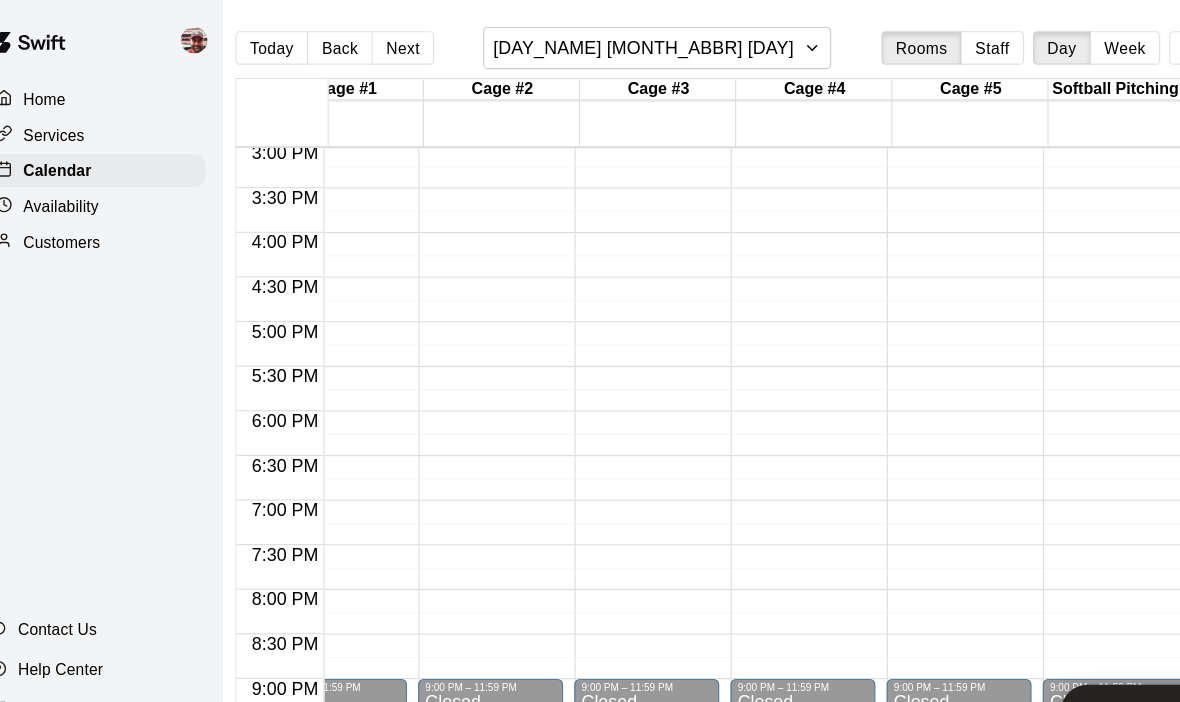 click on "Back" at bounding box center (329, 43) 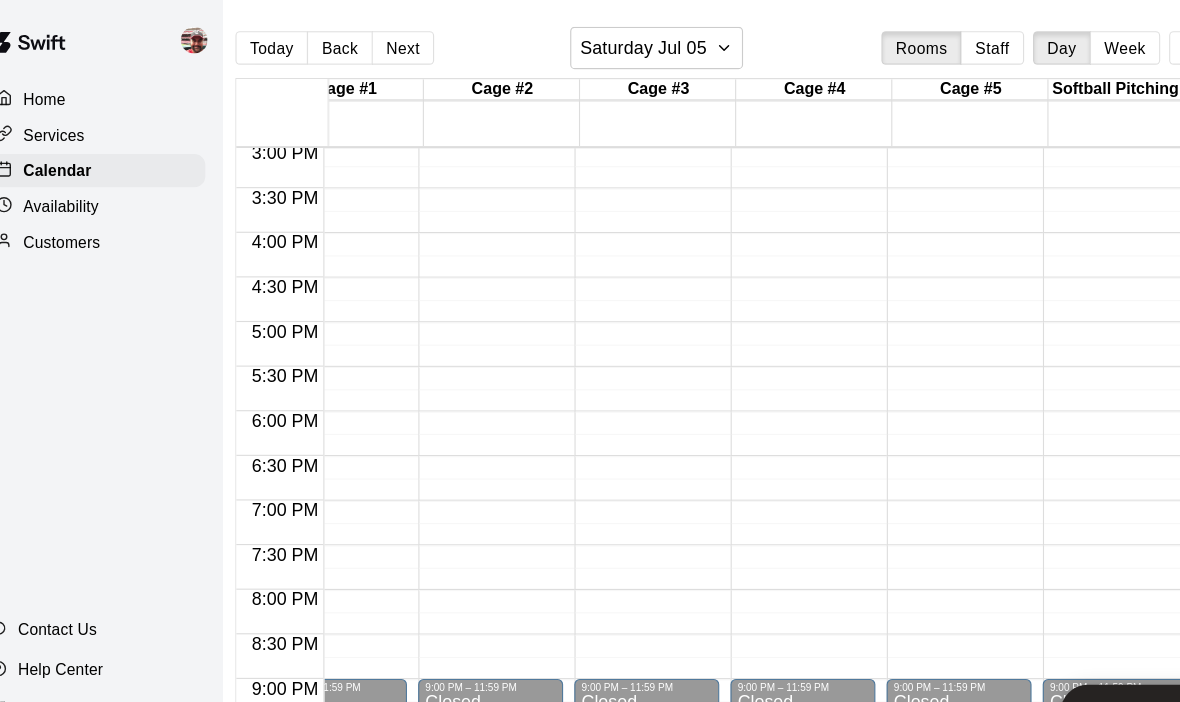 click on "Back" at bounding box center (329, 43) 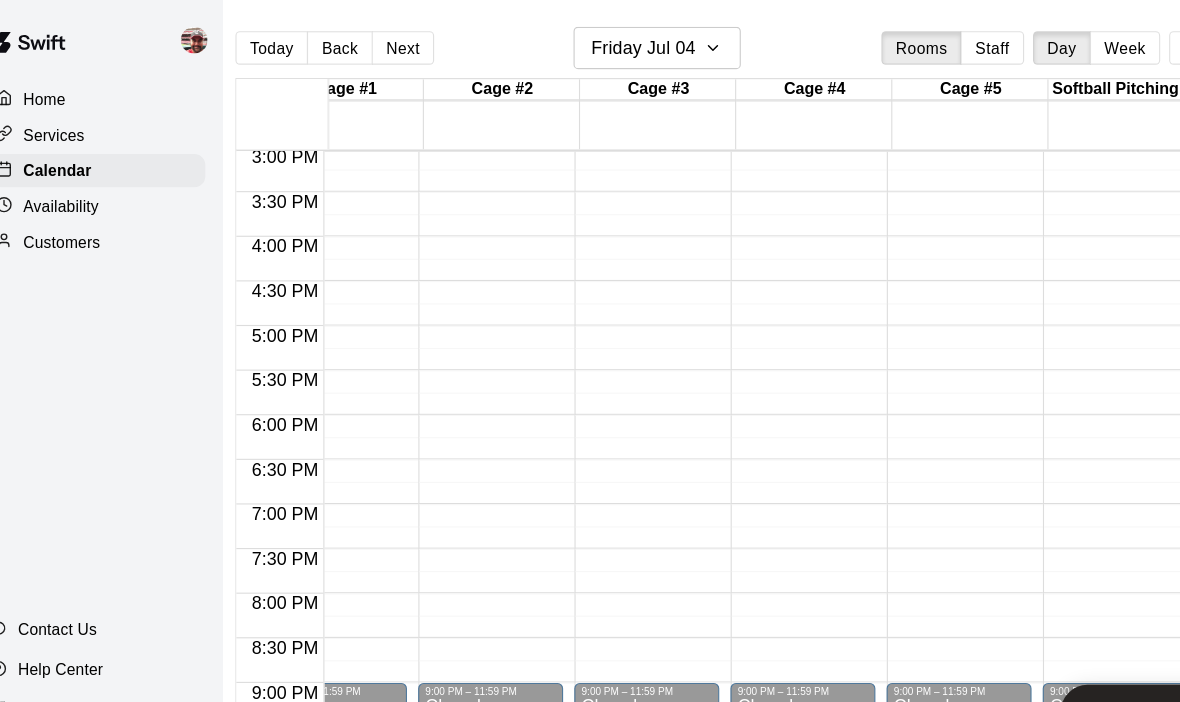 click on "Back" at bounding box center [329, 43] 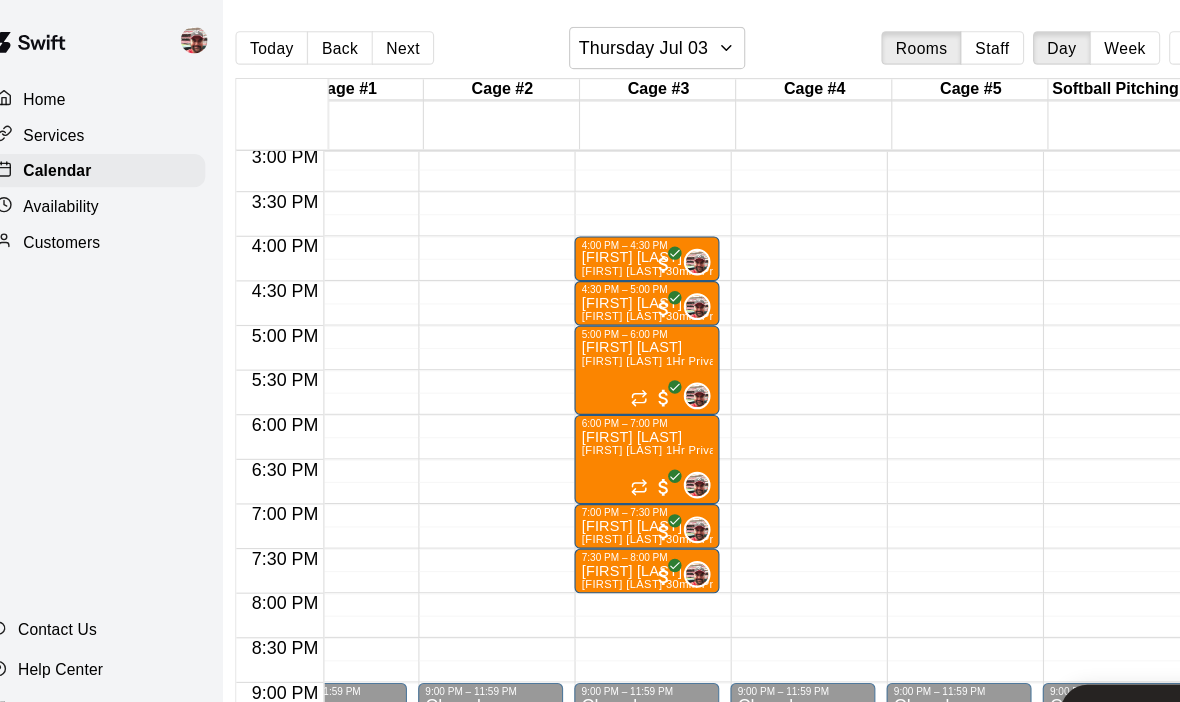click on "Back" at bounding box center [329, 43] 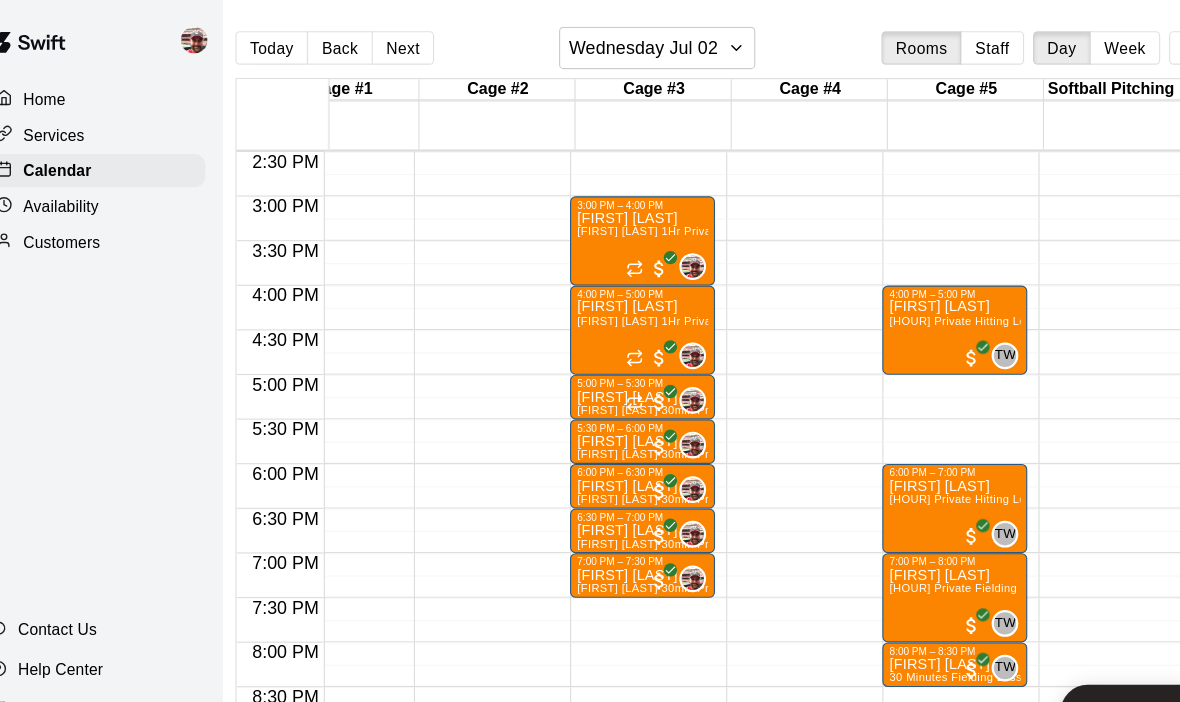 click on "Back" at bounding box center [329, 43] 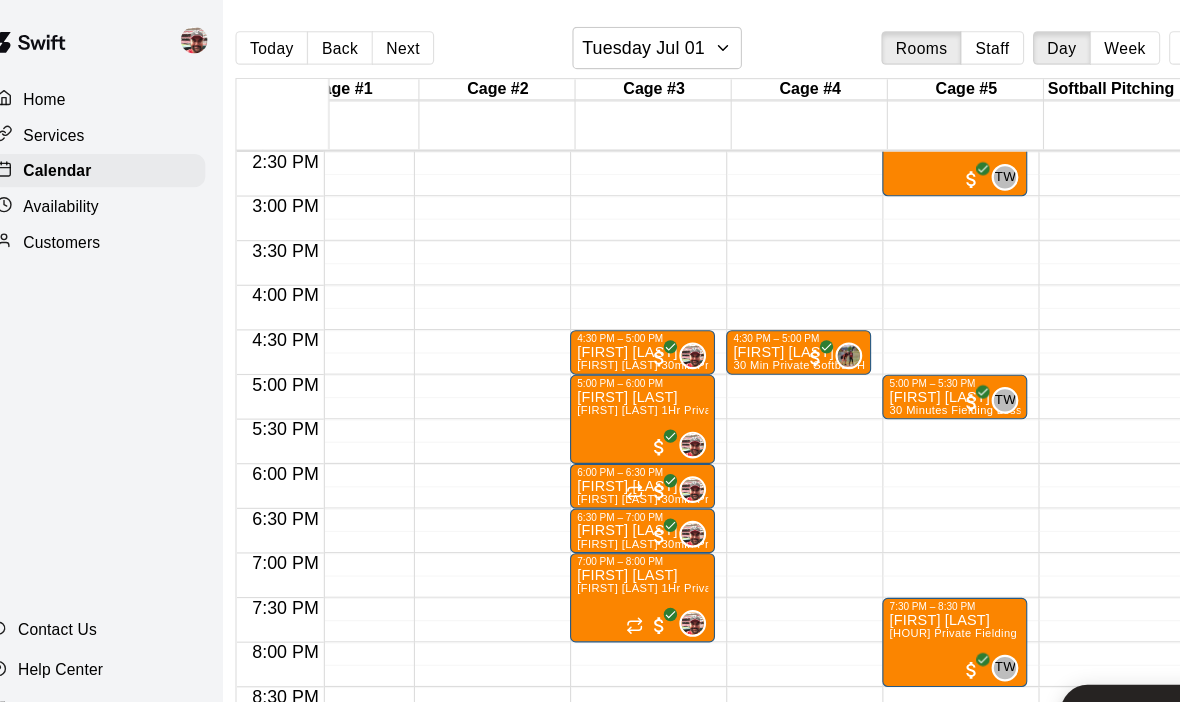 click on "Back" at bounding box center [329, 43] 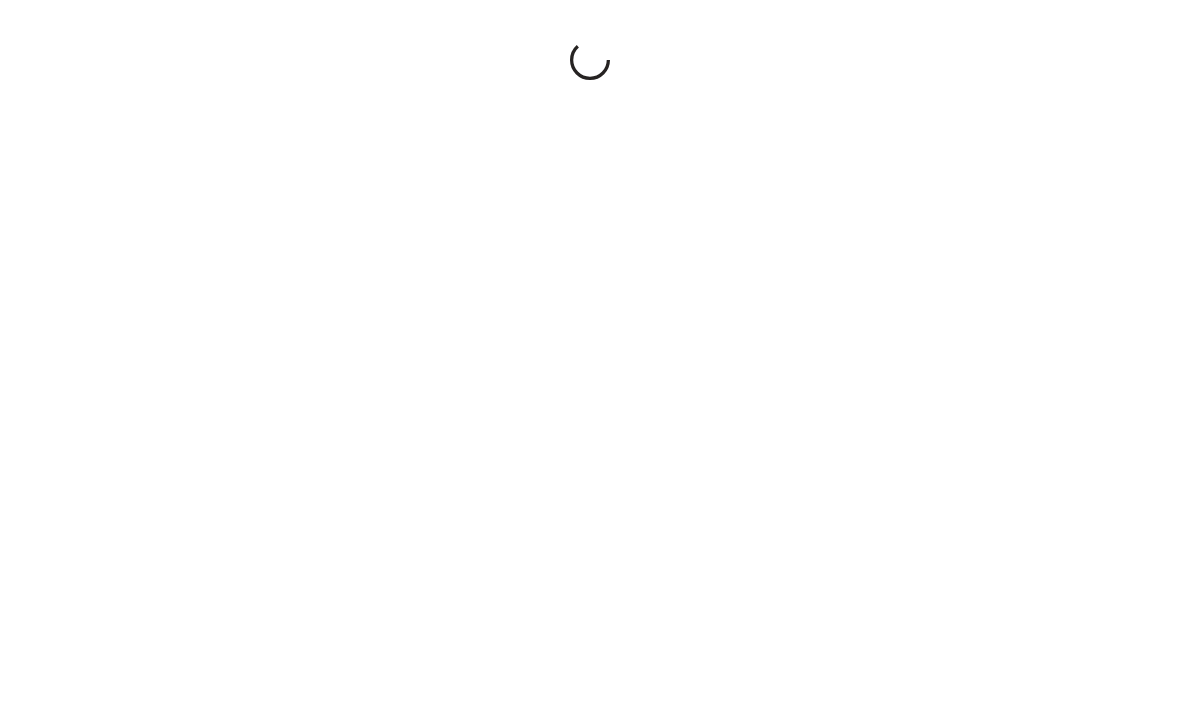 scroll, scrollTop: 0, scrollLeft: 37, axis: horizontal 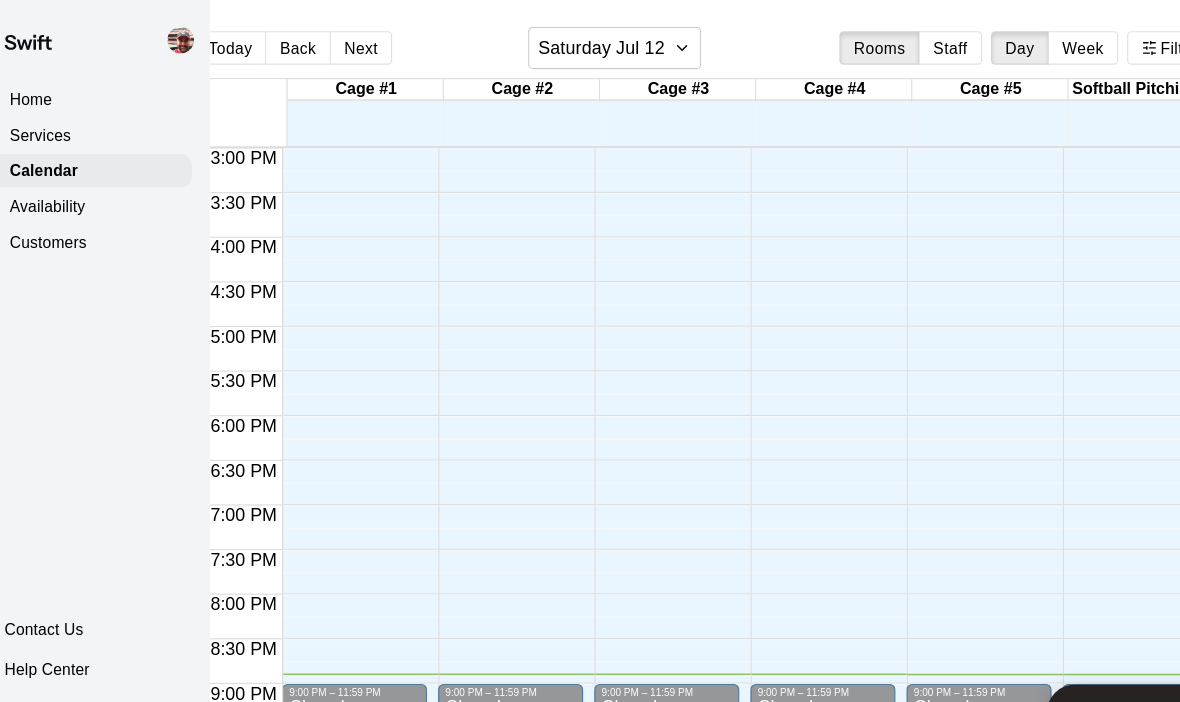 click on "Next" at bounding box center (361, 43) 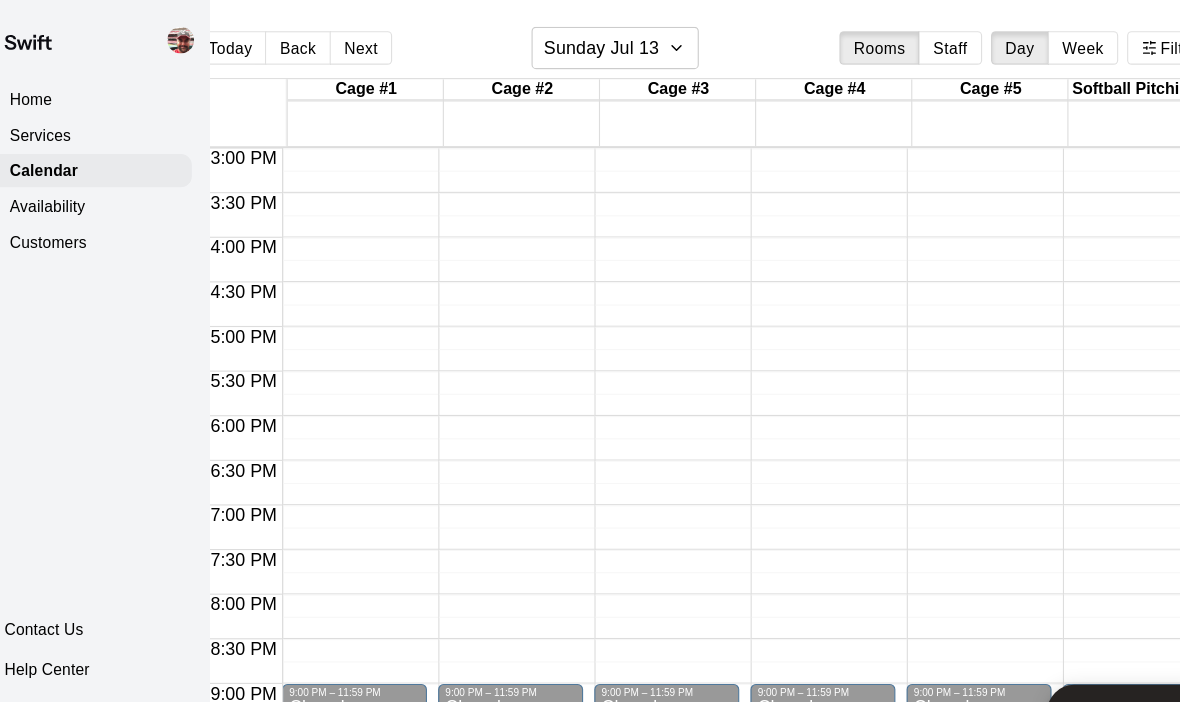 click on "Next" at bounding box center [361, 43] 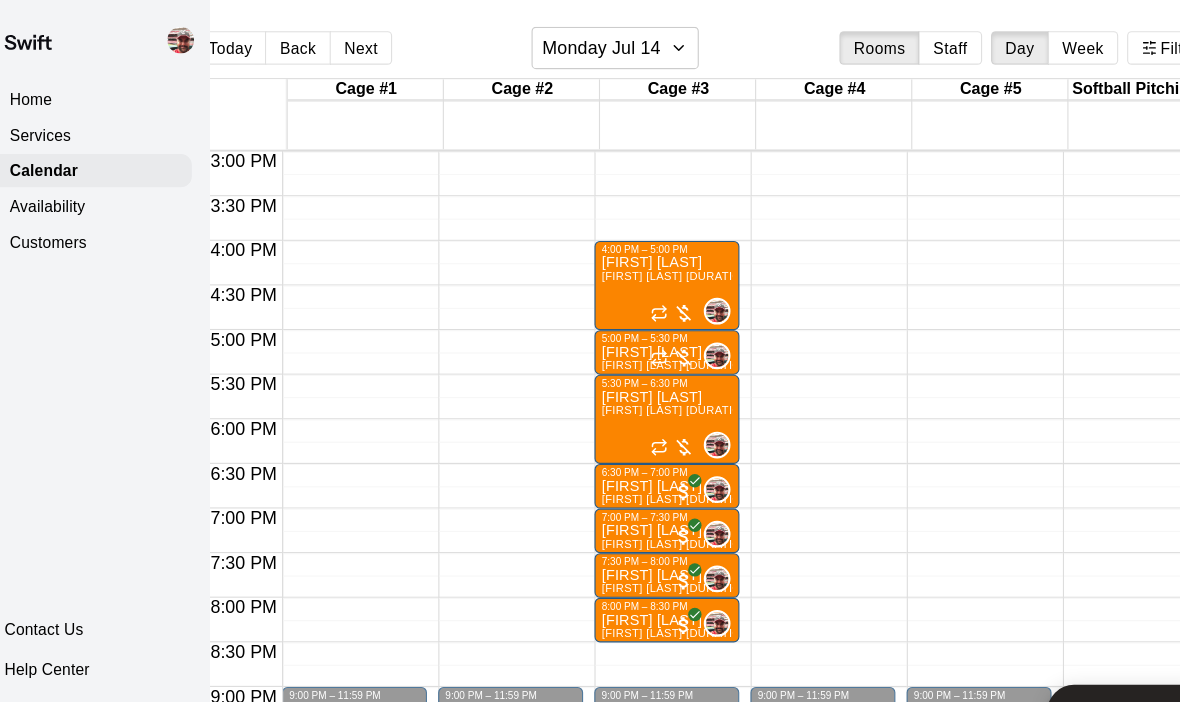 scroll, scrollTop: 1232, scrollLeft: 5, axis: both 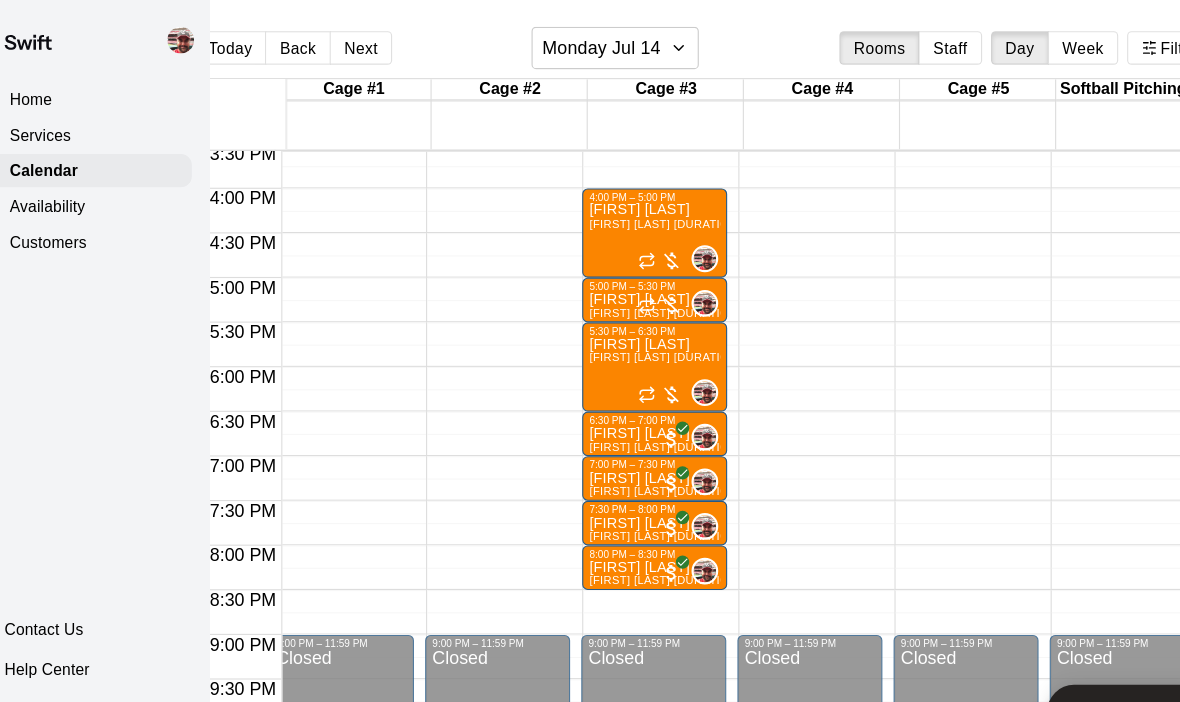 click on "Next" at bounding box center (361, 43) 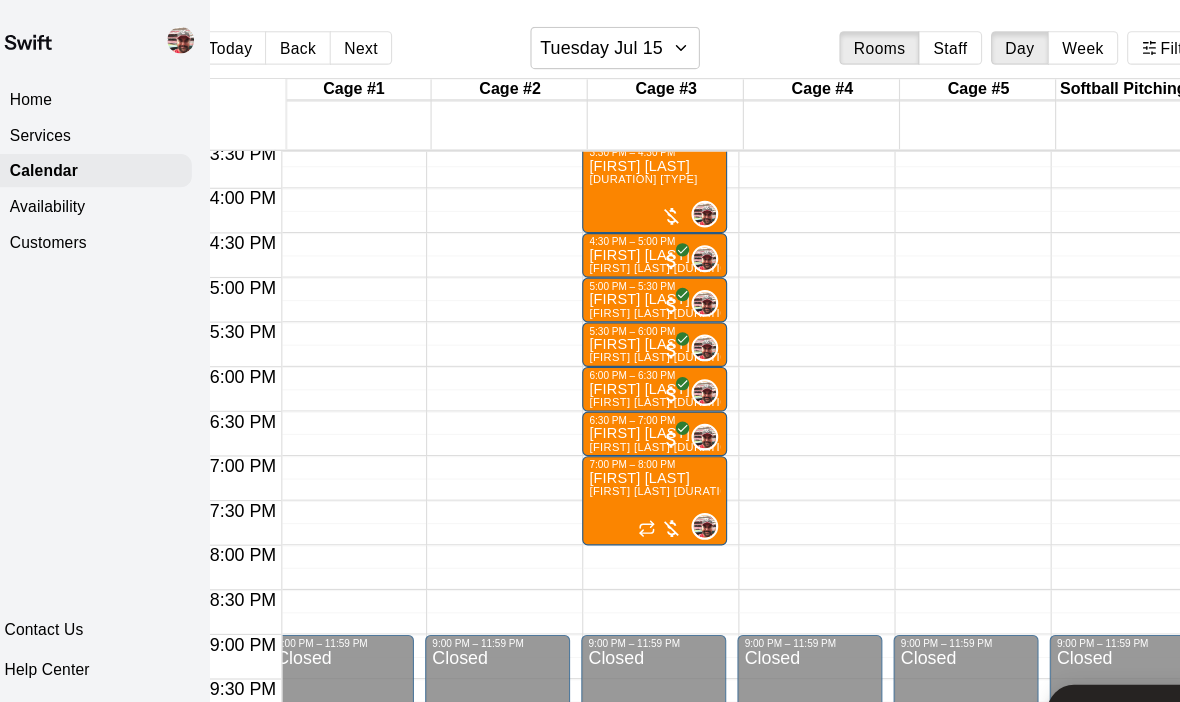 scroll, scrollTop: 1173, scrollLeft: 13, axis: both 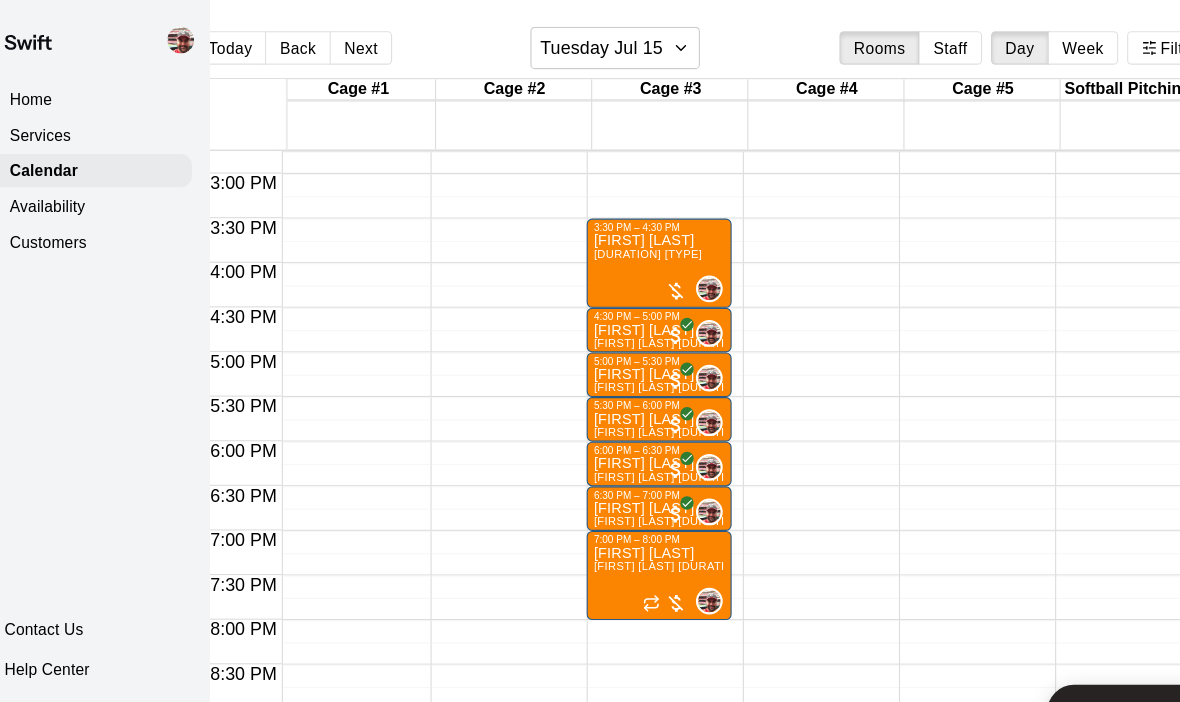 click on "Next" at bounding box center (361, 43) 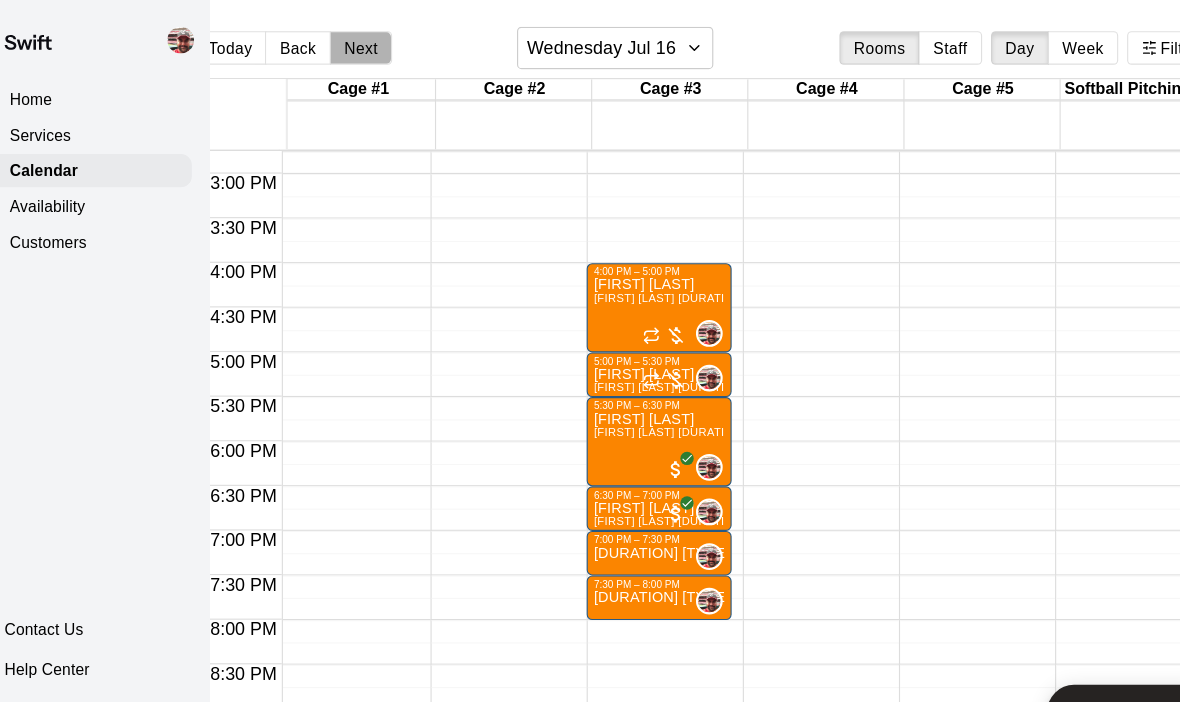 click on "Next" at bounding box center (361, 43) 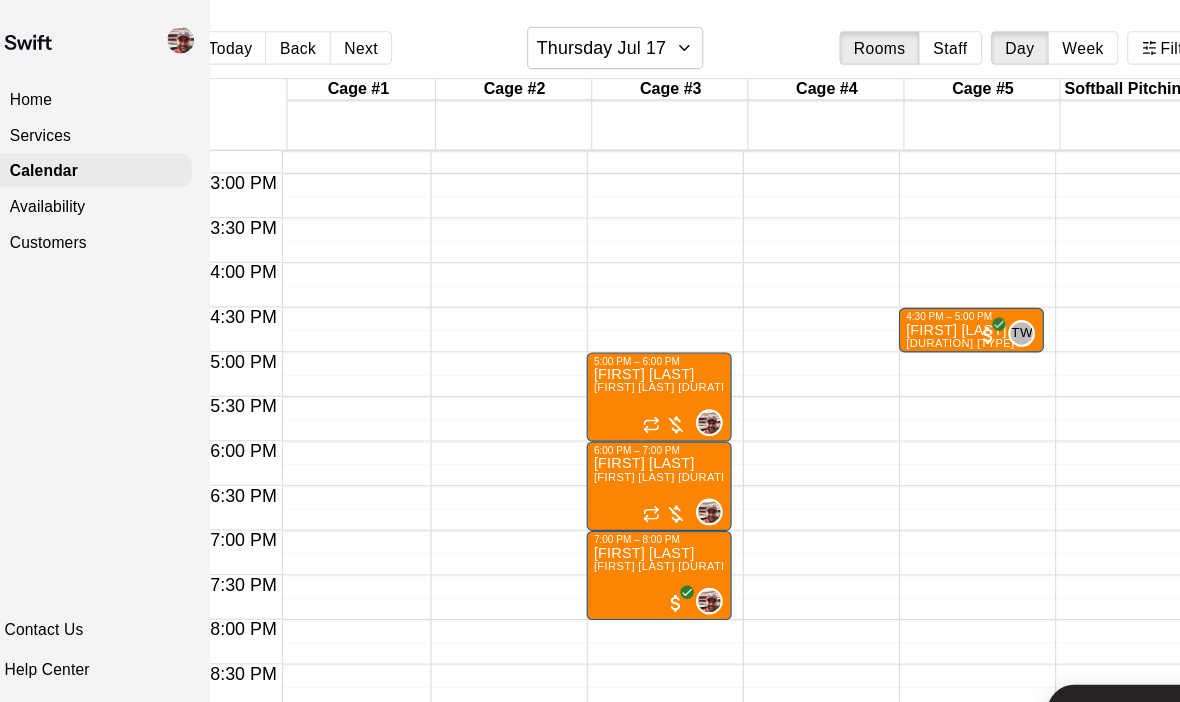 scroll, scrollTop: 1185, scrollLeft: 35, axis: both 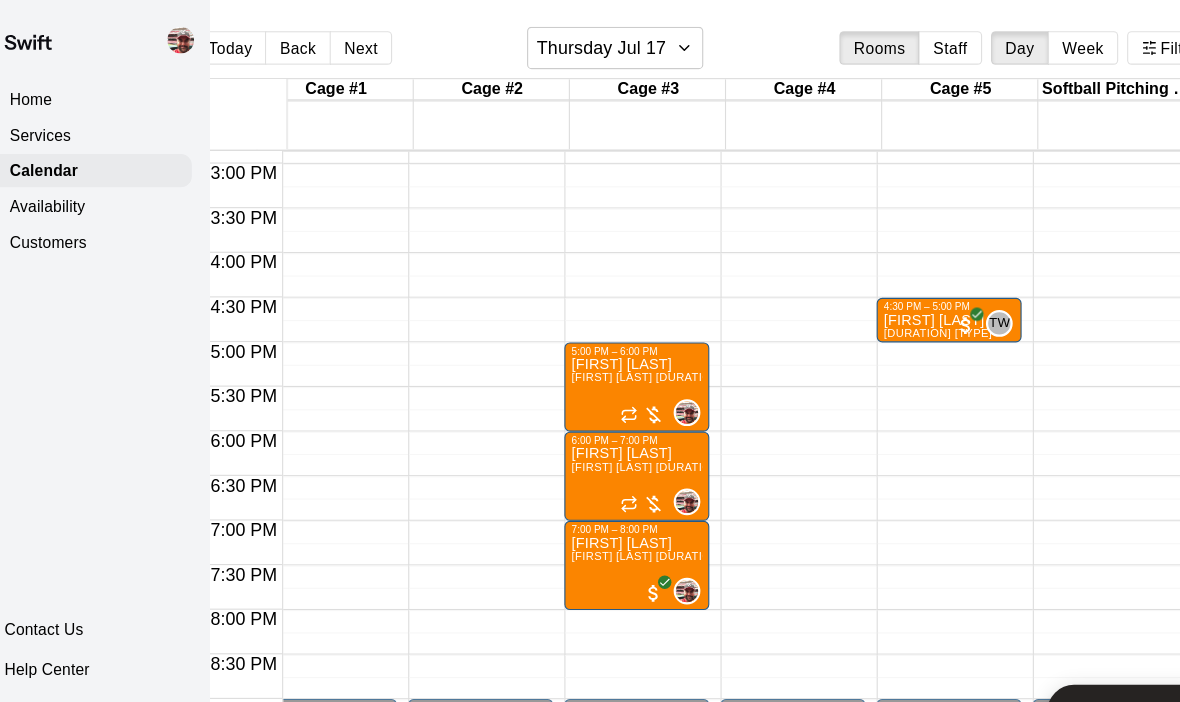 click on "Back" at bounding box center (304, 43) 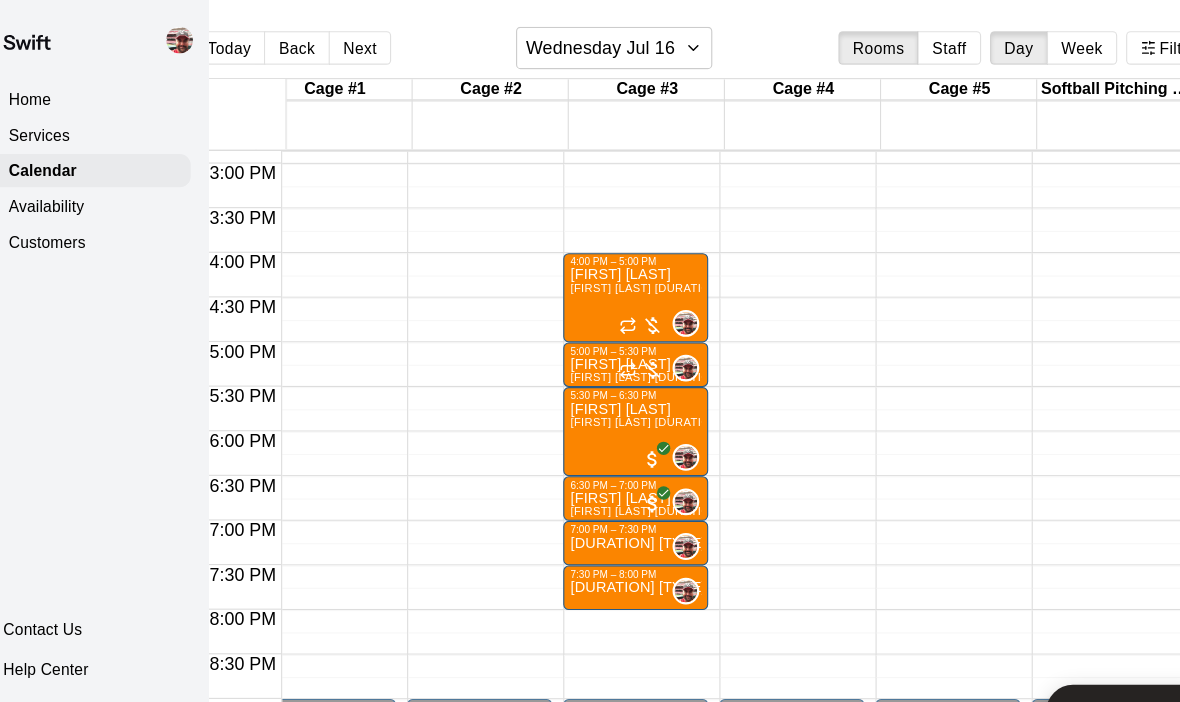 click on "Back" at bounding box center [304, 43] 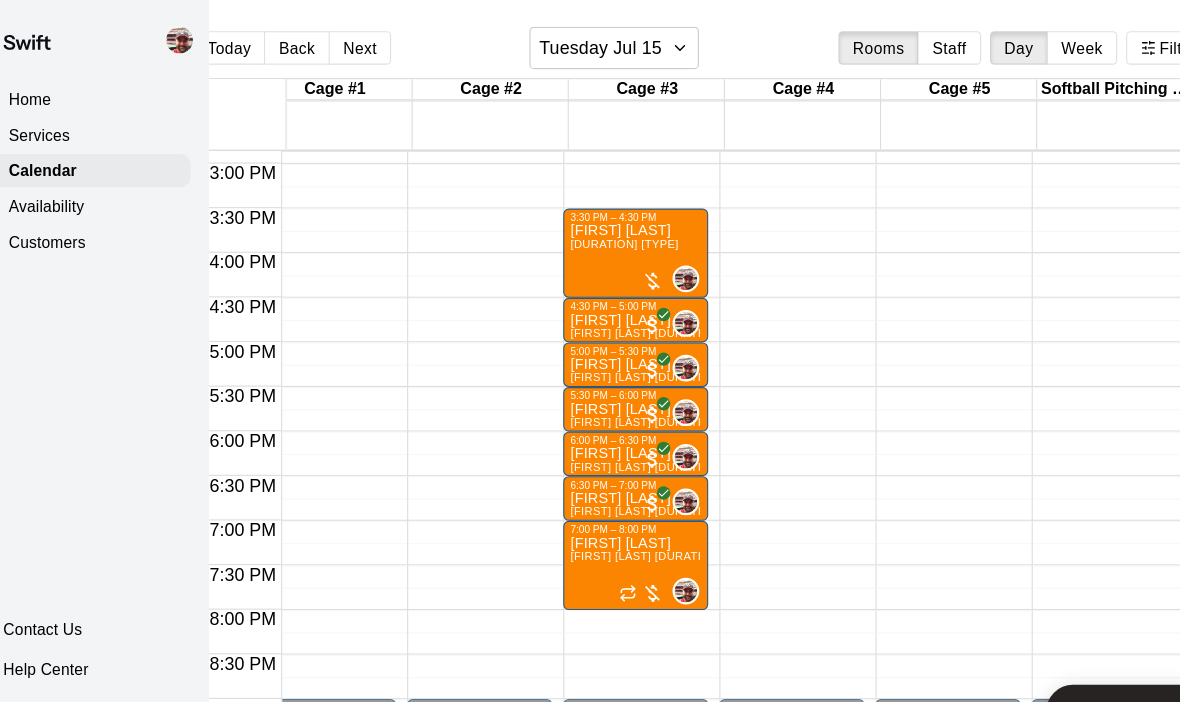 click on "Next" at bounding box center (361, 43) 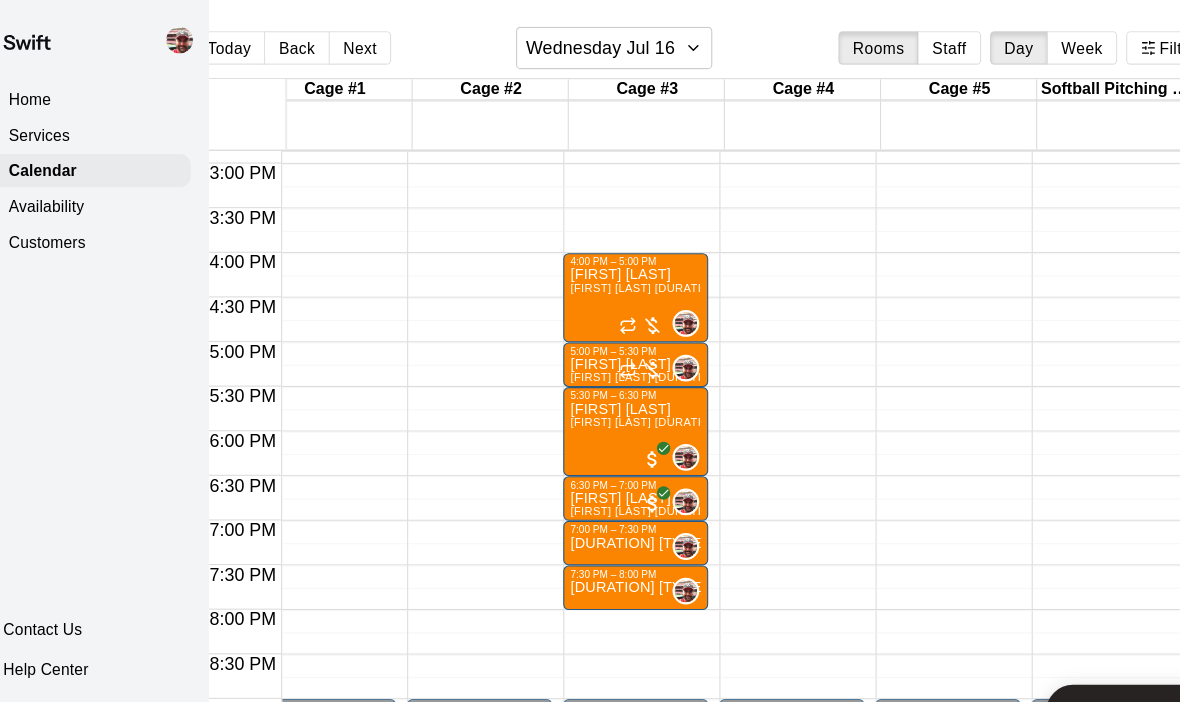 click on "Next" at bounding box center (361, 43) 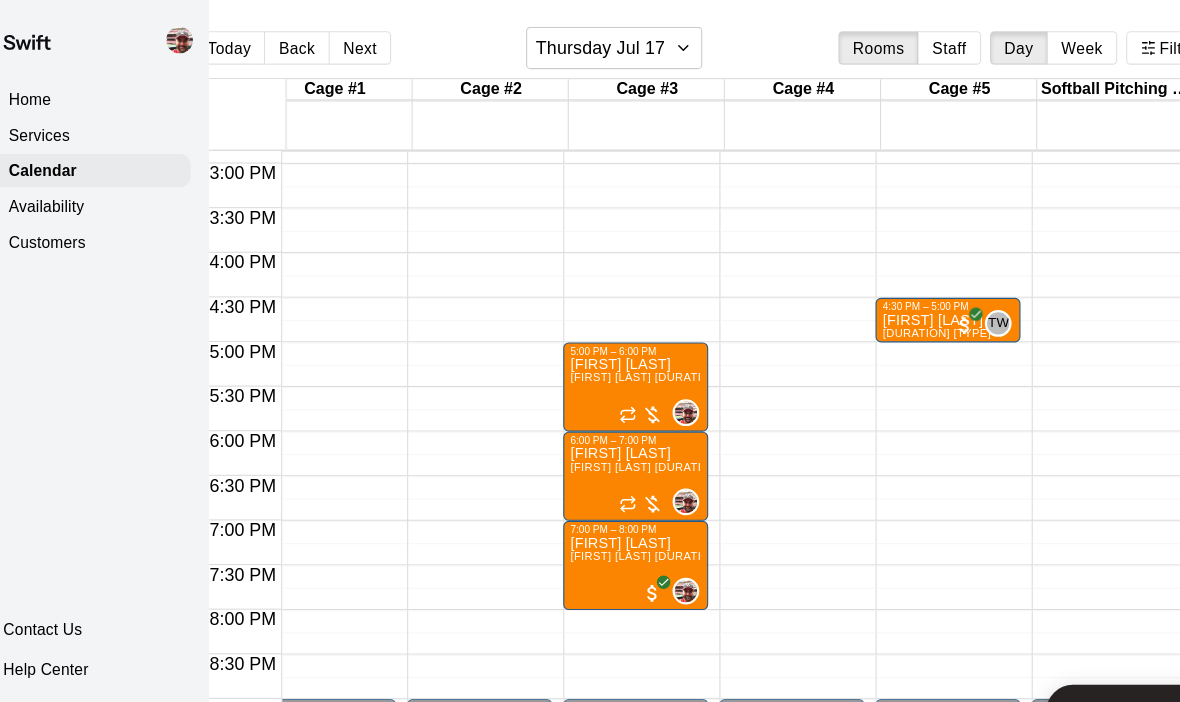 scroll, scrollTop: 1211, scrollLeft: 30, axis: both 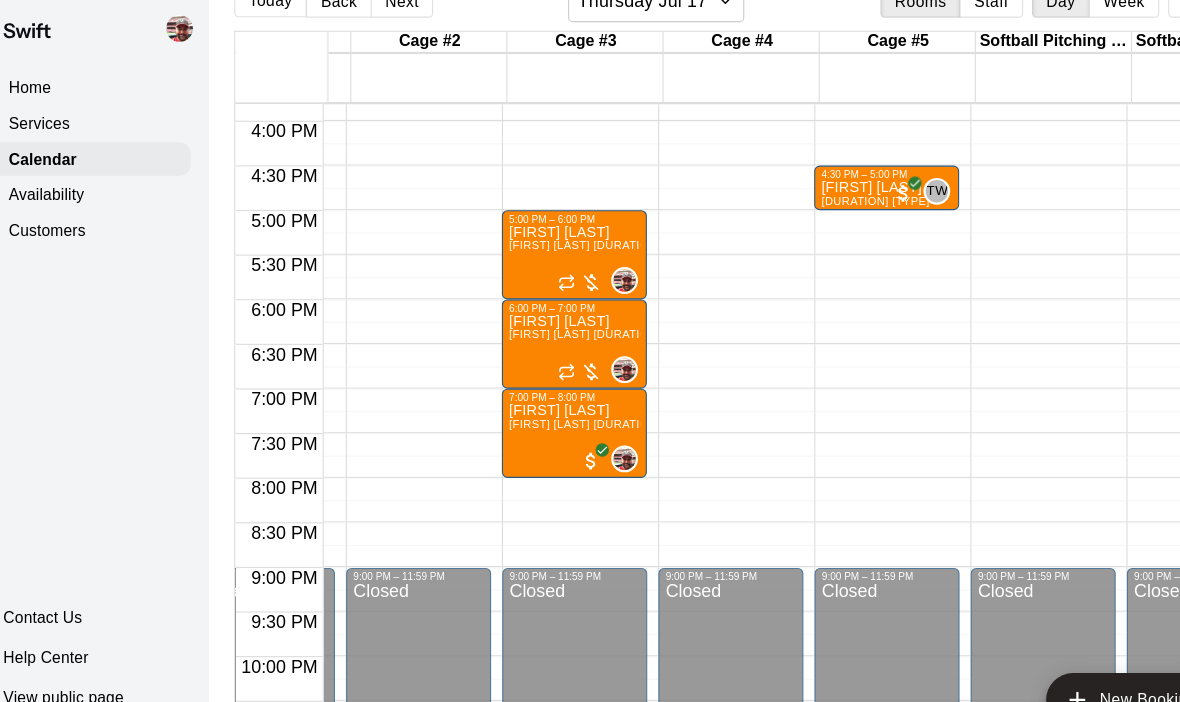 click on "New Booking" at bounding box center (1051, 638) 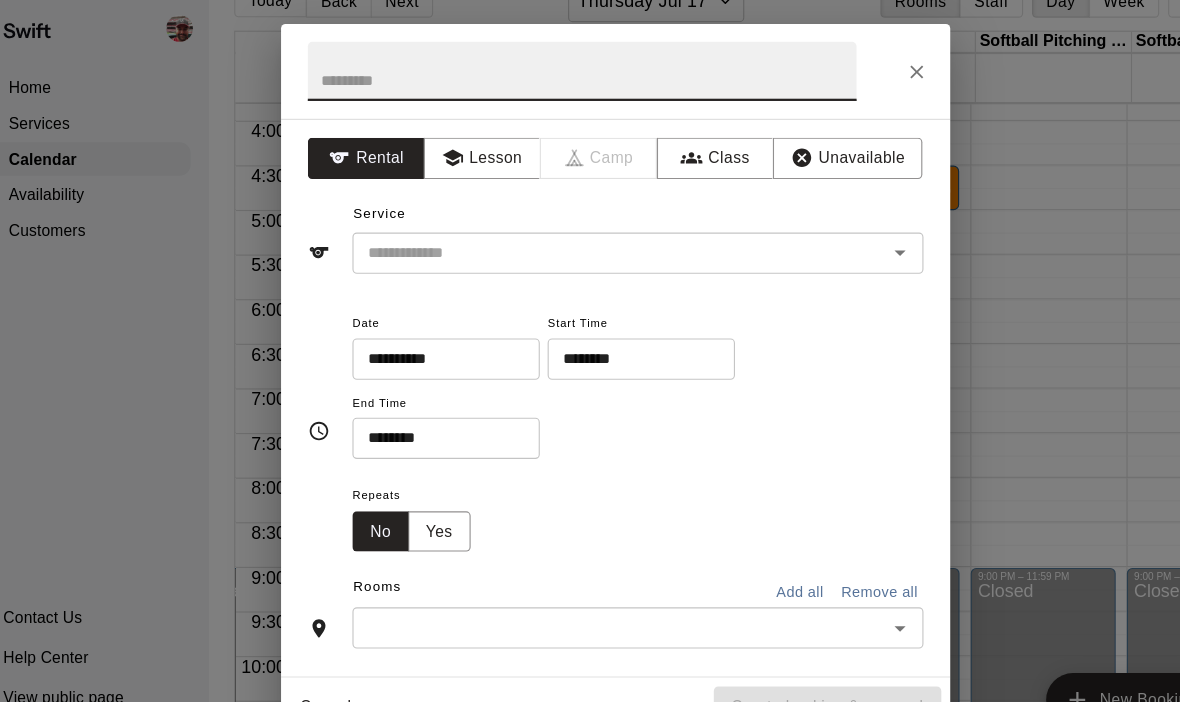 click on "********" at bounding box center (606, 332) 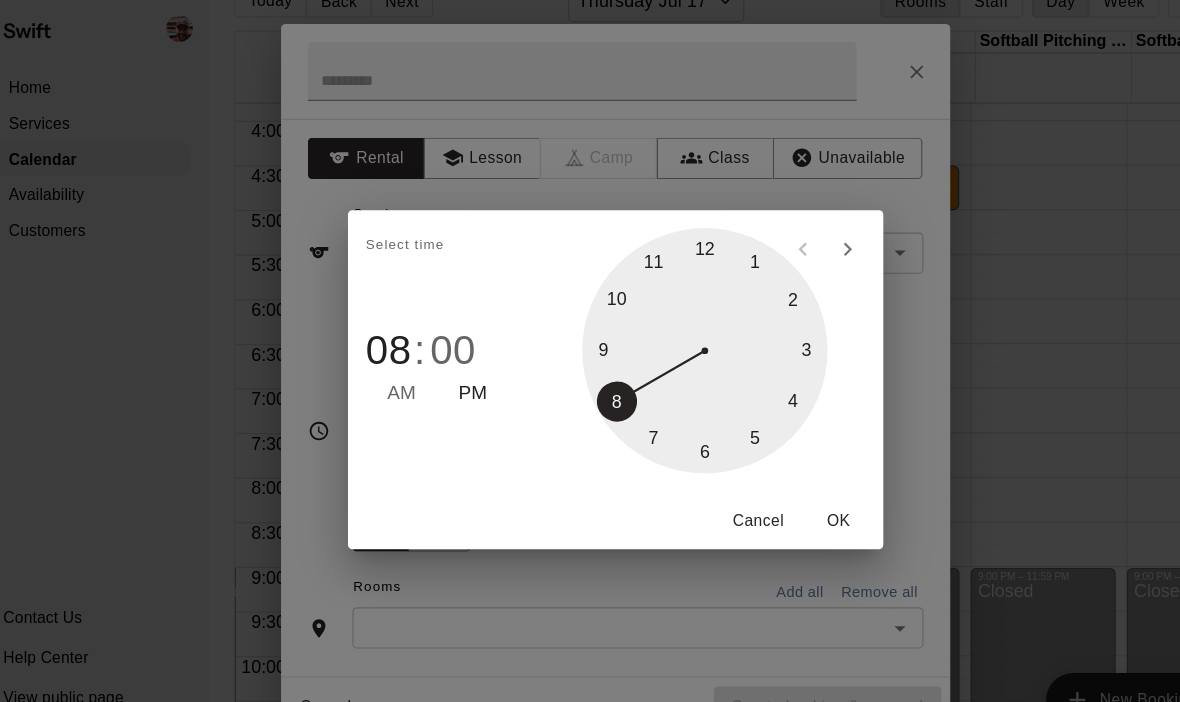 click at bounding box center (670, 325) 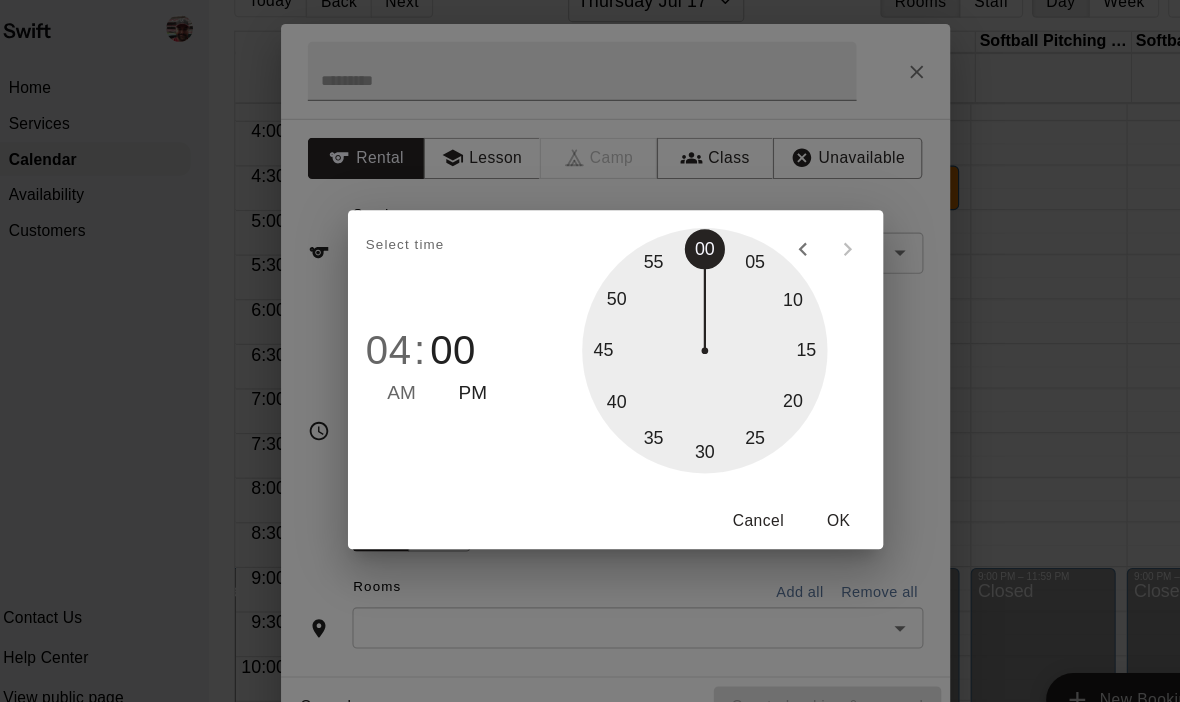 click at bounding box center (670, 325) 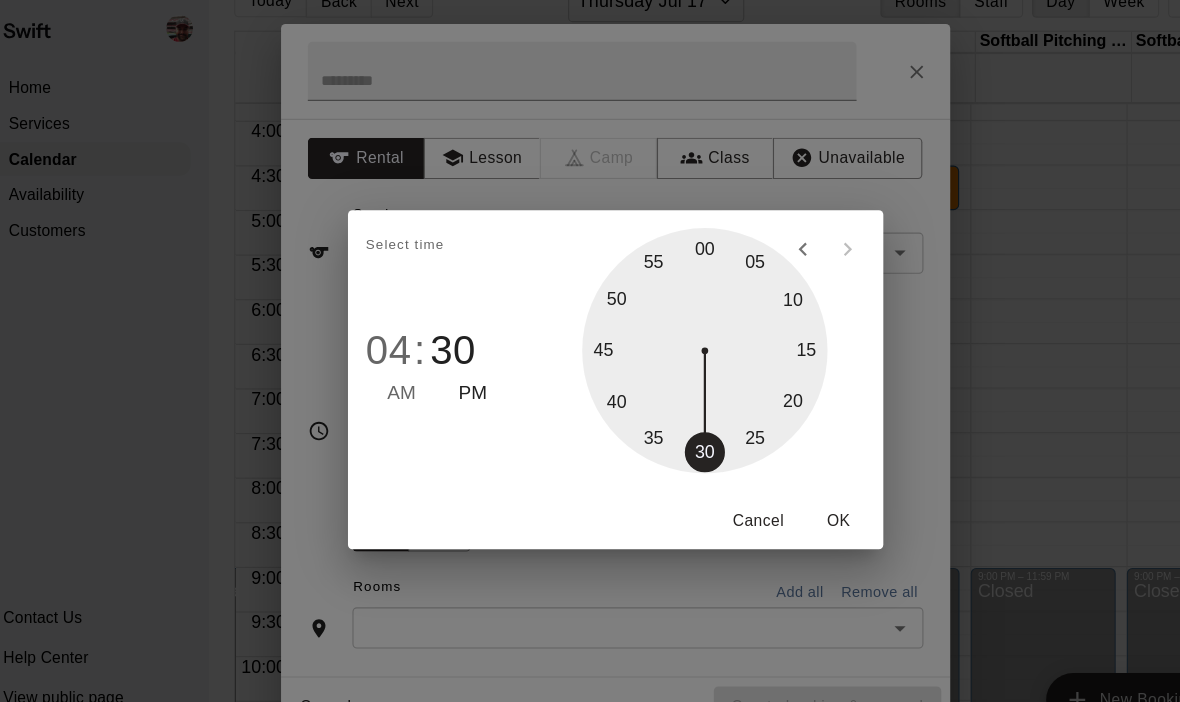 click on "PM" at bounding box center [462, 363] 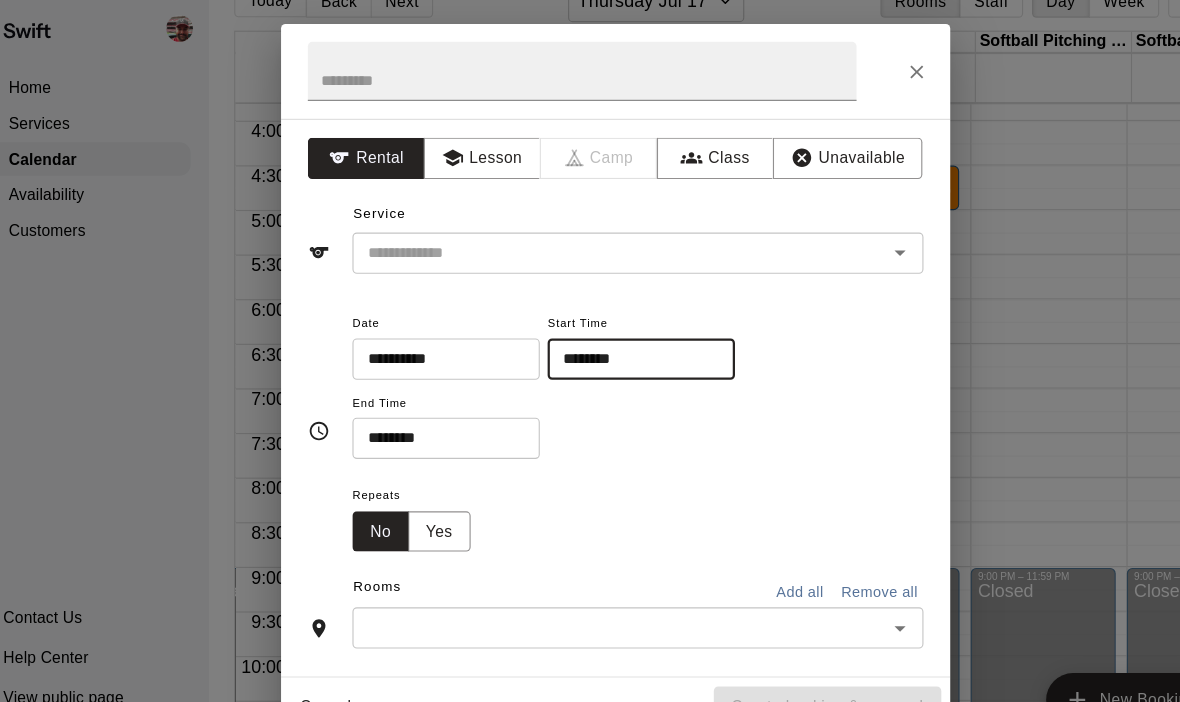 click on "********" at bounding box center [431, 403] 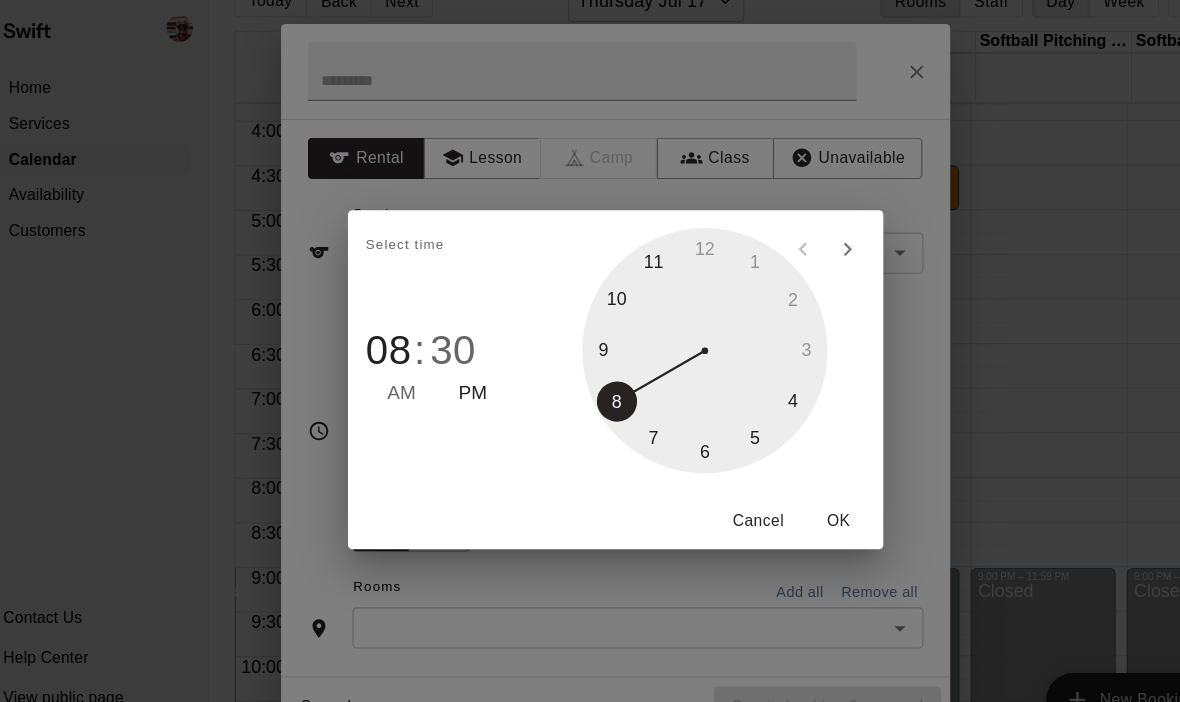 click at bounding box center [670, 325] 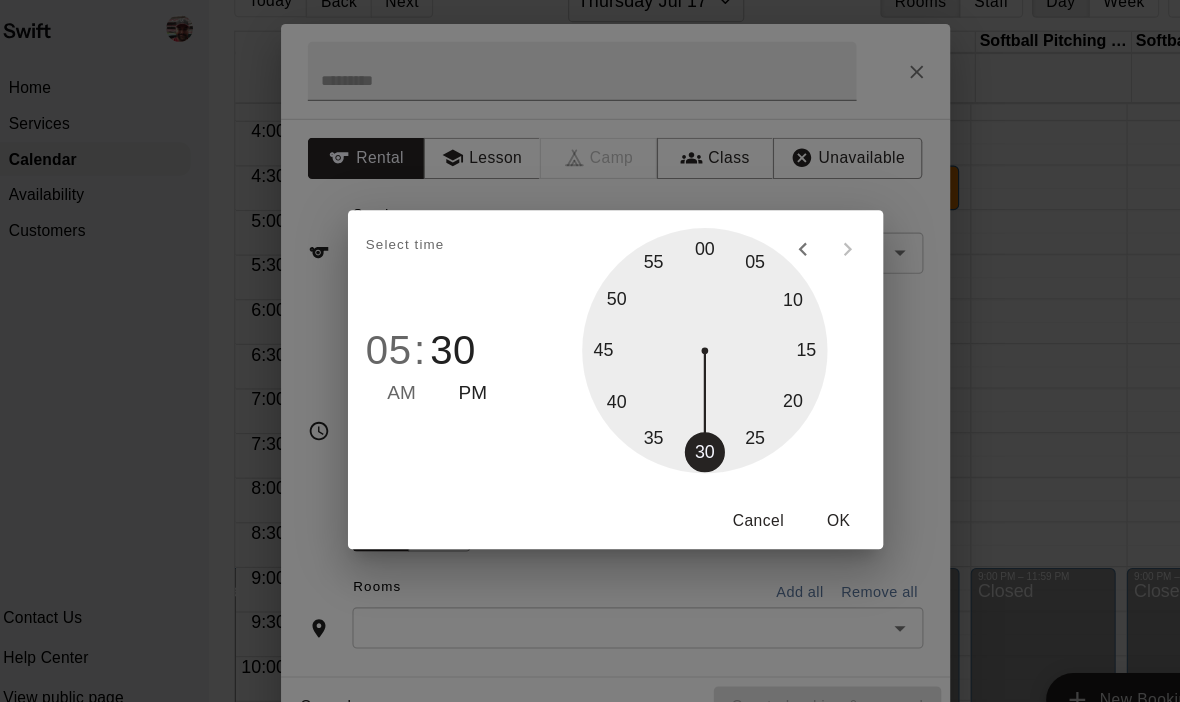 click at bounding box center (670, 325) 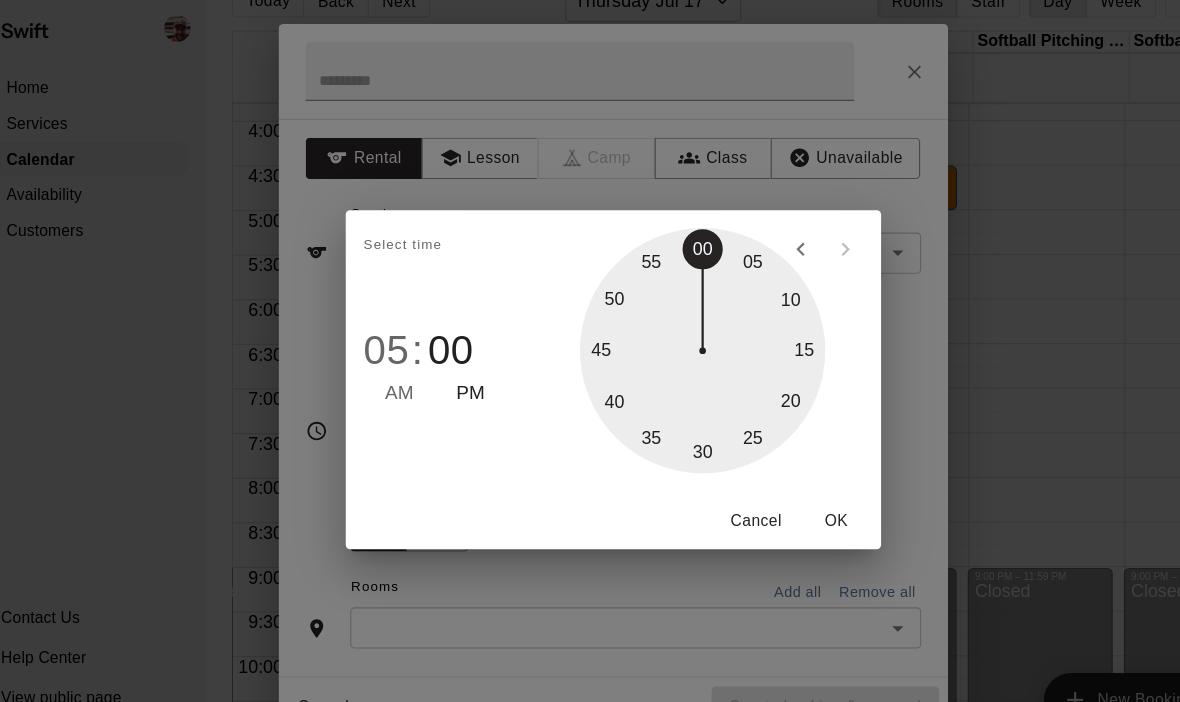click on "OK" at bounding box center [790, 477] 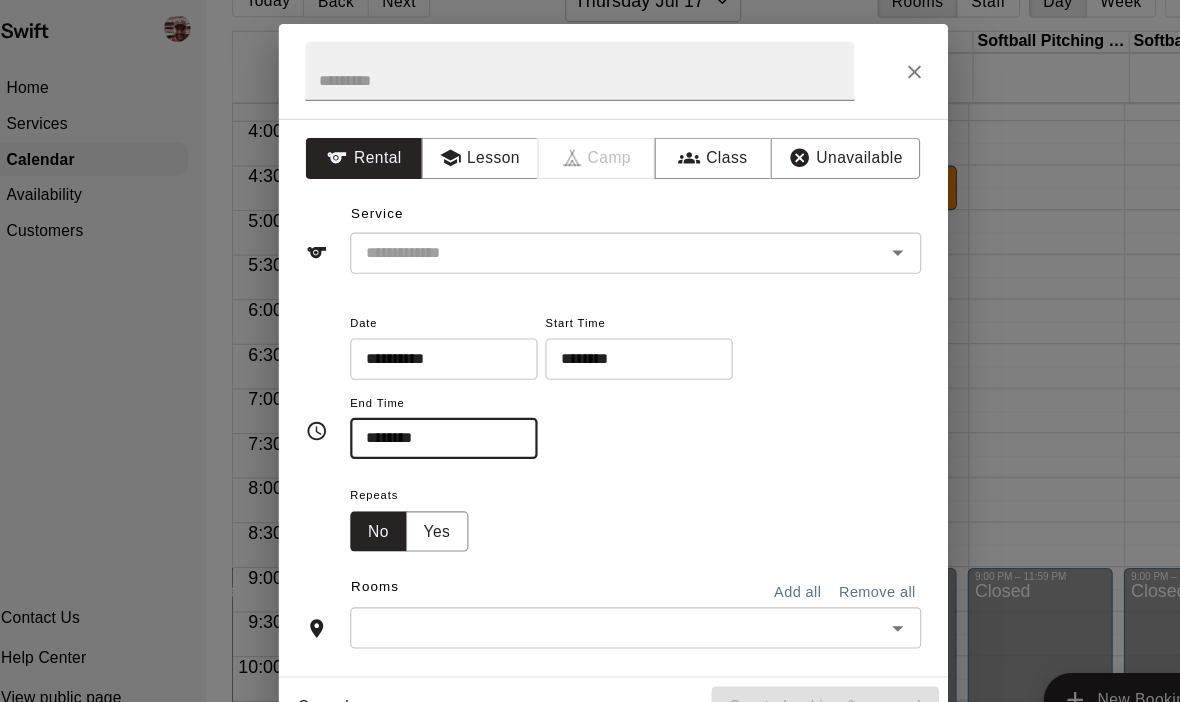 click on "Lesson" at bounding box center (470, 152) 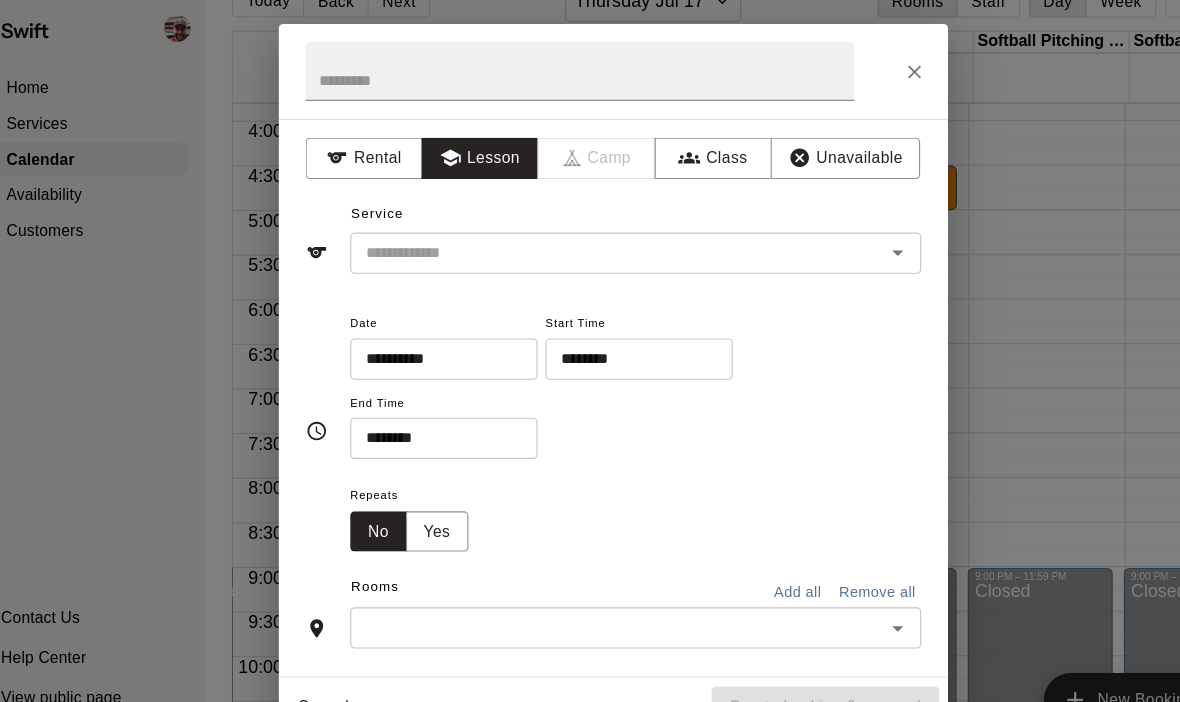click at bounding box center (580, 237) 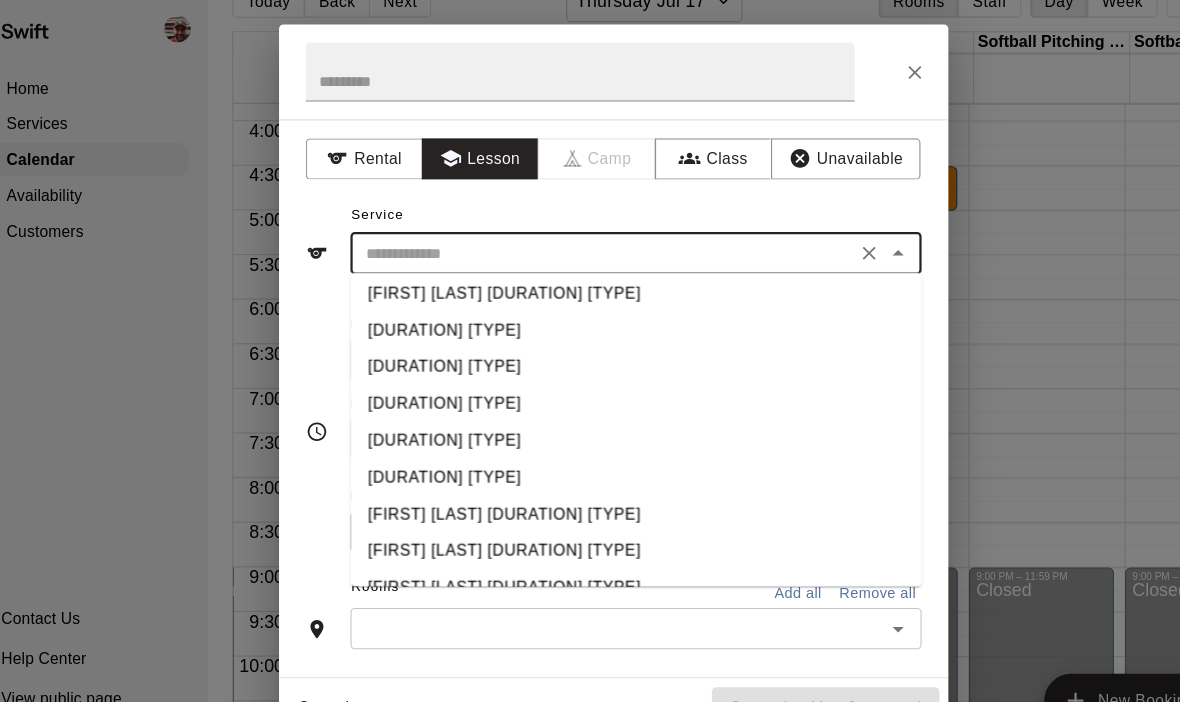 scroll, scrollTop: 368, scrollLeft: 0, axis: vertical 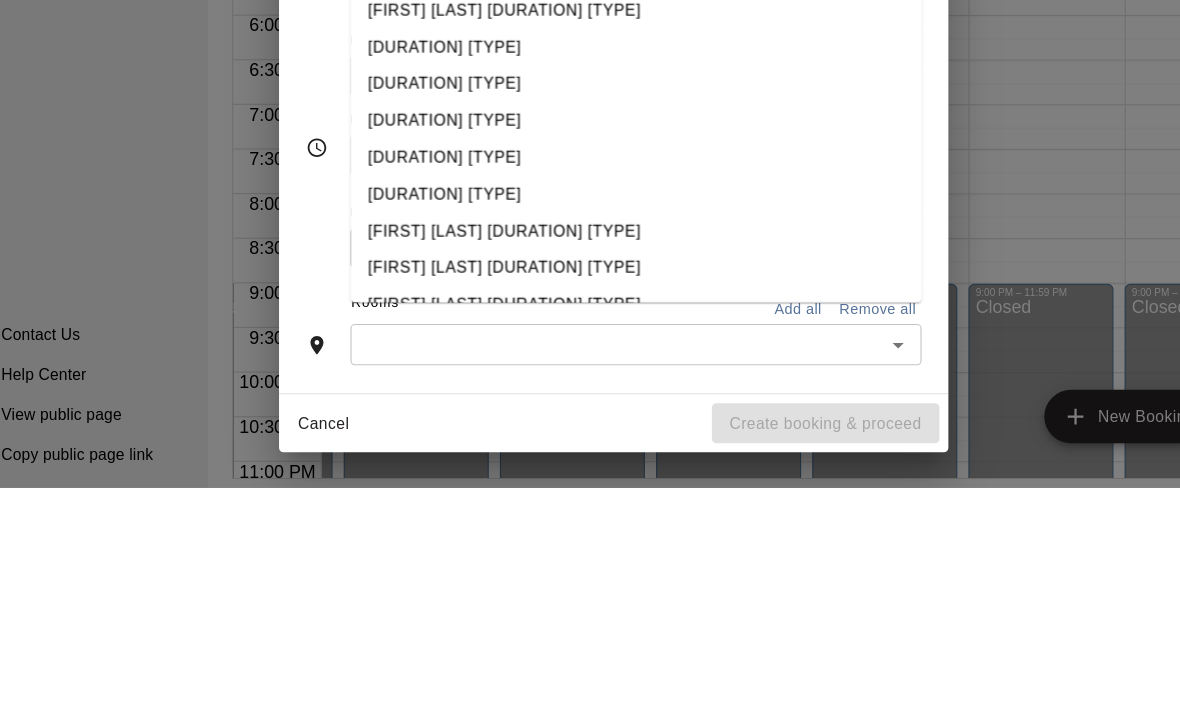 click on "[FIRST] [LAST] 30min Private Lesson" at bounding box center (610, 505) 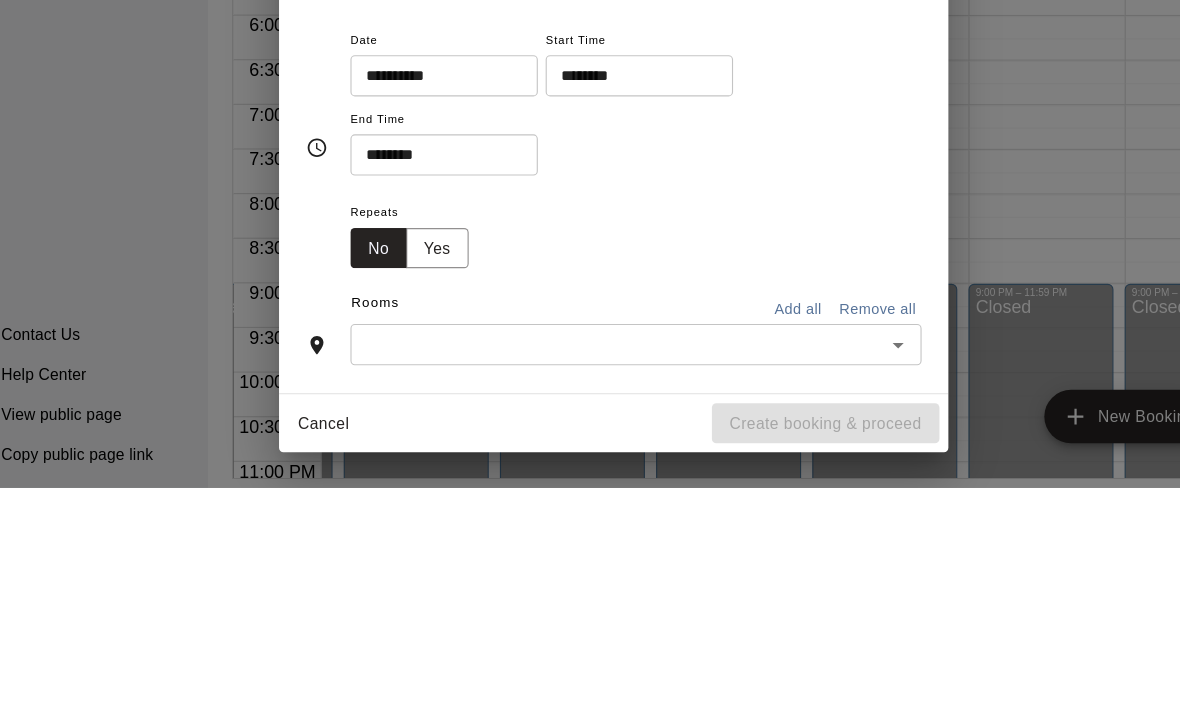 scroll, scrollTop: 112, scrollLeft: 0, axis: vertical 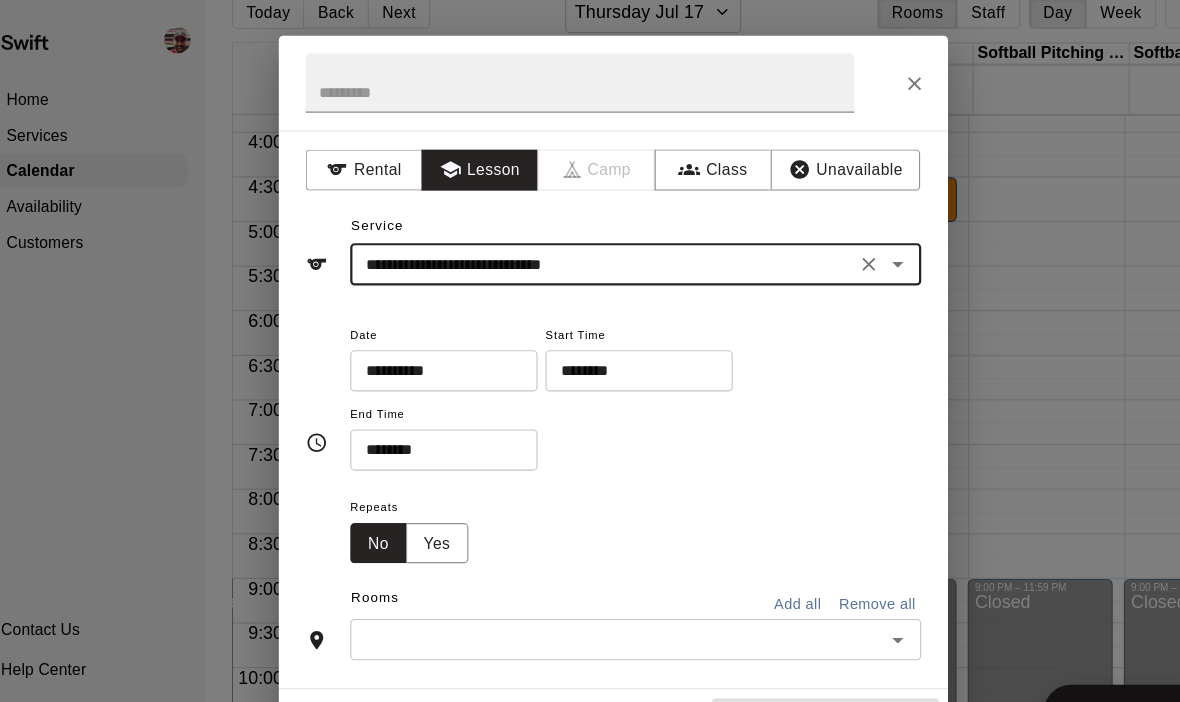 click at bounding box center (593, 573) 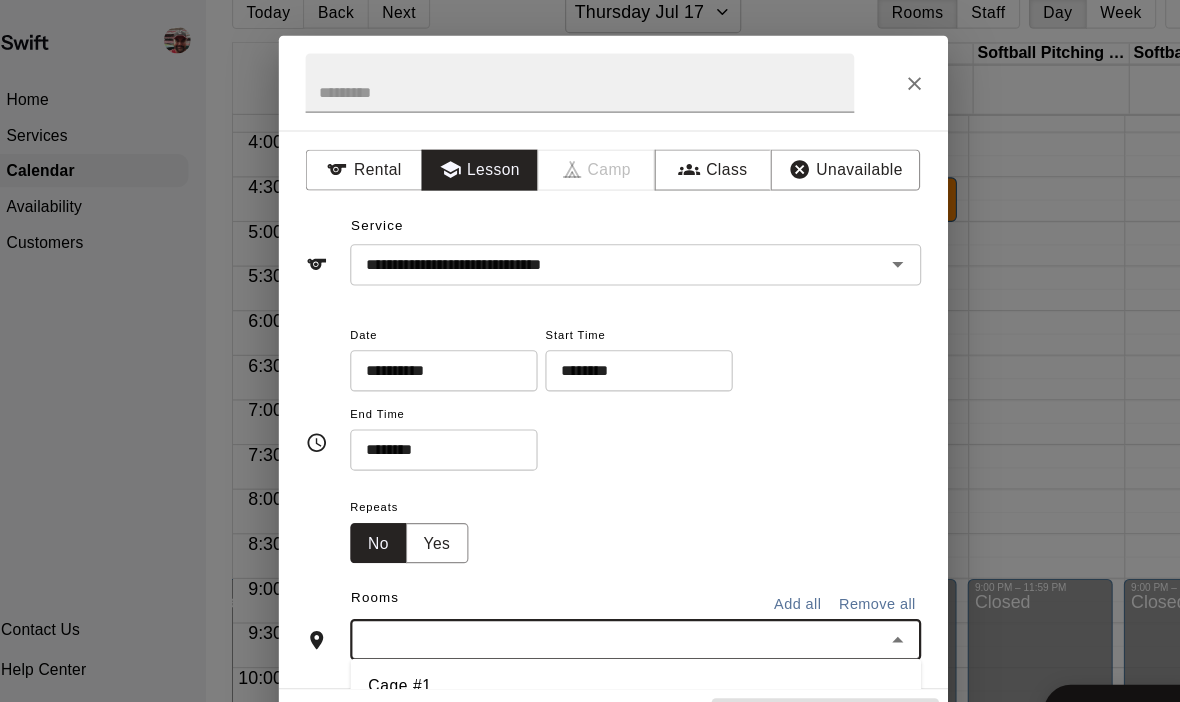 scroll, scrollTop: 100, scrollLeft: 0, axis: vertical 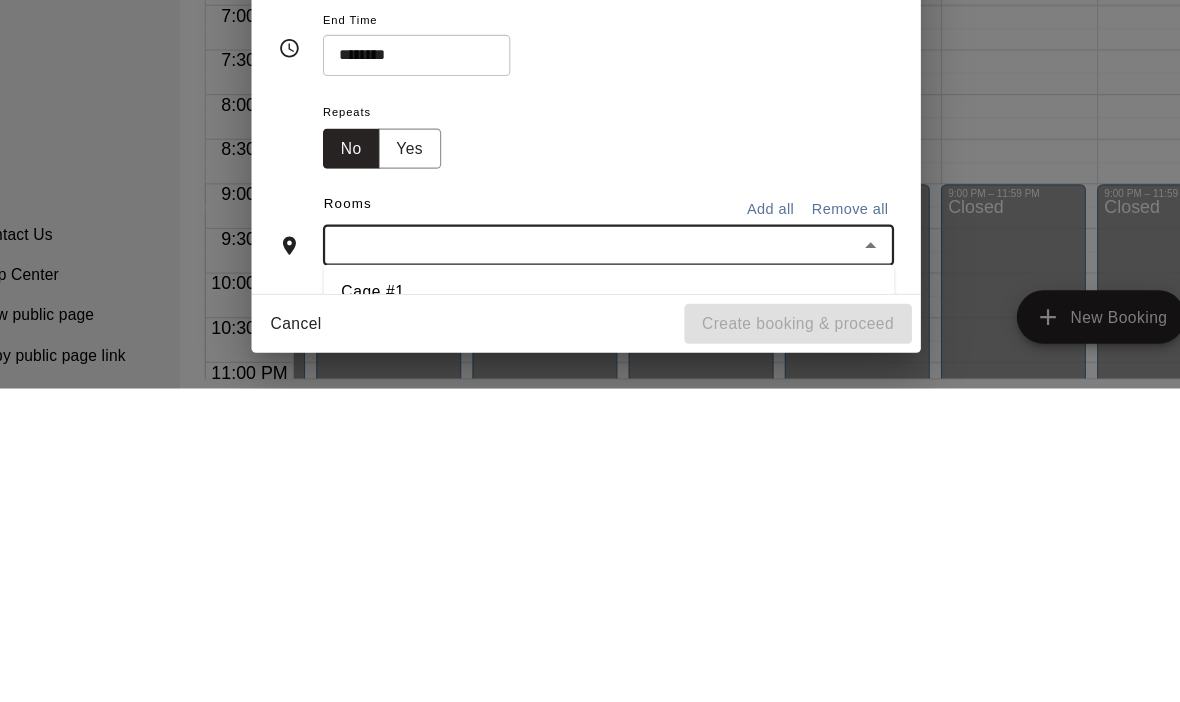 click on "Cage #3" at bounding box center [610, 681] 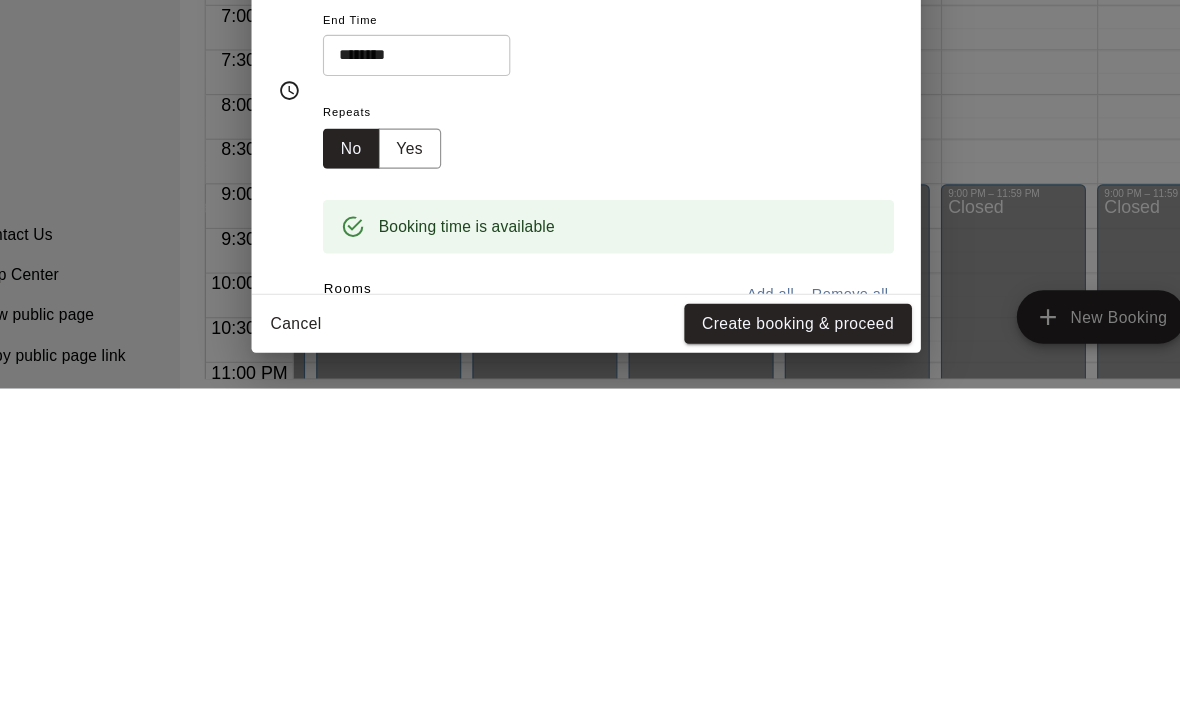 click on "Create booking & proceed" at bounding box center (780, 644) 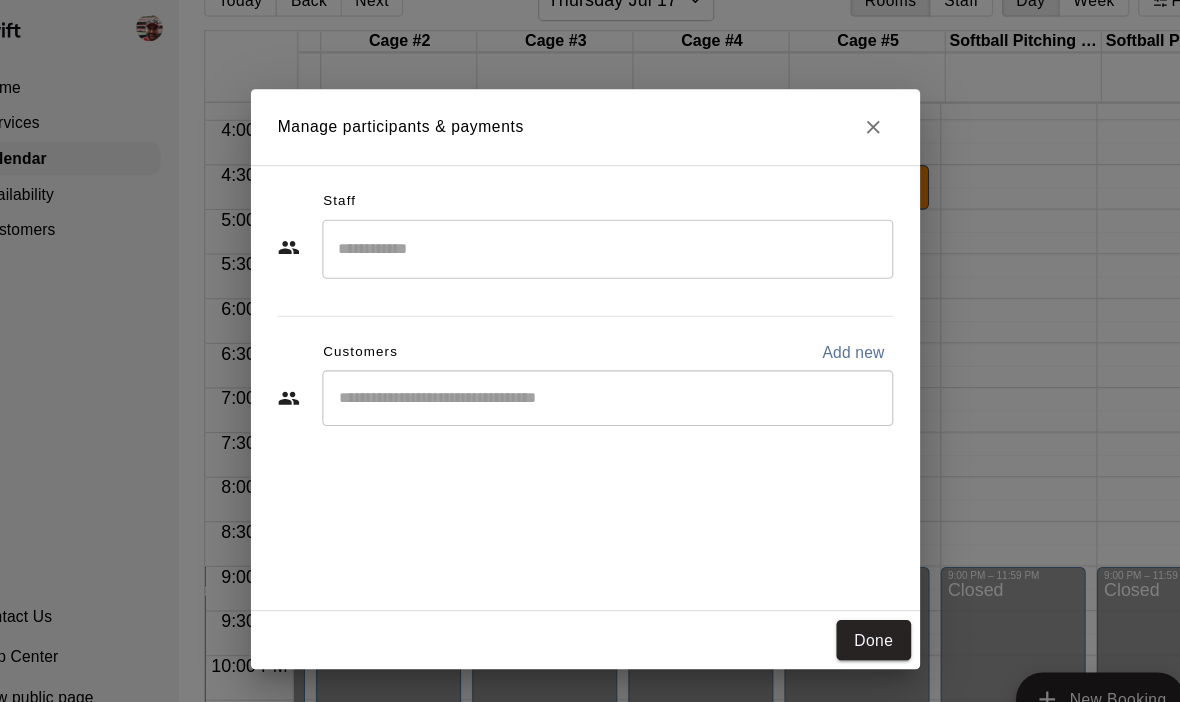 click at bounding box center (610, 234) 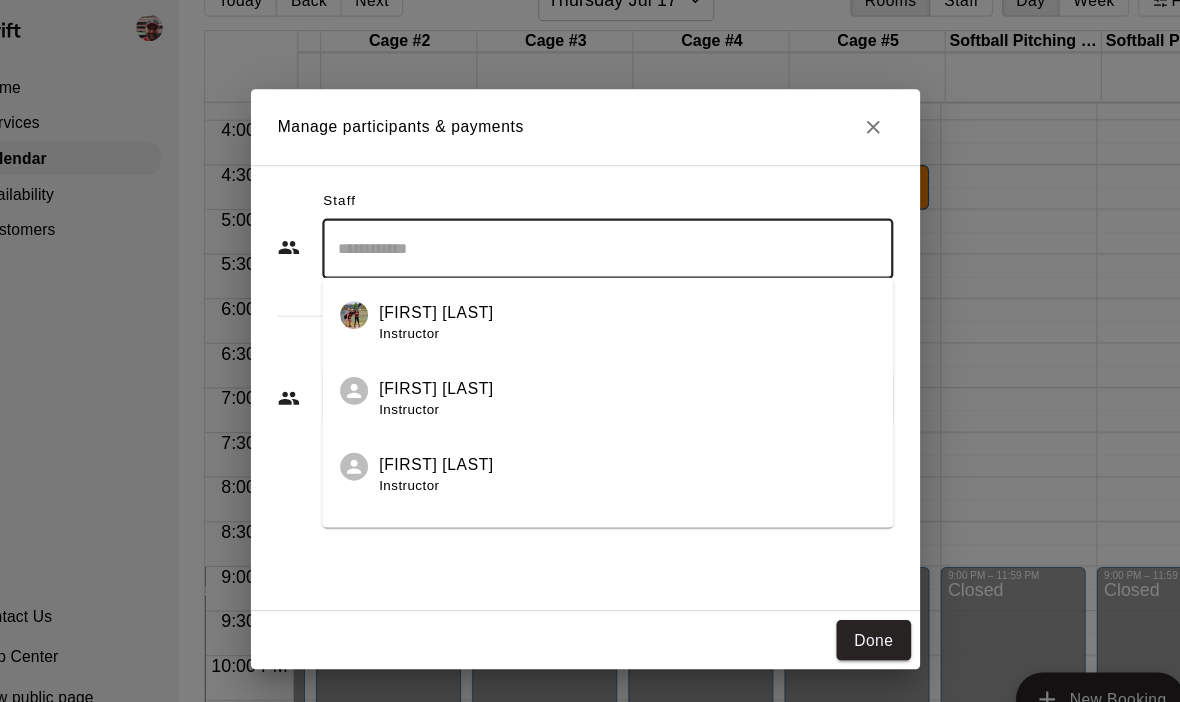 scroll, scrollTop: 100, scrollLeft: 0, axis: vertical 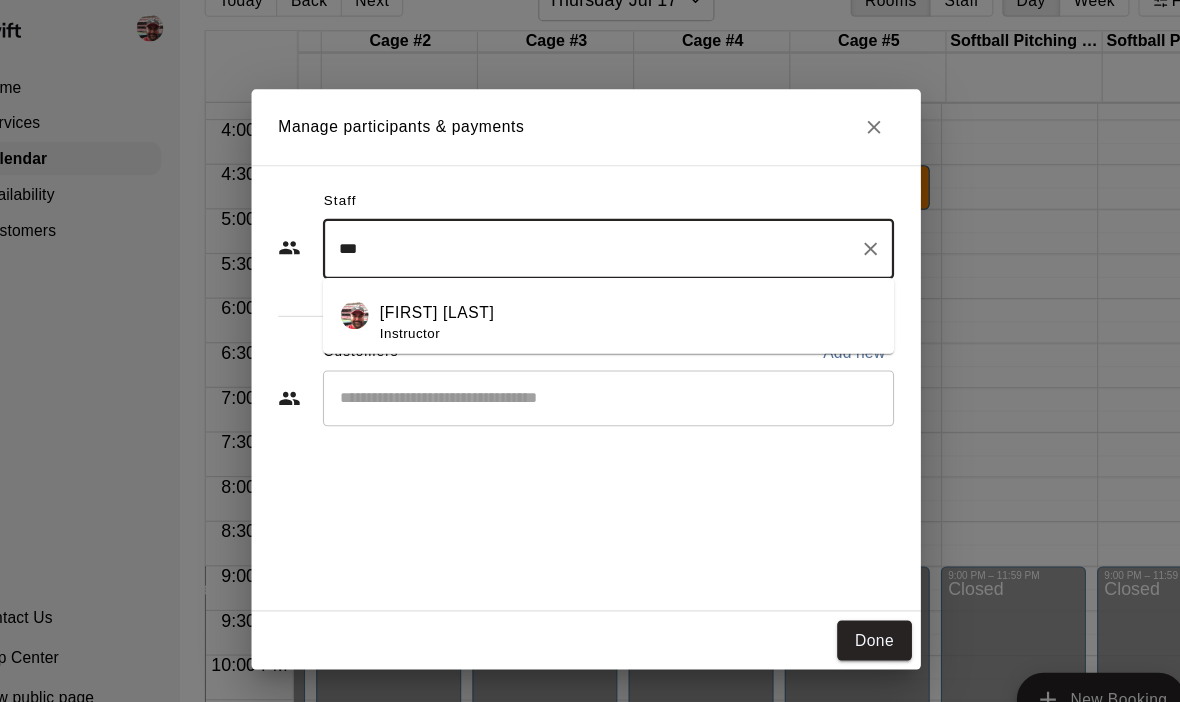 click on "[FIRST] [LAST]" at bounding box center [456, 291] 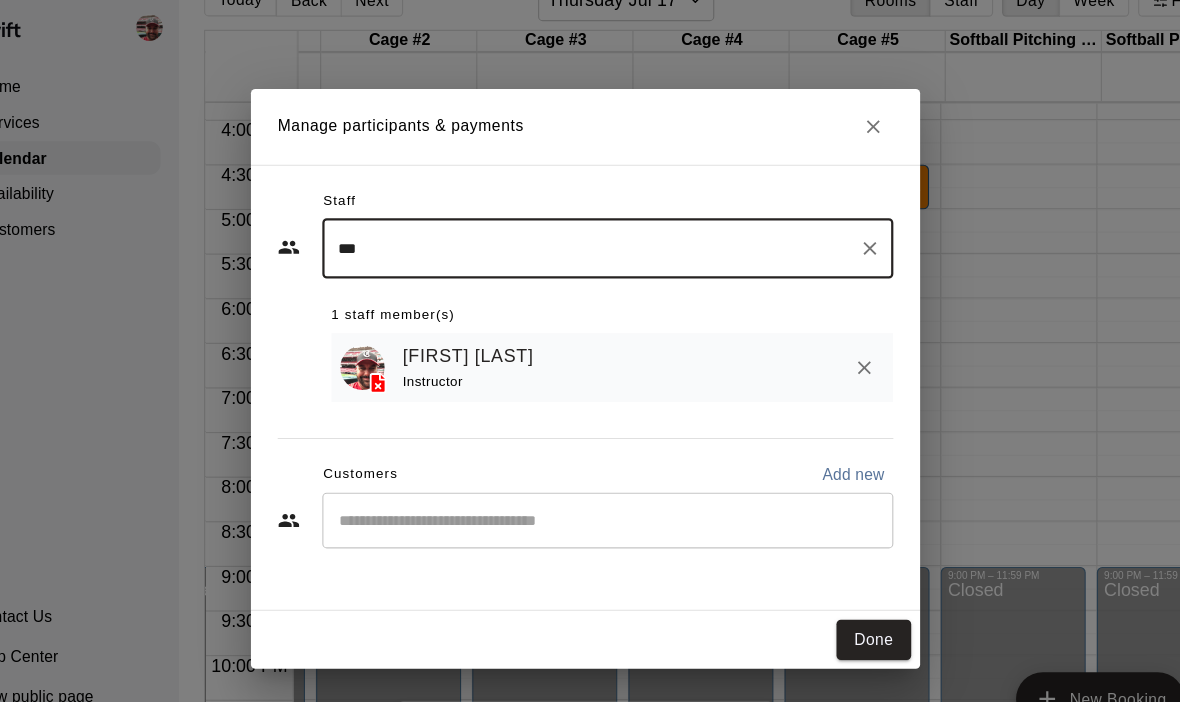 scroll, scrollTop: 101, scrollLeft: 0, axis: vertical 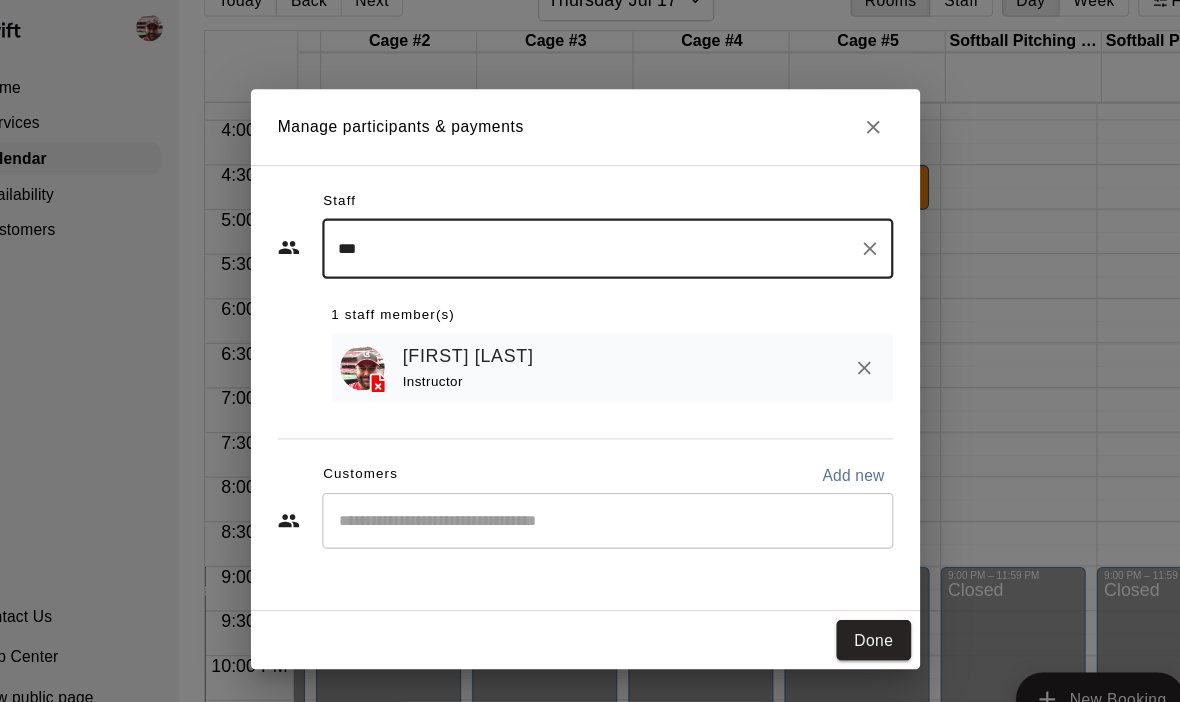 type on "***" 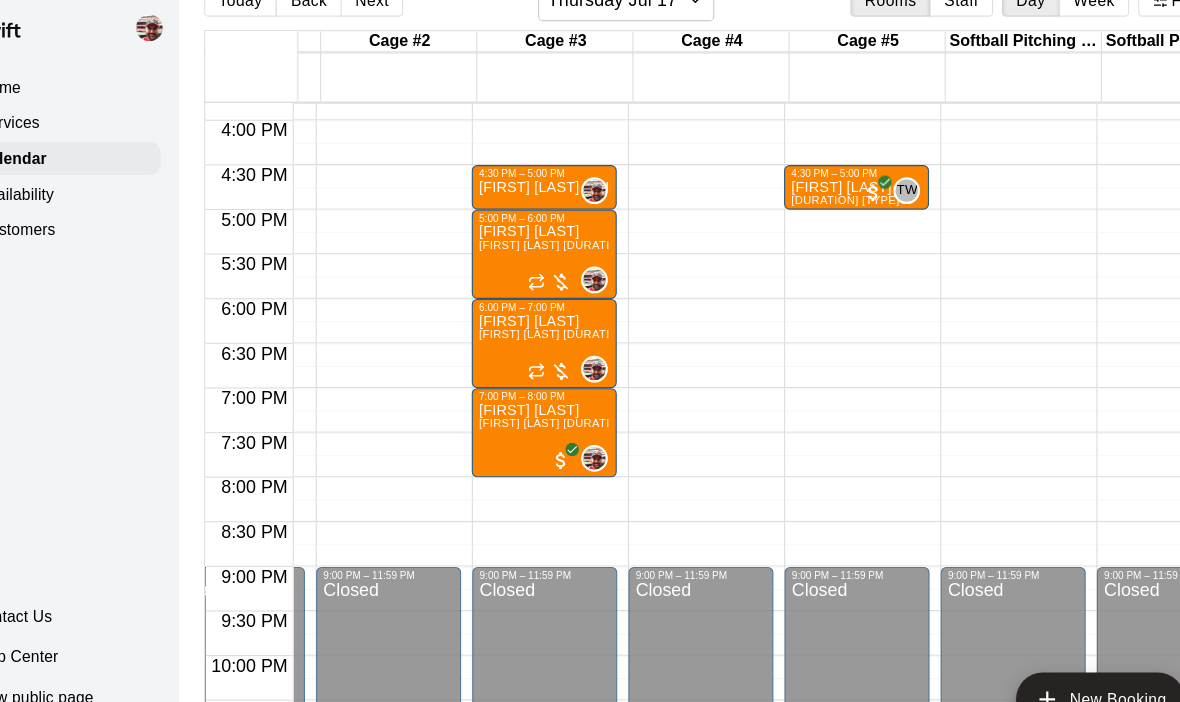 scroll, scrollTop: 1196, scrollLeft: 115, axis: both 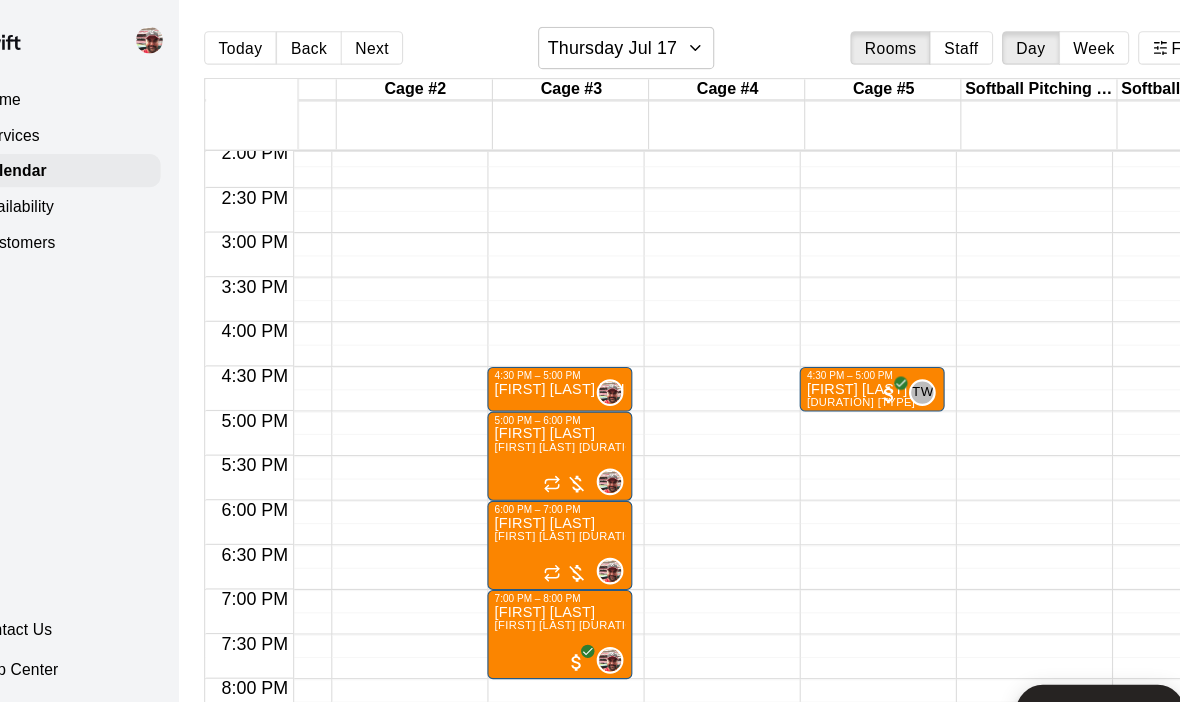 click on "Back" at bounding box center [341, 43] 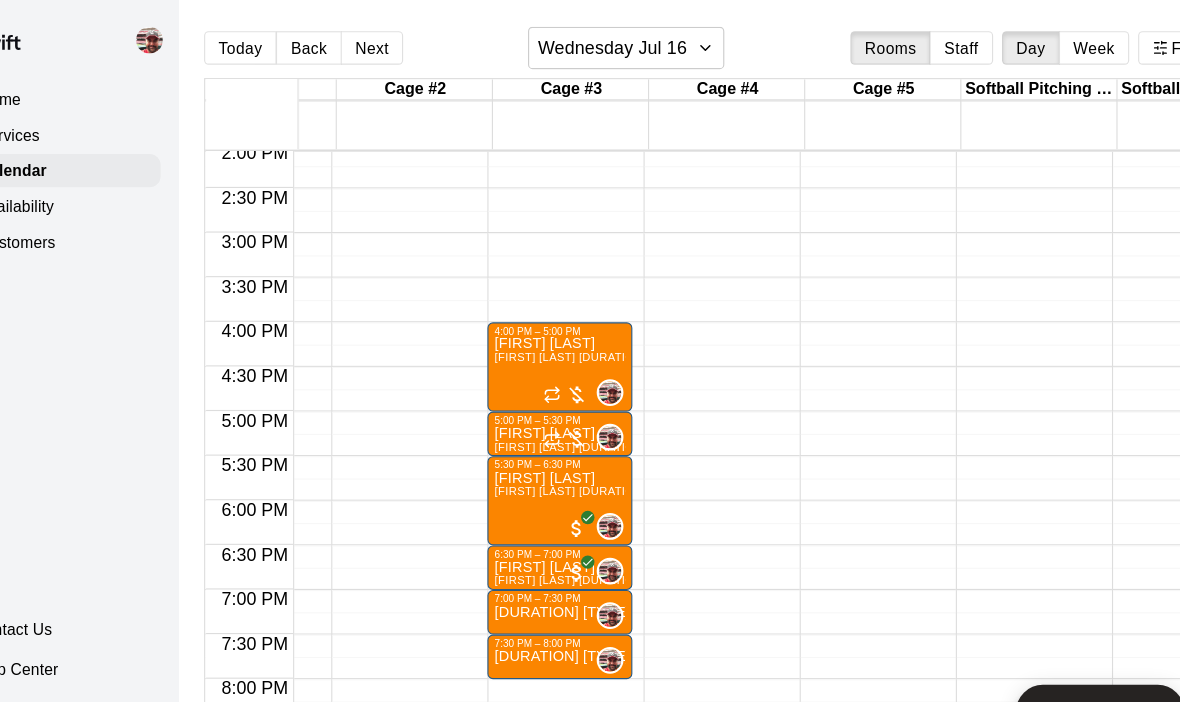 scroll, scrollTop: 1166, scrollLeft: 101, axis: both 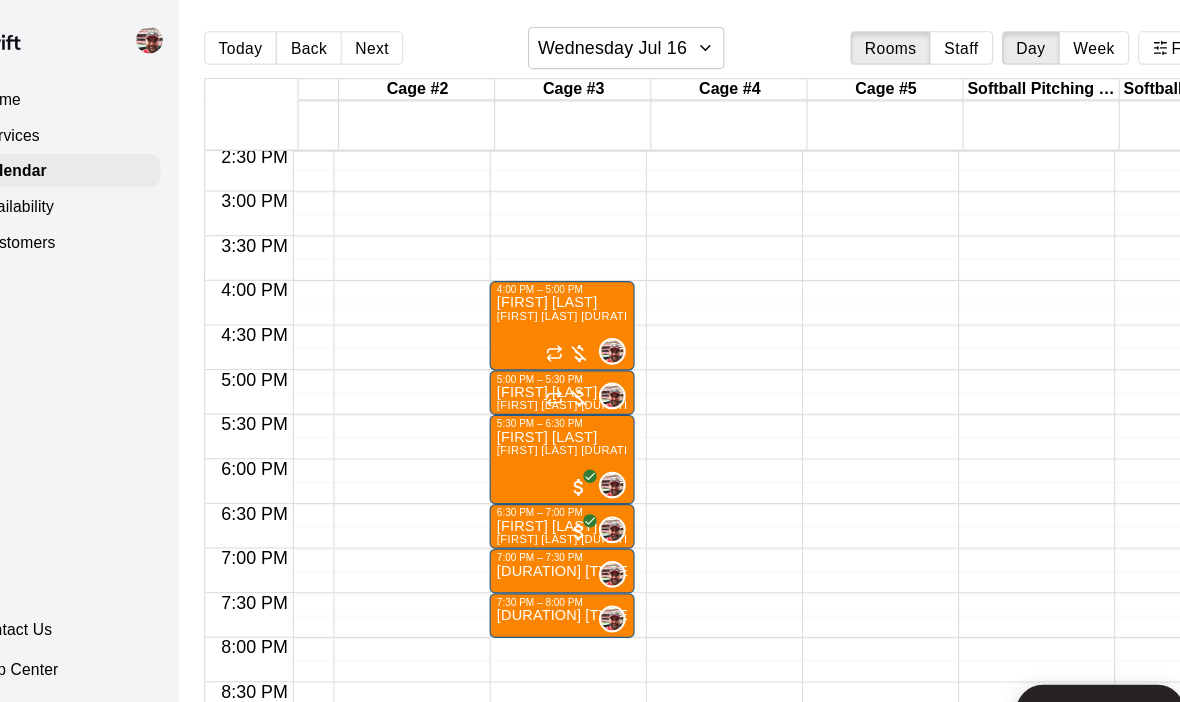 click on "Back" at bounding box center (341, 43) 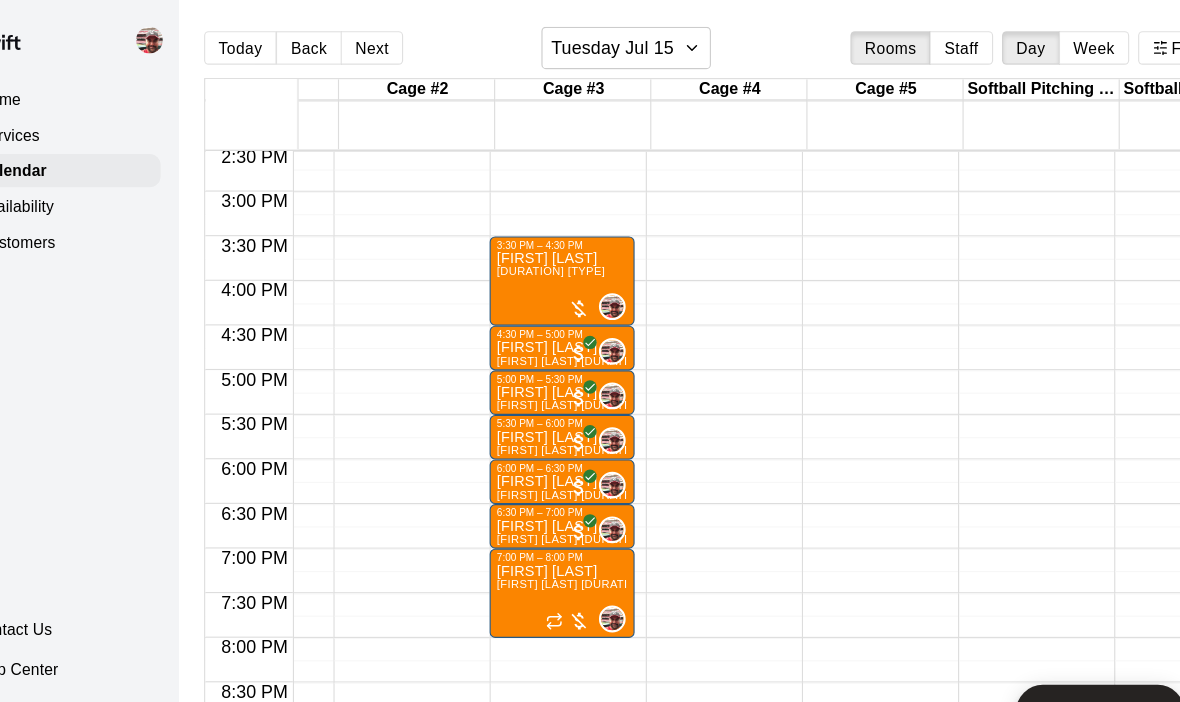 click on "Back" at bounding box center (341, 43) 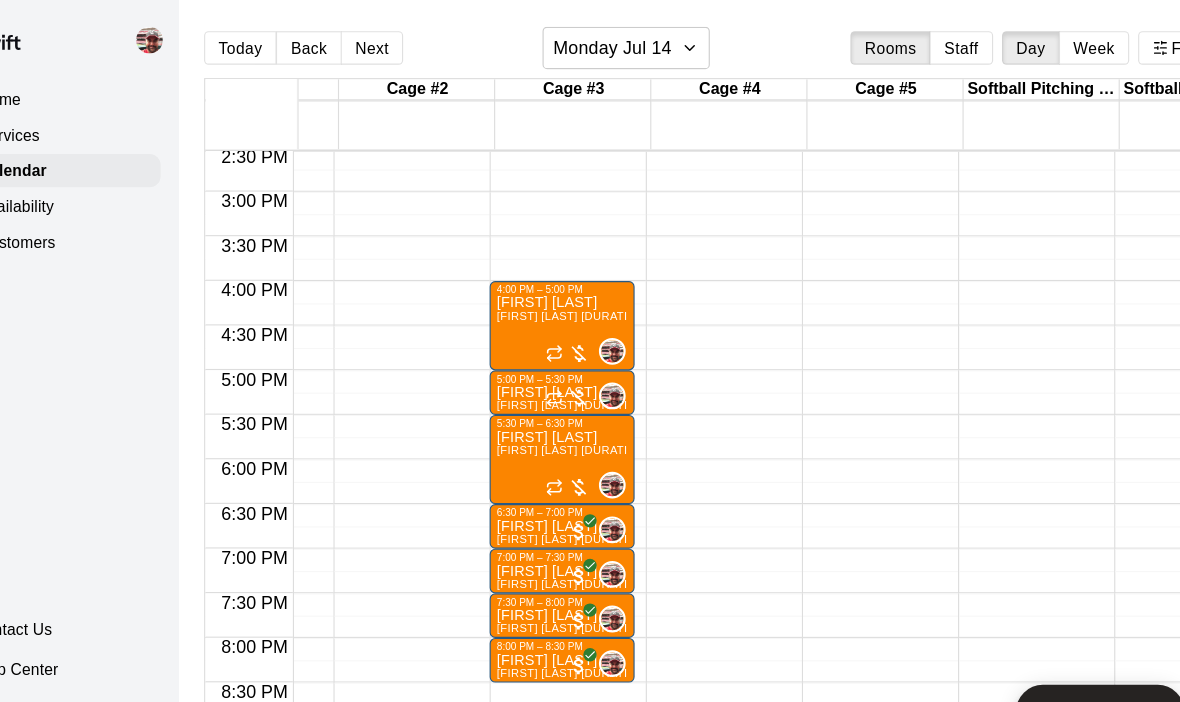 scroll, scrollTop: 1239, scrollLeft: 104, axis: both 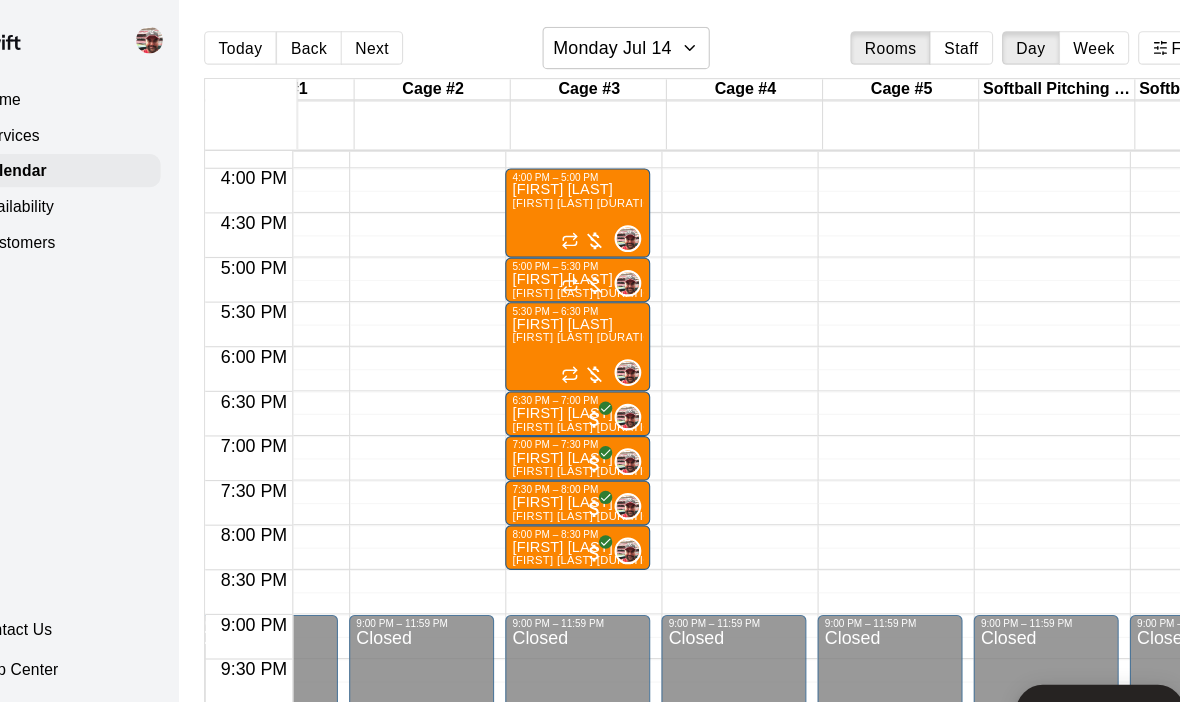 click on "Next" at bounding box center (398, 43) 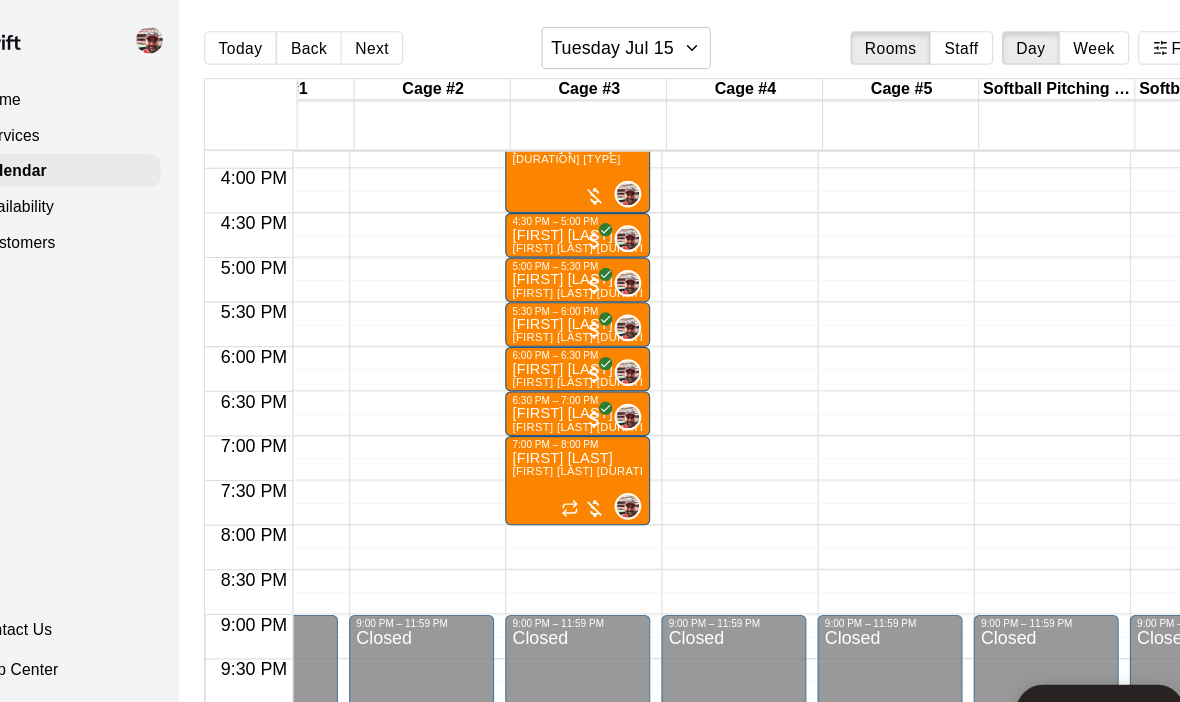 scroll, scrollTop: 1231, scrollLeft: 94, axis: both 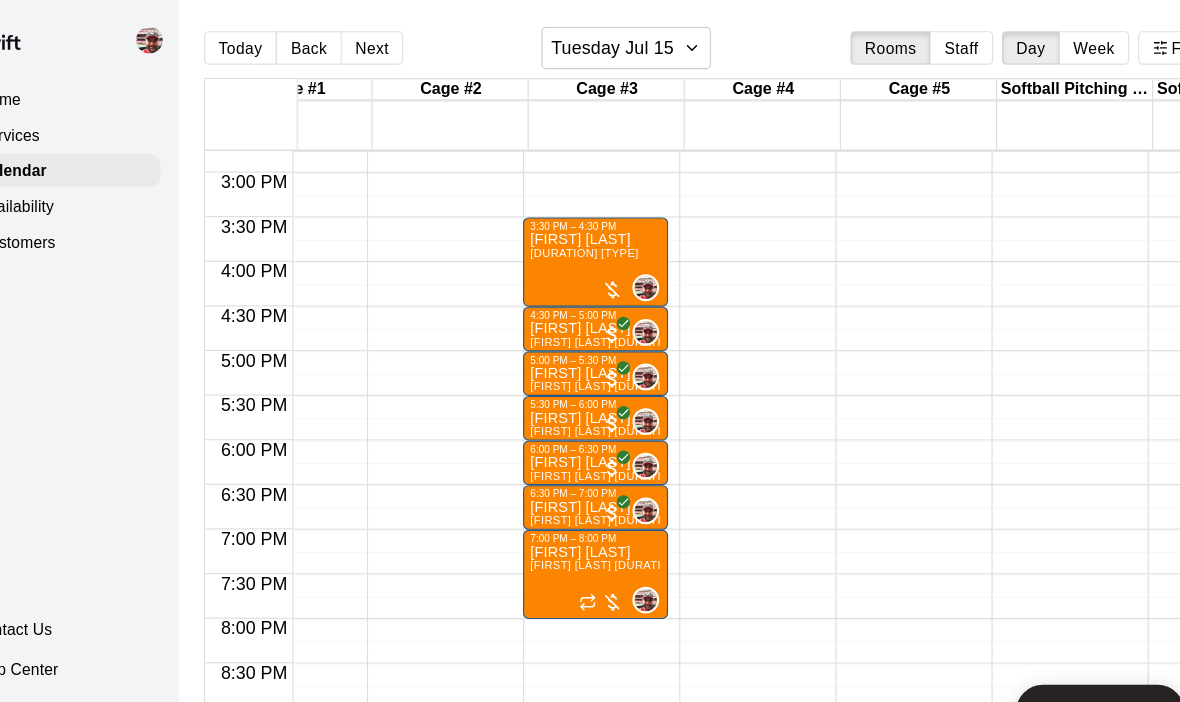 click on "Back" at bounding box center [341, 43] 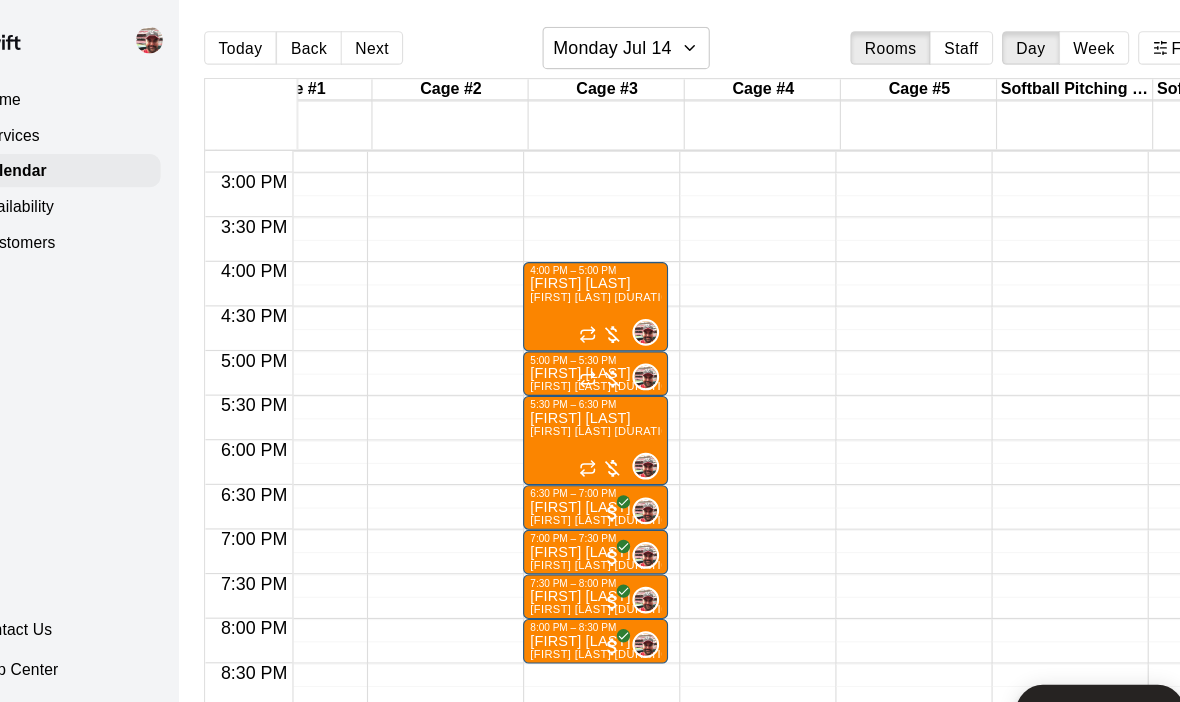 scroll, scrollTop: 1192, scrollLeft: 79, axis: both 